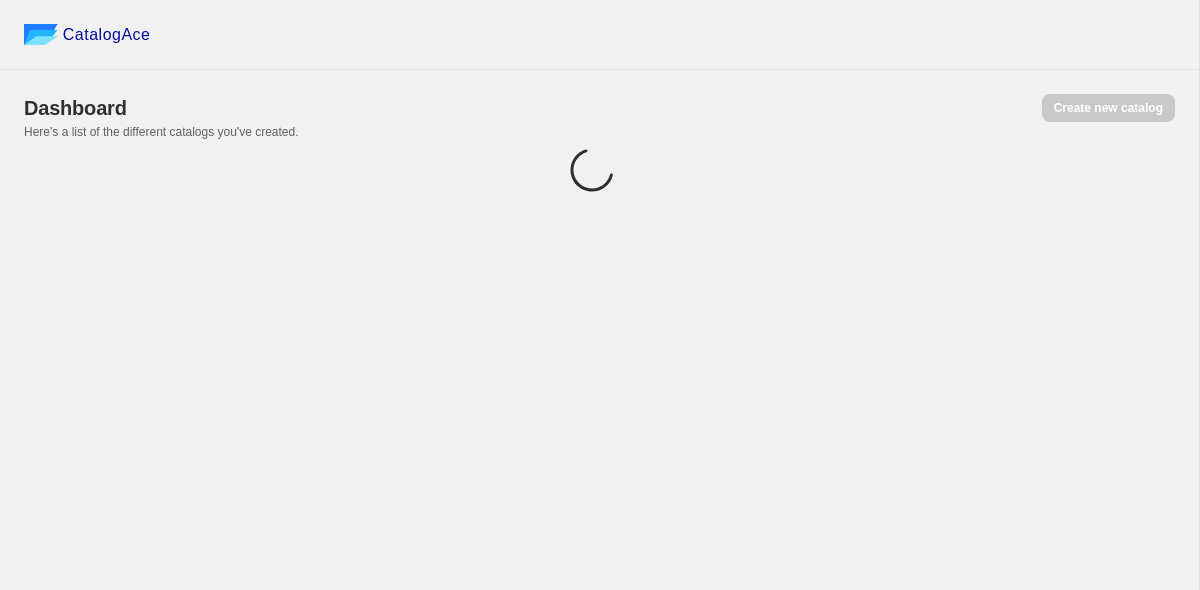 scroll, scrollTop: 0, scrollLeft: 0, axis: both 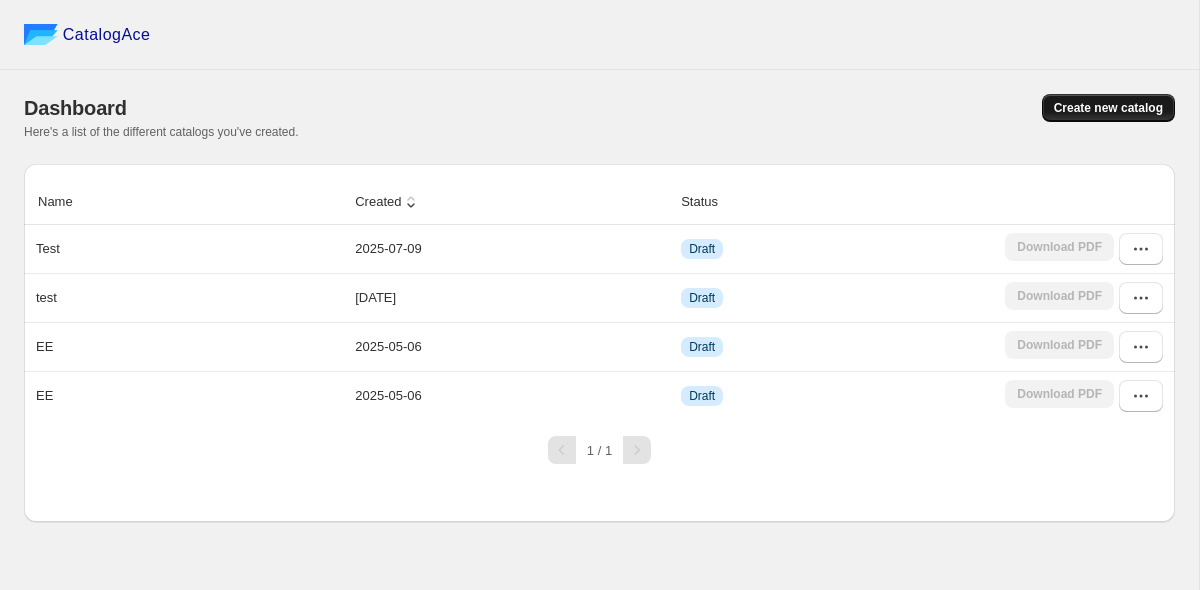 click on "Create new catalog" at bounding box center (1108, 108) 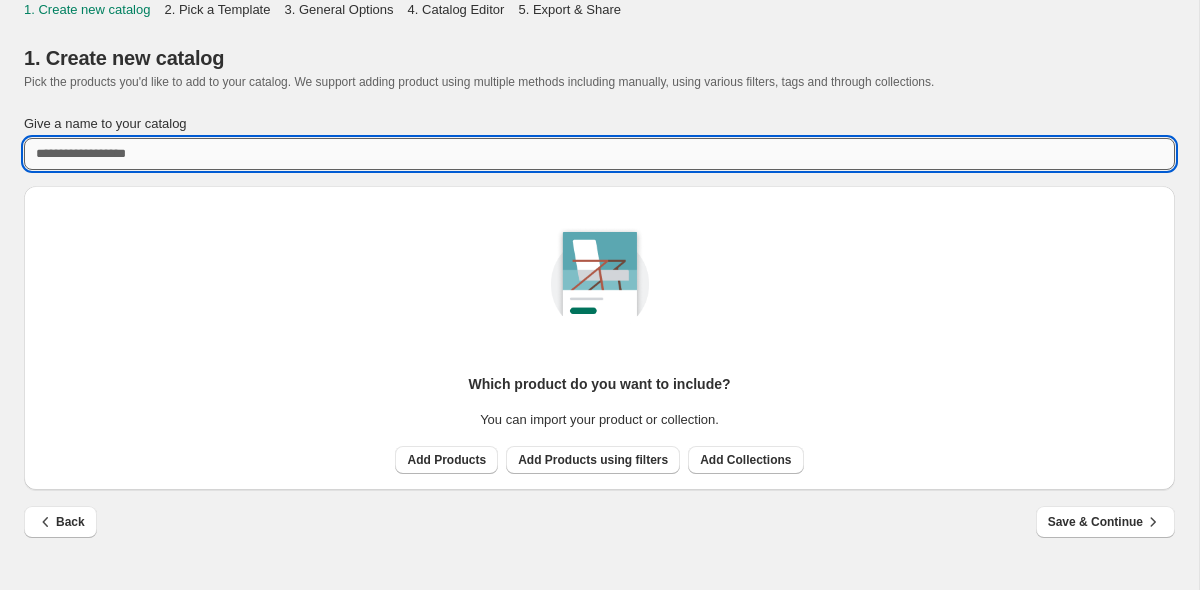 click on "Give a name to your catalog" at bounding box center [599, 154] 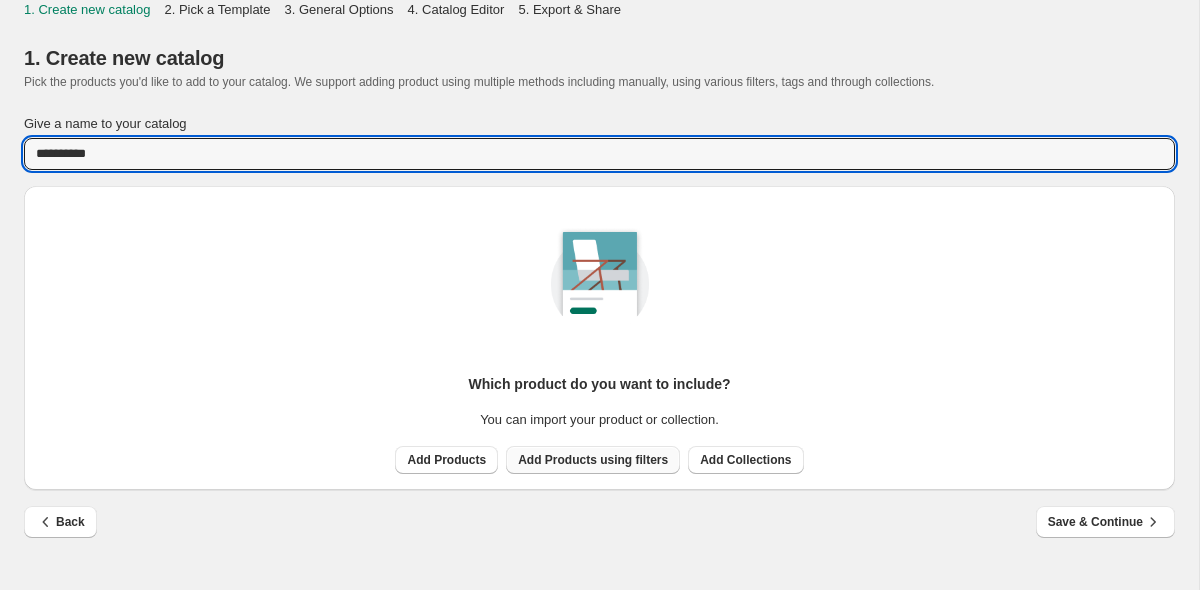type on "**********" 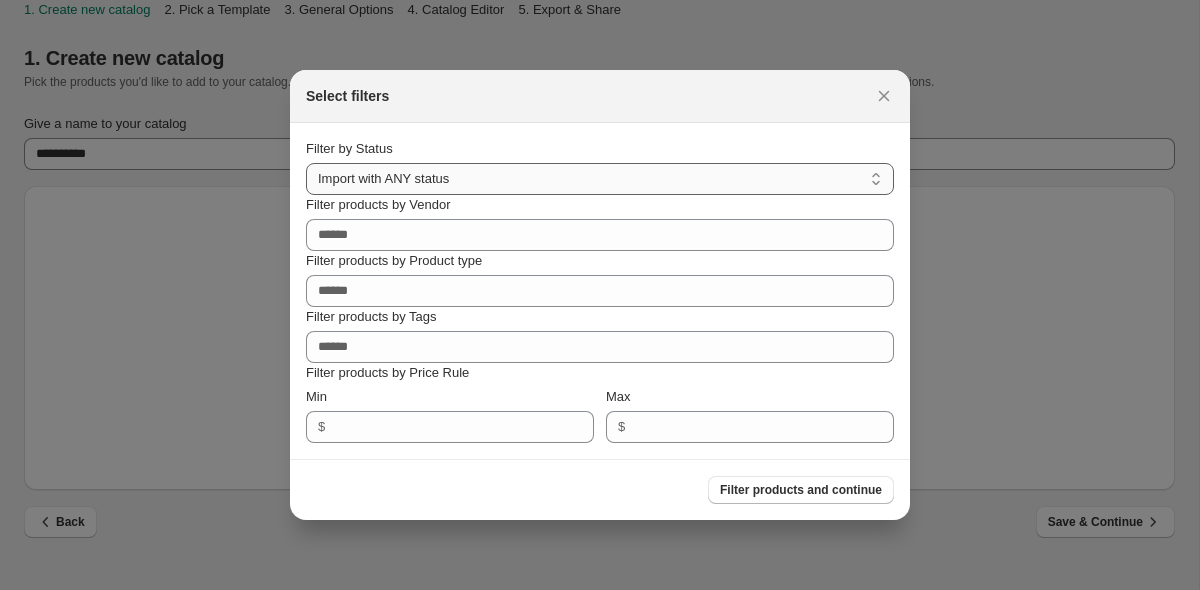click on "**********" at bounding box center [600, 179] 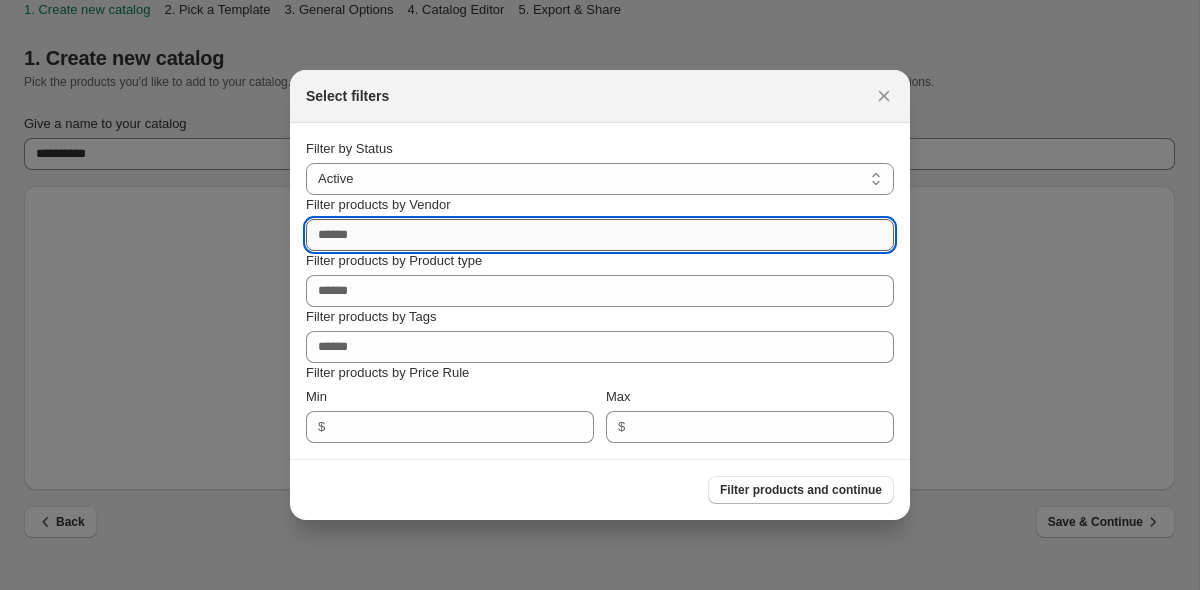 click on "Filter products by Vendor" at bounding box center (600, 235) 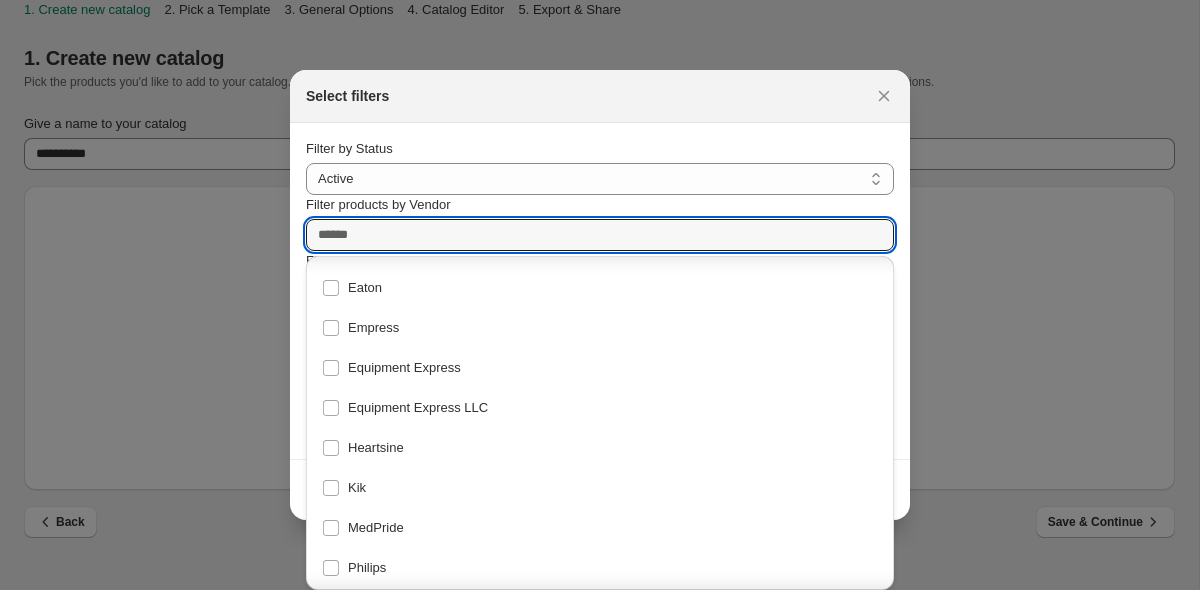 scroll, scrollTop: 324, scrollLeft: 0, axis: vertical 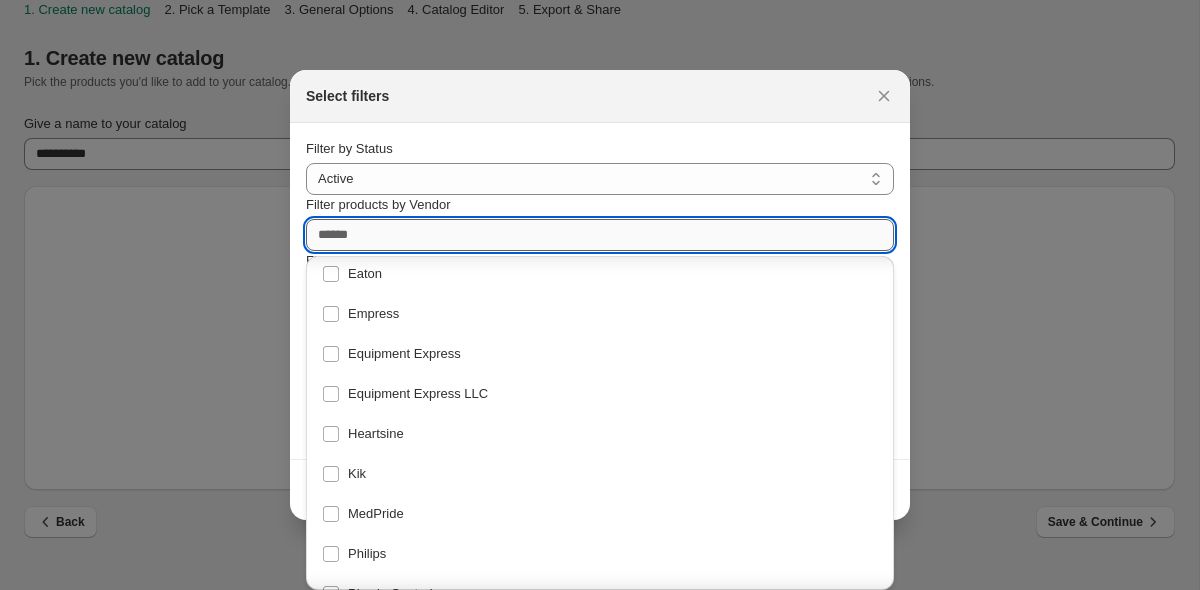 click on "Filter products by Vendor" at bounding box center (600, 235) 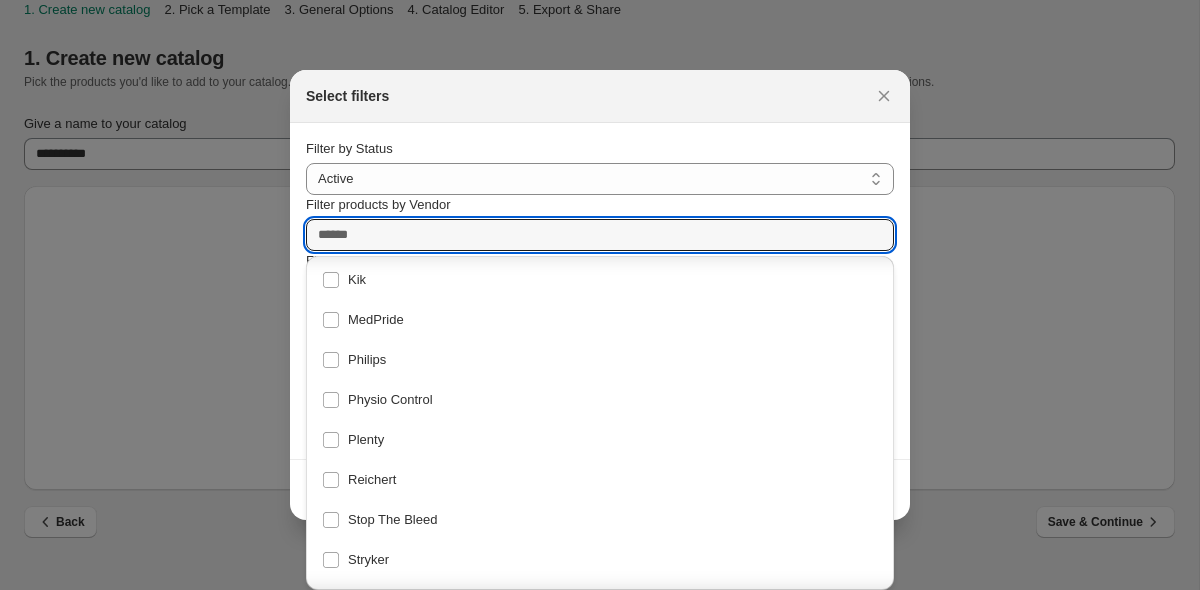 scroll, scrollTop: 545, scrollLeft: 0, axis: vertical 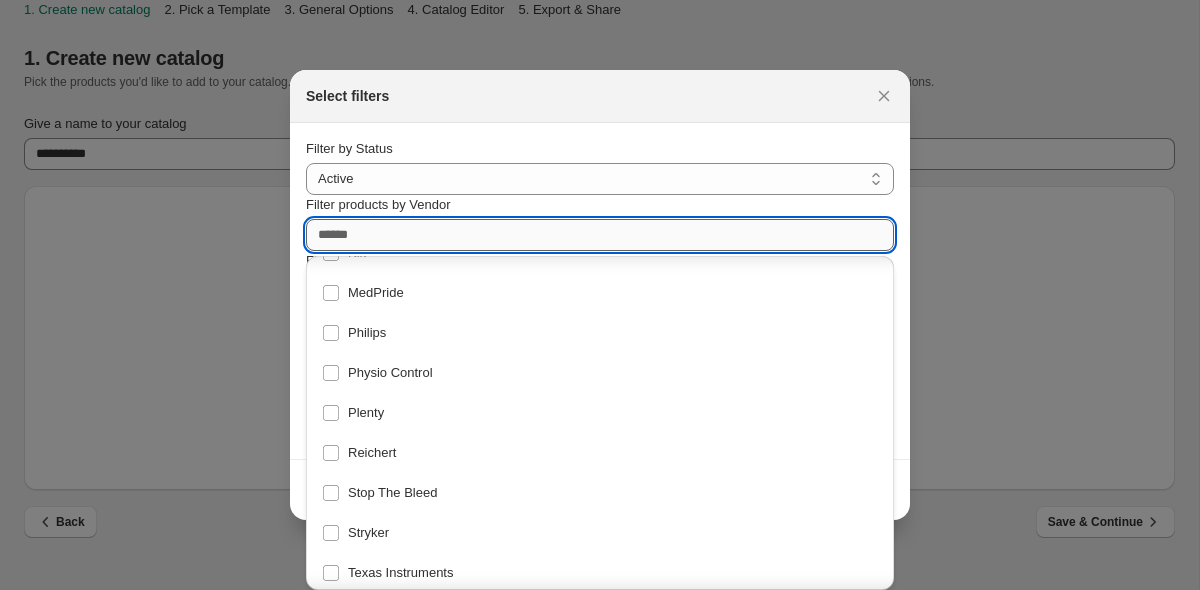 click on "Filter products by Vendor" at bounding box center [600, 235] 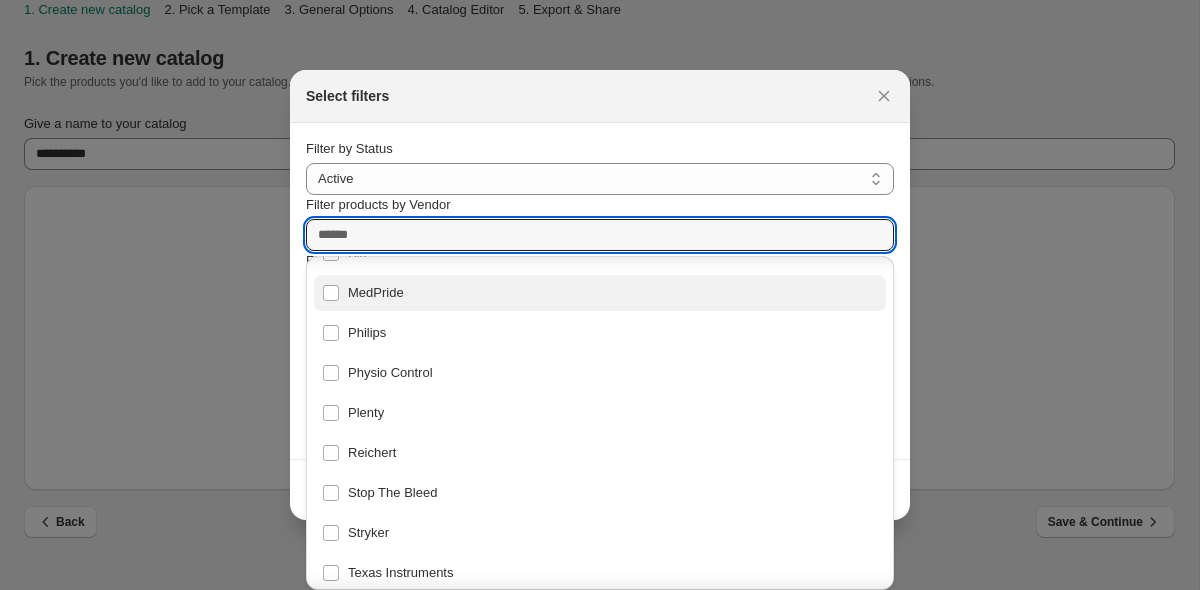 click on "MedPride" at bounding box center [600, 293] 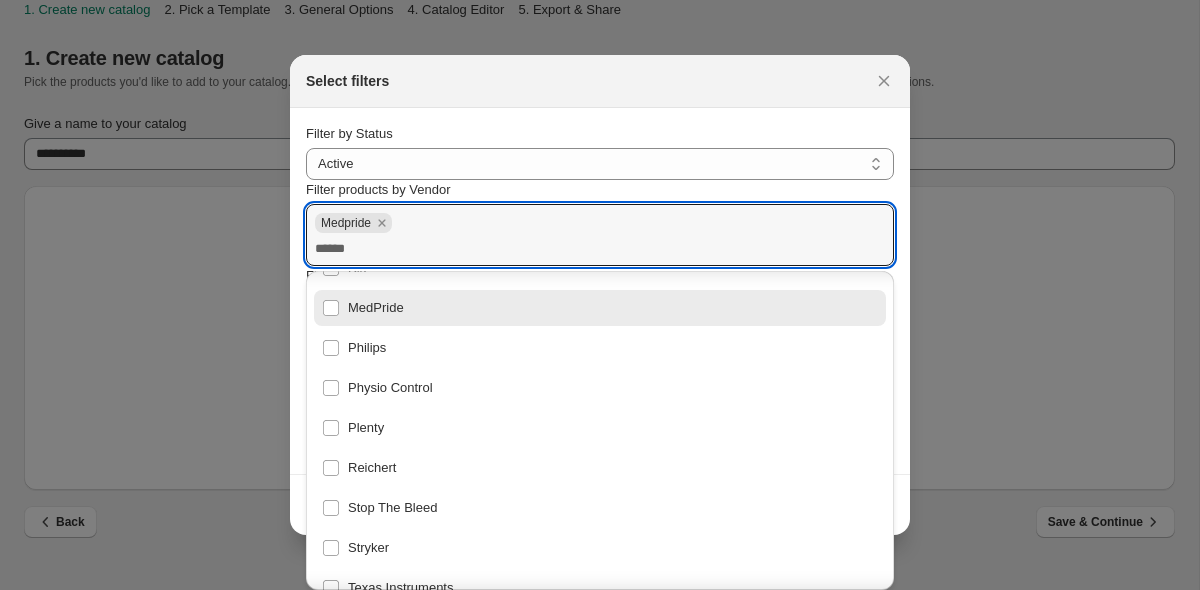 click on "**********" at bounding box center [600, 291] 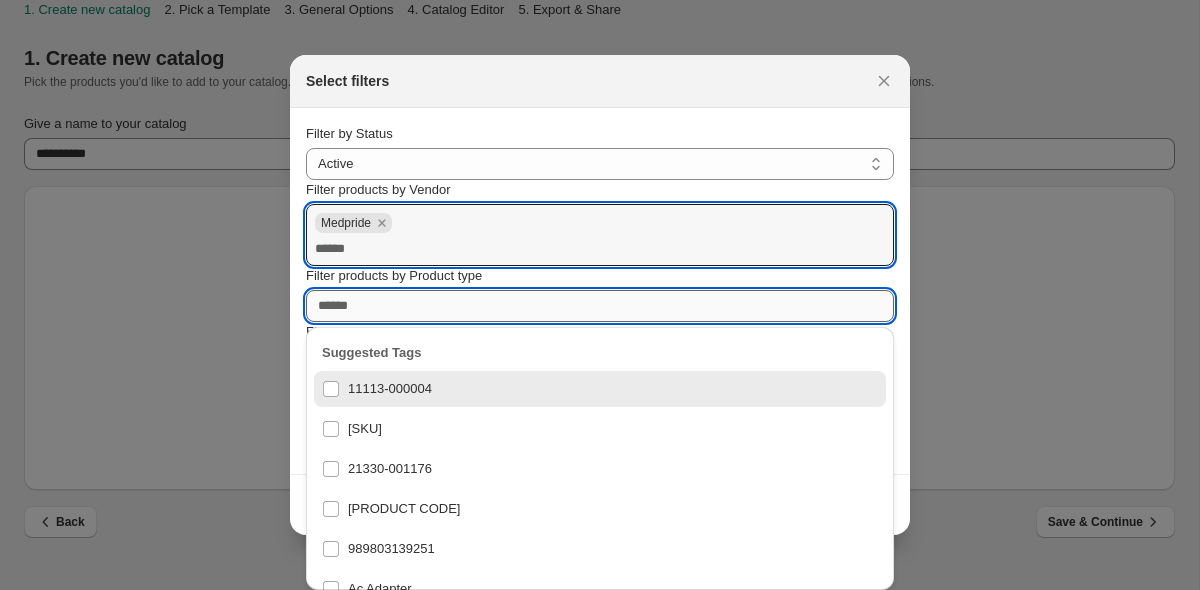 click on "Filter products by Product type" at bounding box center (600, 306) 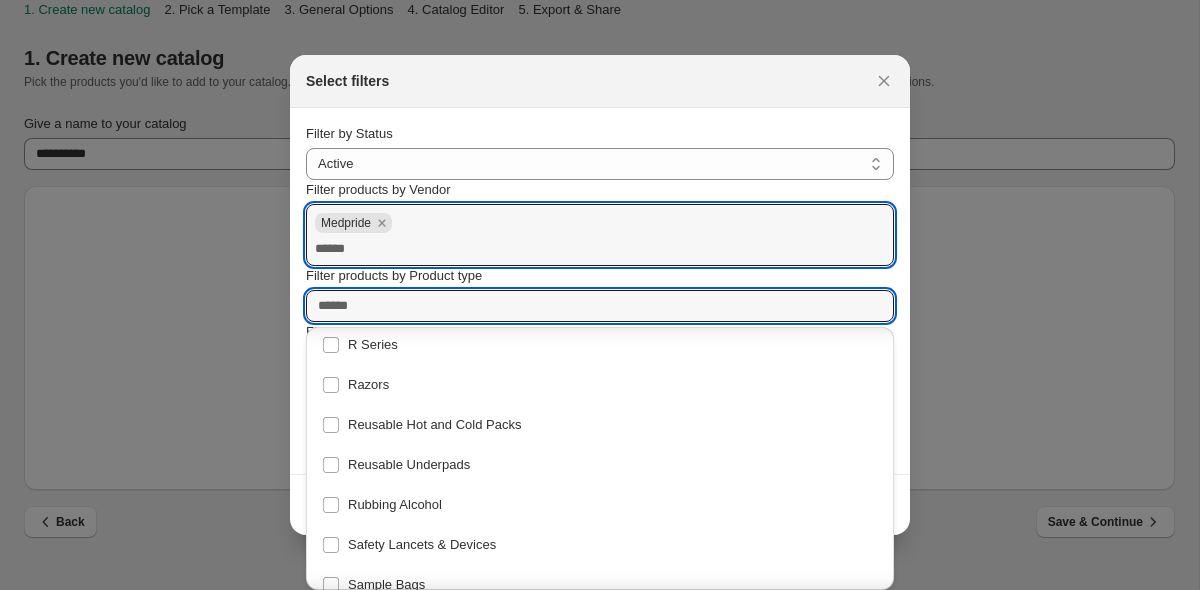 scroll, scrollTop: 4985, scrollLeft: 0, axis: vertical 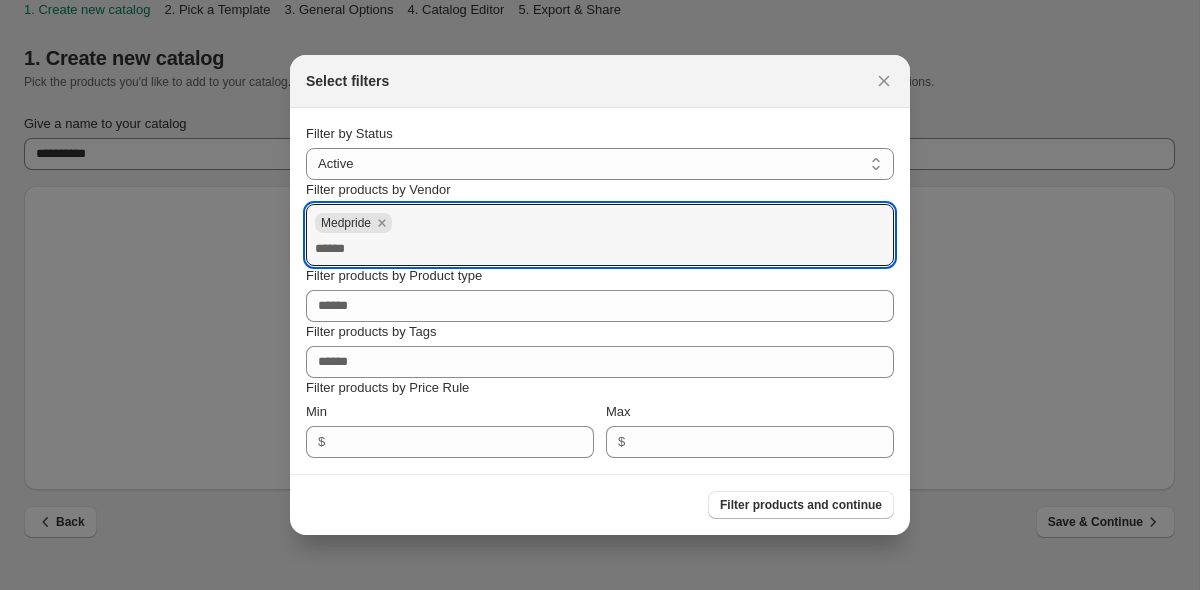 click on "**********" at bounding box center (600, 291) 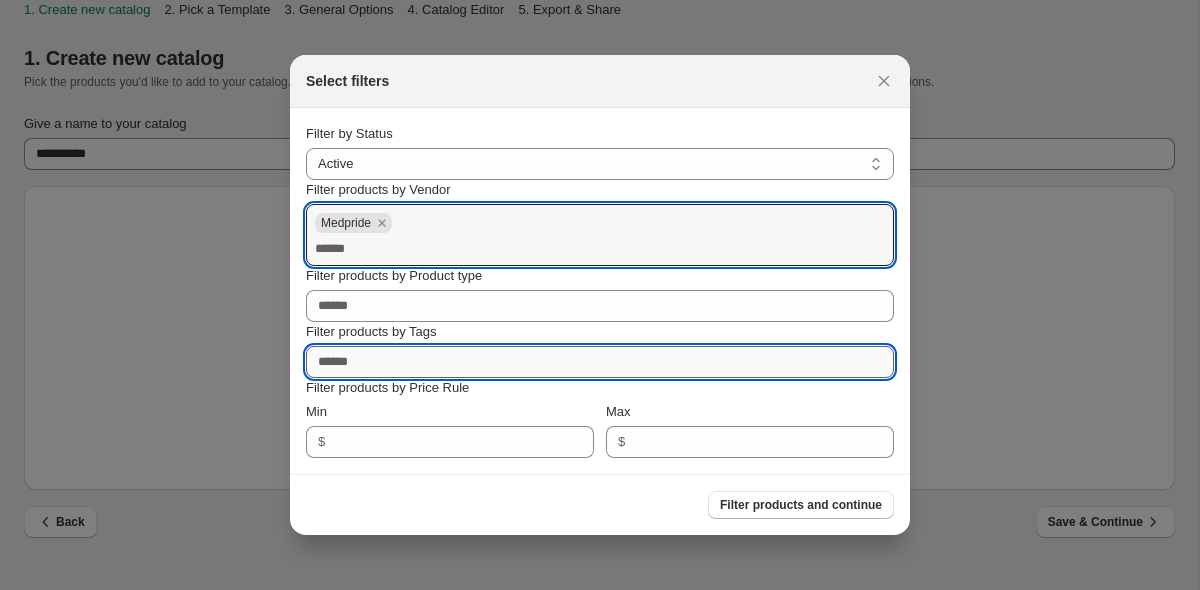 click on "Filter products by Tags" at bounding box center (600, 362) 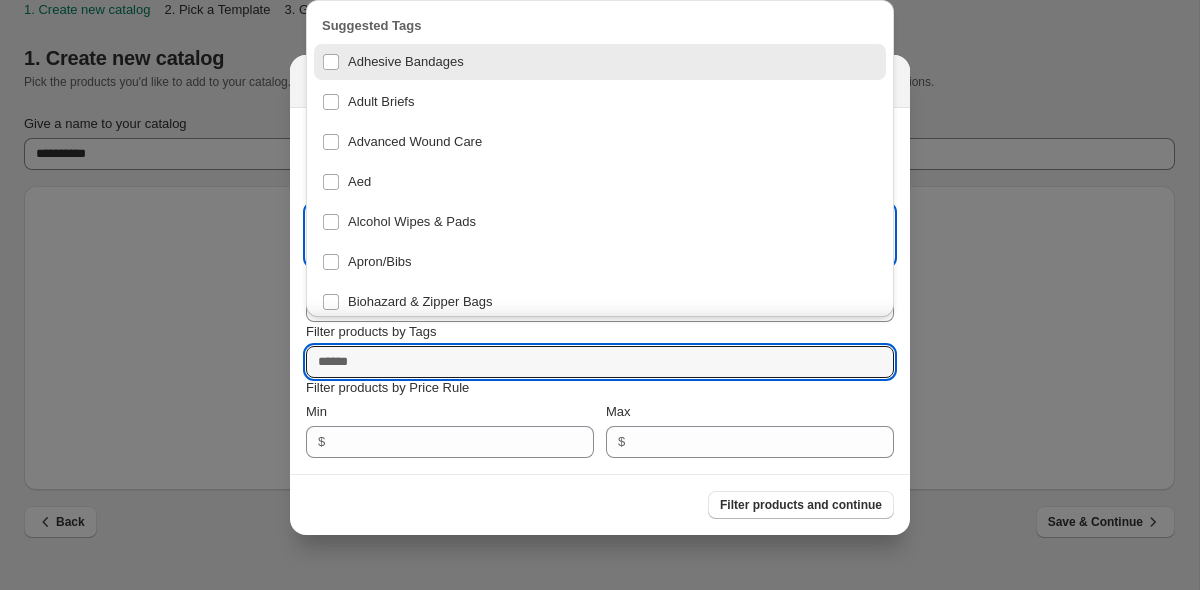 click on "Adhesive Bandages" at bounding box center [600, 62] 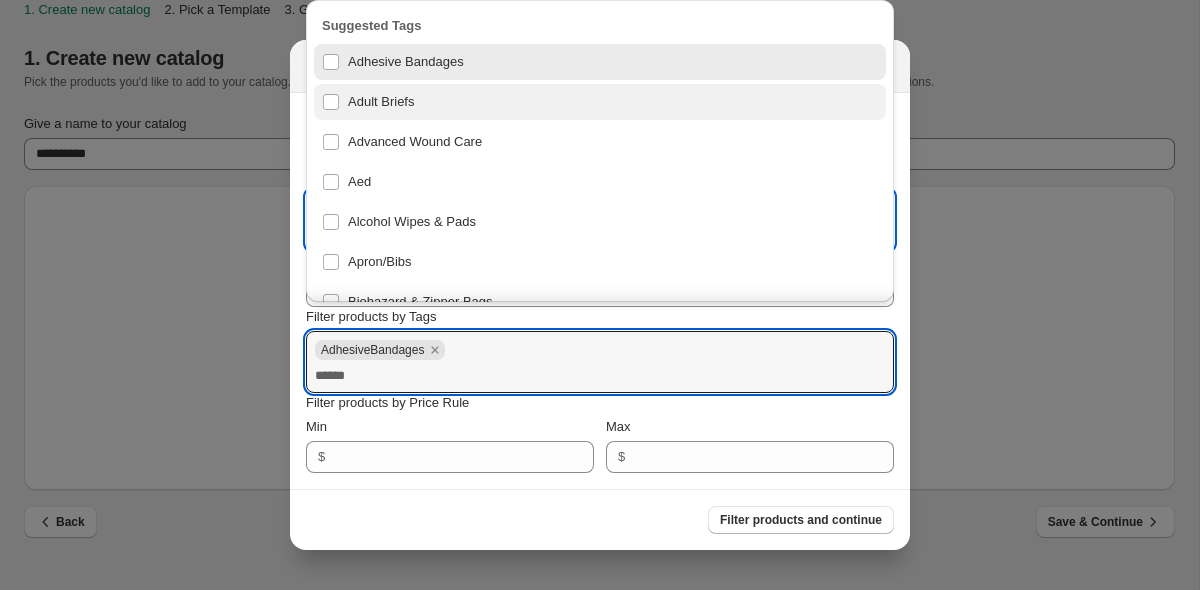 click on "Adult Briefs" at bounding box center [600, 102] 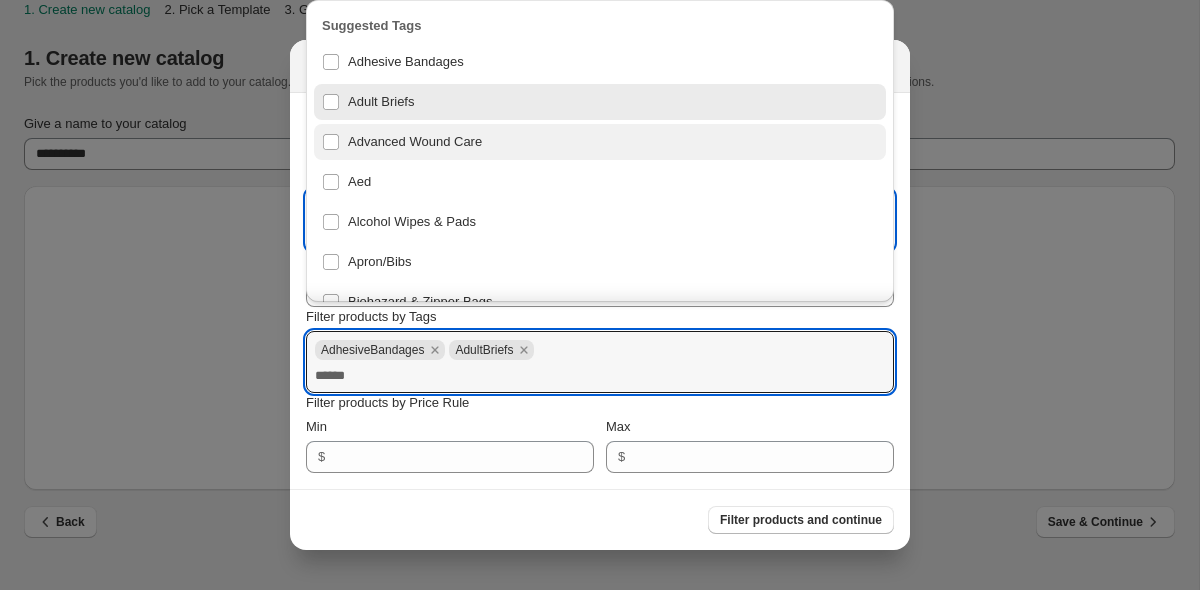 click on "Advanced Wound Care" at bounding box center (600, 142) 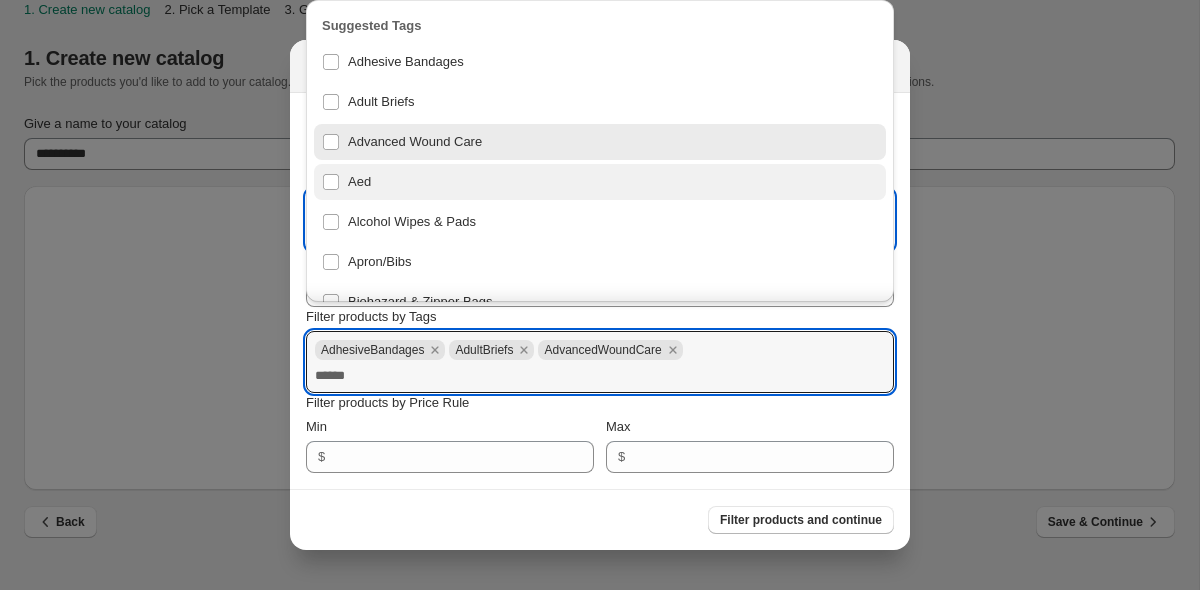 click on "Aed" at bounding box center (600, 182) 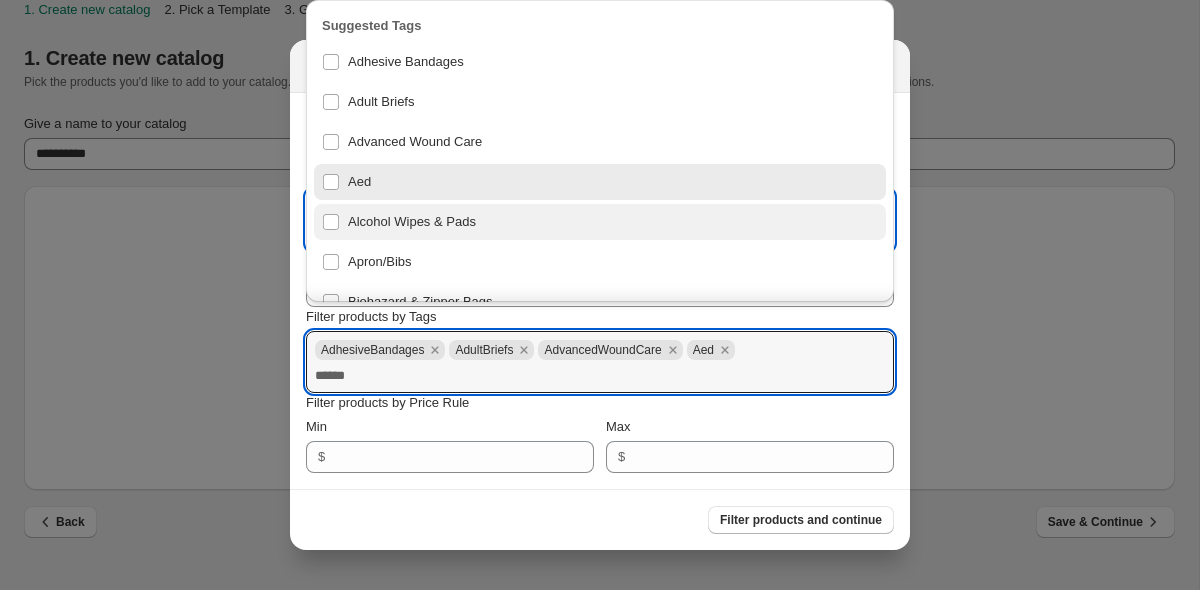 click on "Alcohol Wipes & Pads" at bounding box center [600, 222] 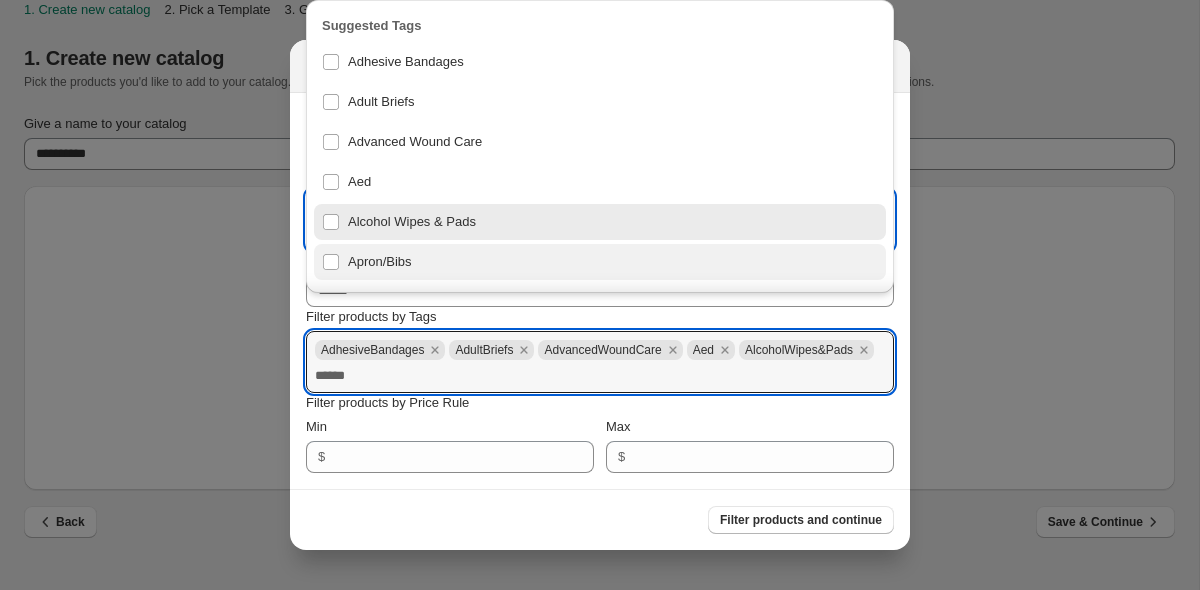 click on "Apron/Bibs" at bounding box center (600, 262) 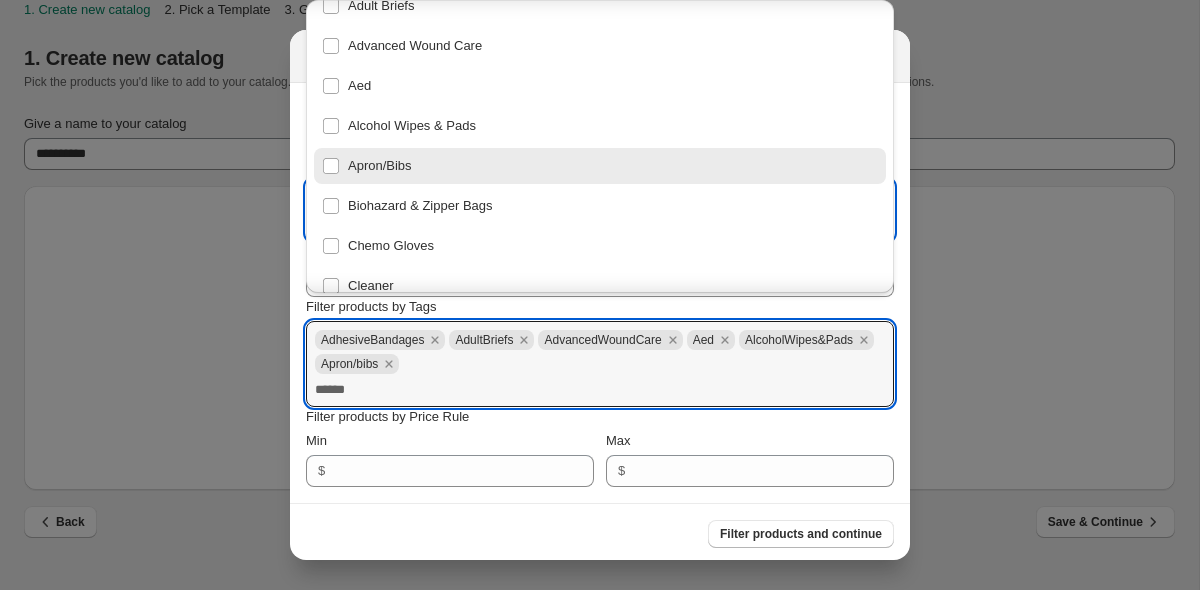scroll, scrollTop: 138, scrollLeft: 0, axis: vertical 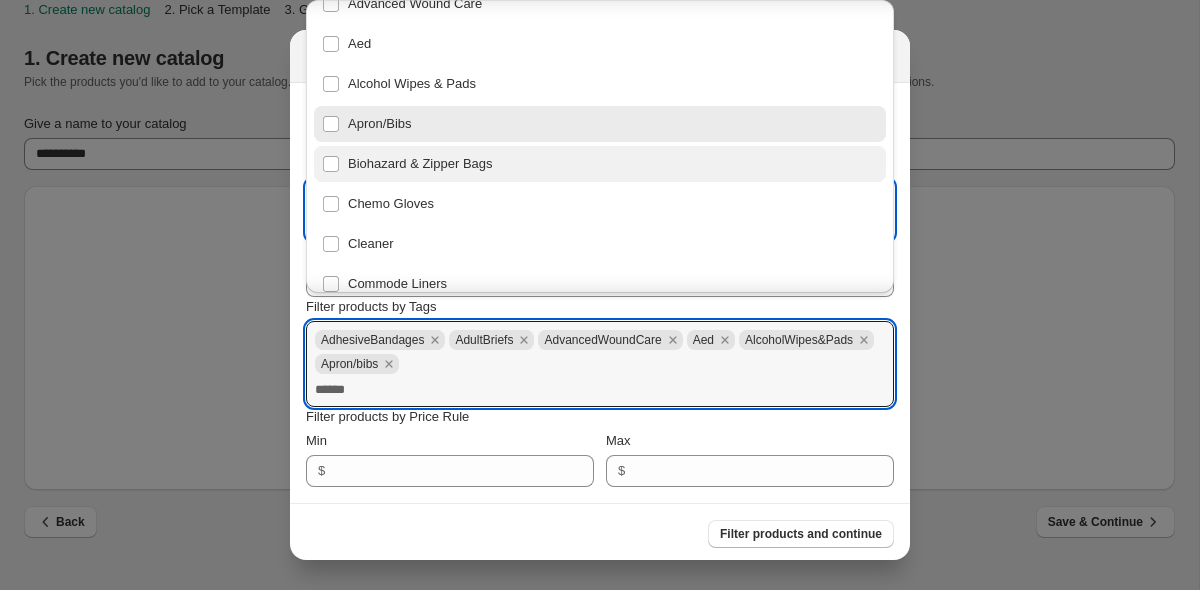 click on "Biohazard & Zipper Bags" at bounding box center [600, 164] 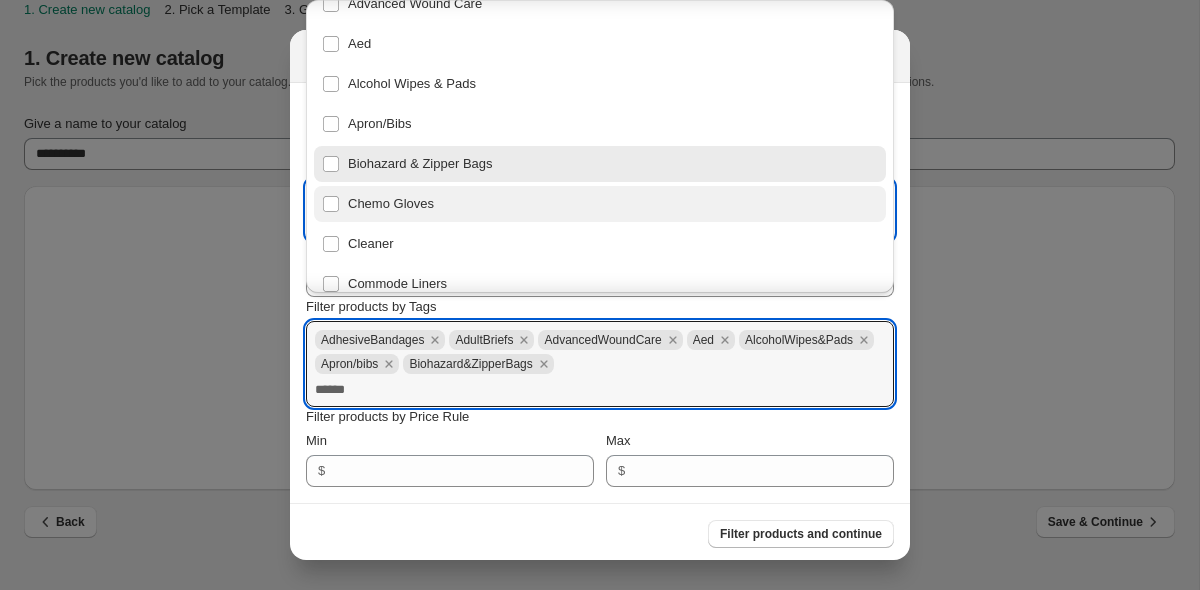 click on "Chemo Gloves" at bounding box center (600, 204) 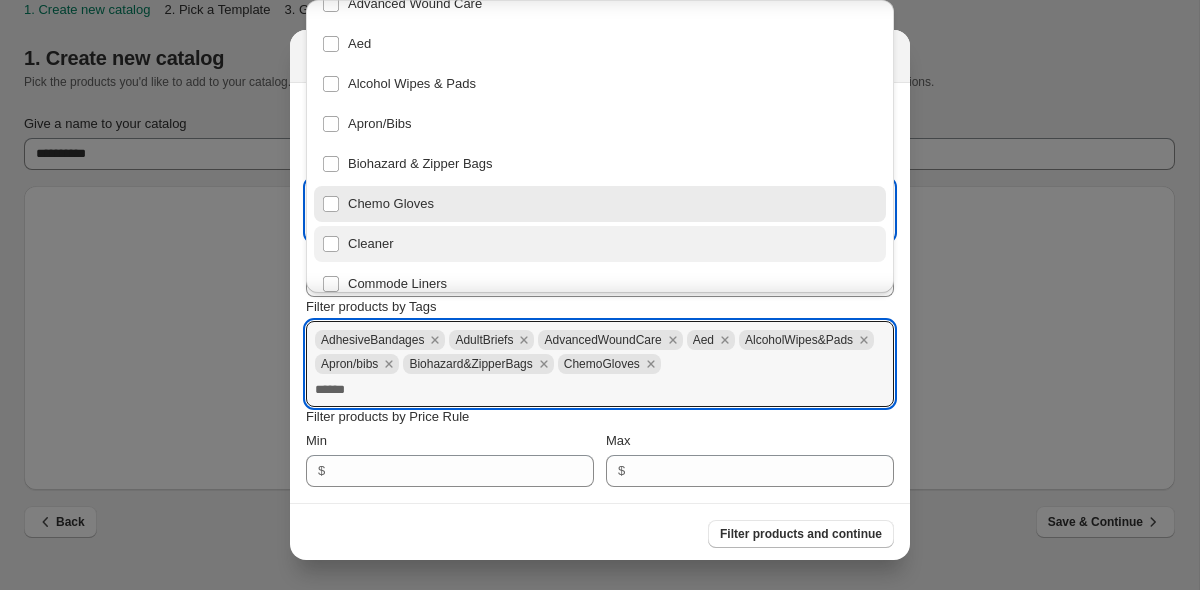click on "Cleaner" at bounding box center [600, 244] 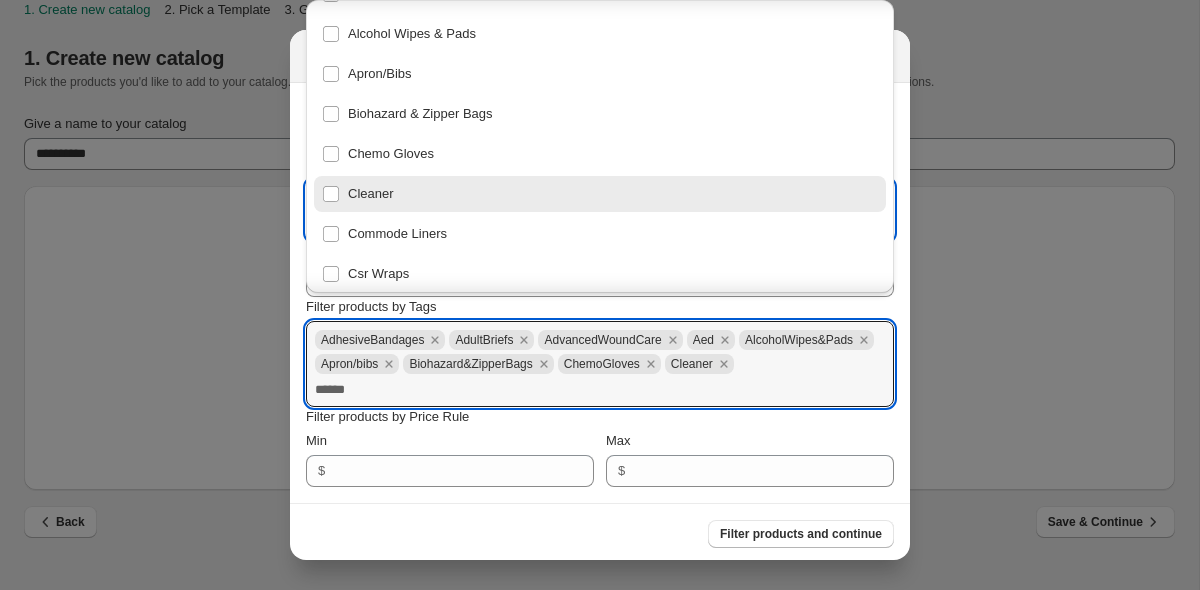 scroll, scrollTop: 238, scrollLeft: 0, axis: vertical 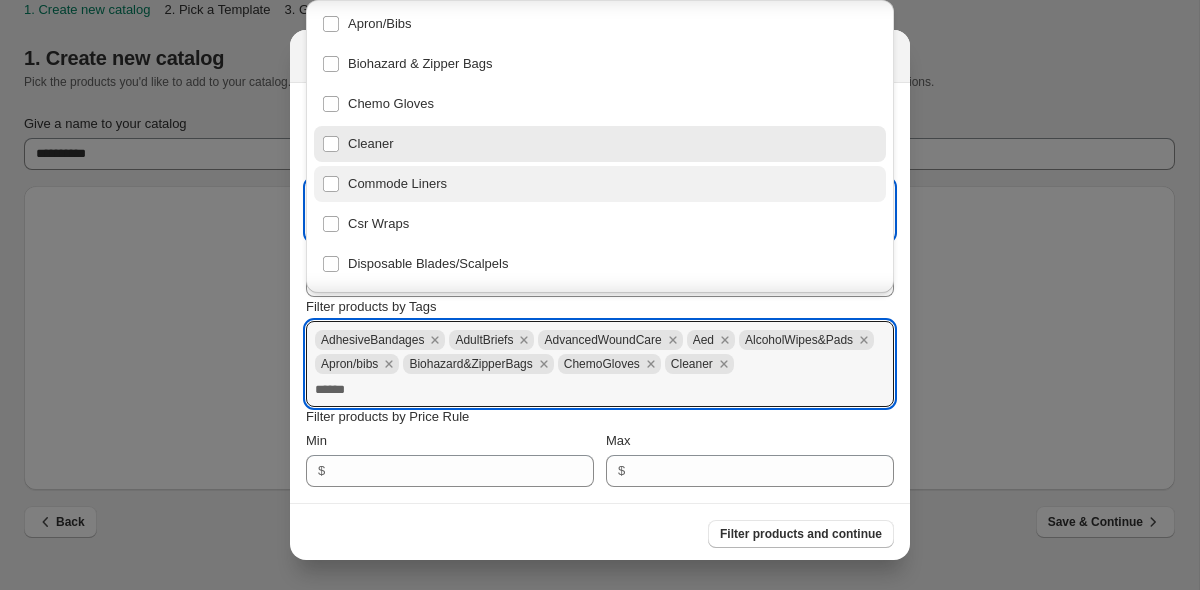 click on "Commode Liners" at bounding box center (600, 184) 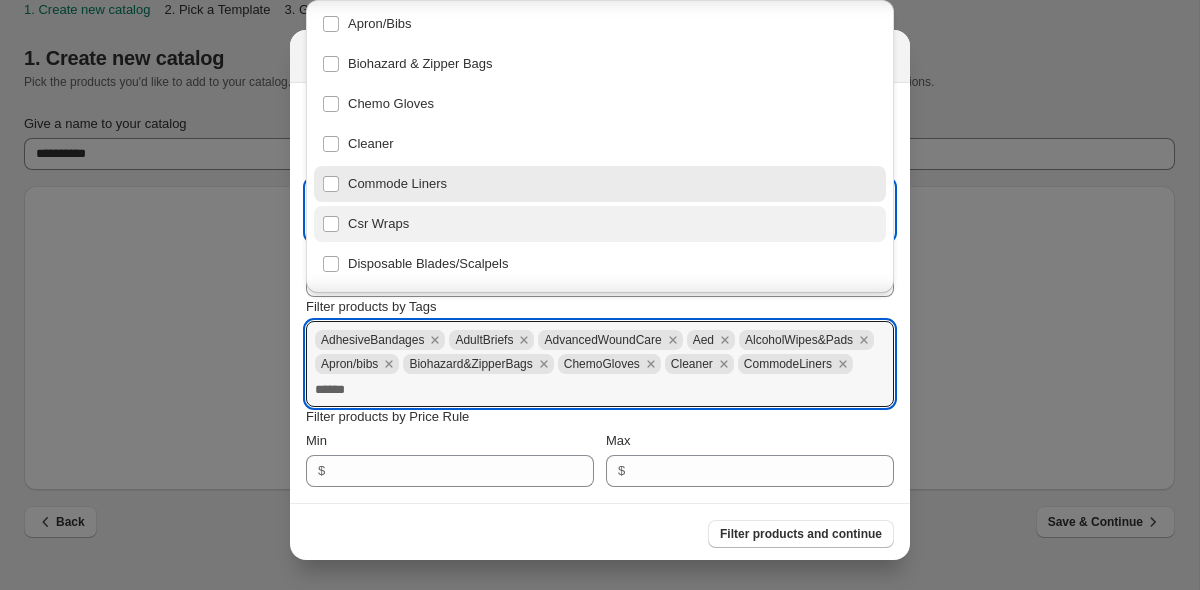 click on "Csr Wraps" at bounding box center [600, 224] 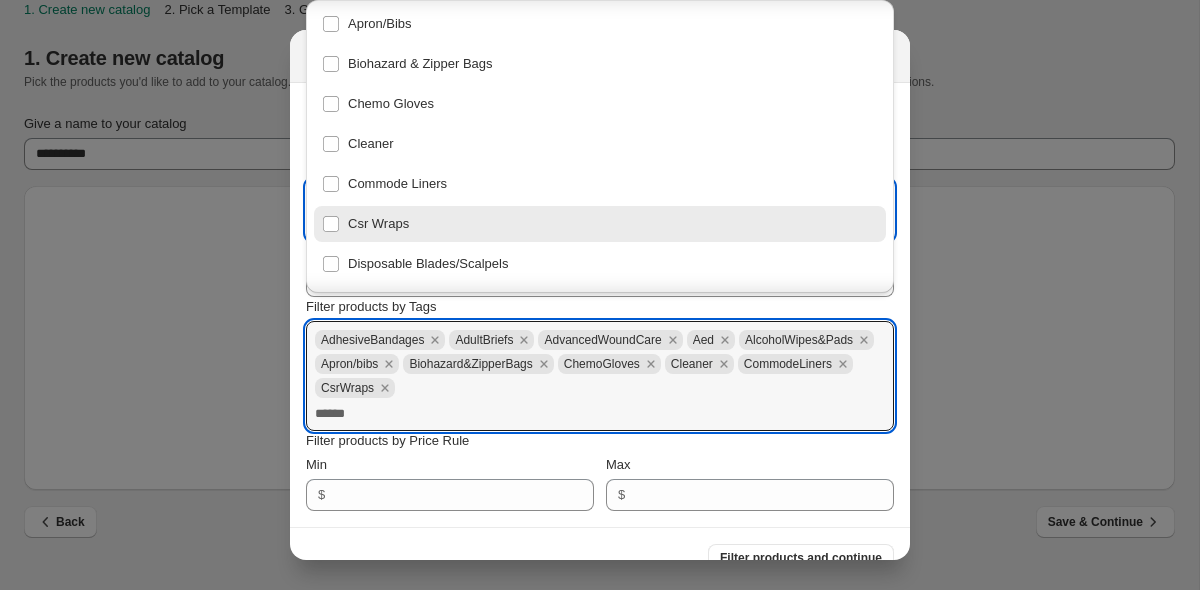 scroll, scrollTop: 307, scrollLeft: 0, axis: vertical 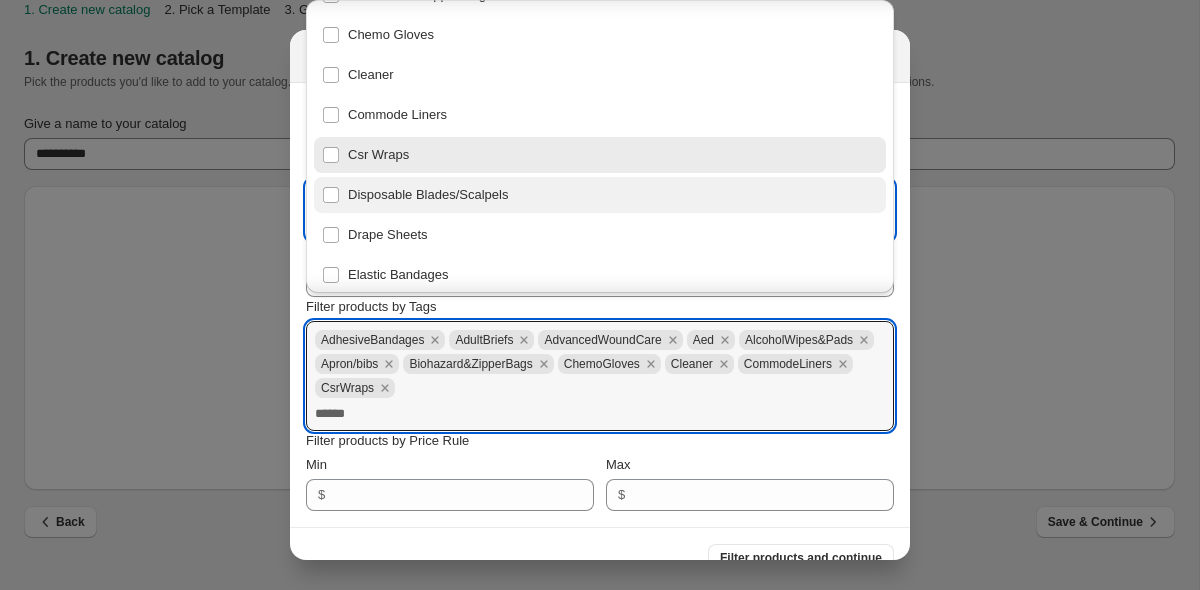 click on "Disposable Blades/Scalpels" at bounding box center [600, 195] 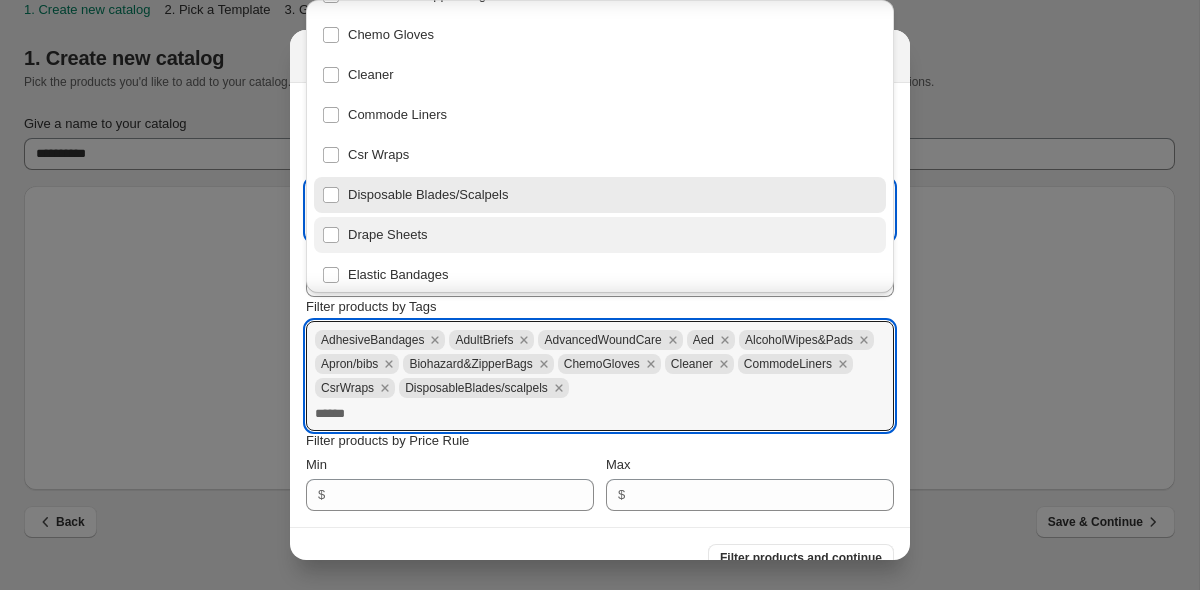click on "Drape Sheets" at bounding box center (600, 235) 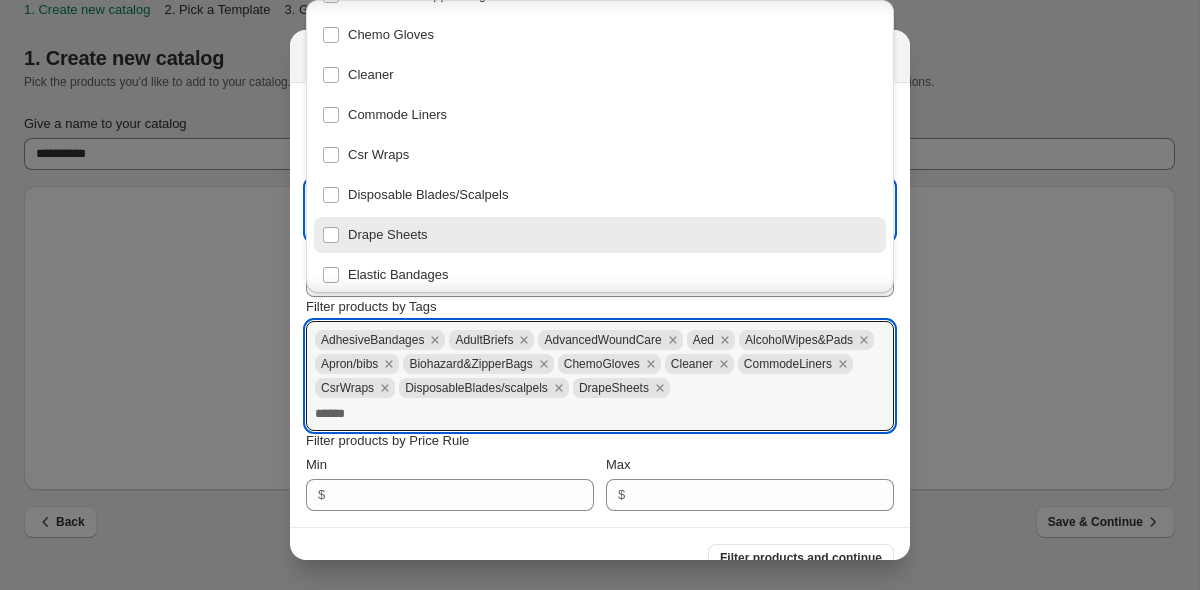 scroll, scrollTop: 430, scrollLeft: 0, axis: vertical 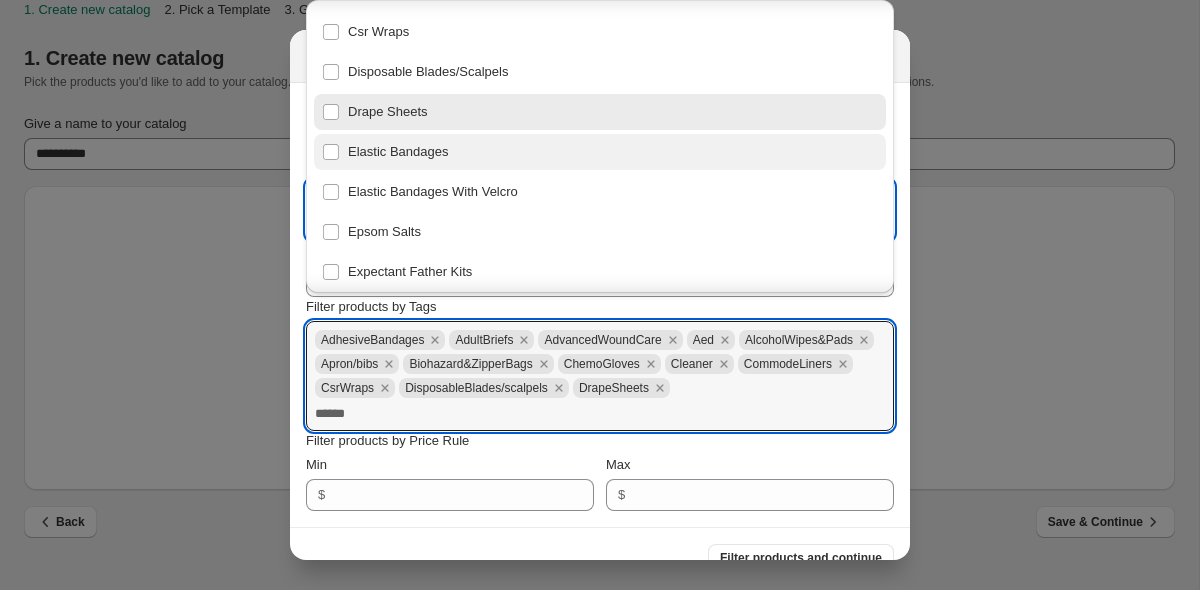 click on "Elastic Bandages" at bounding box center [600, 152] 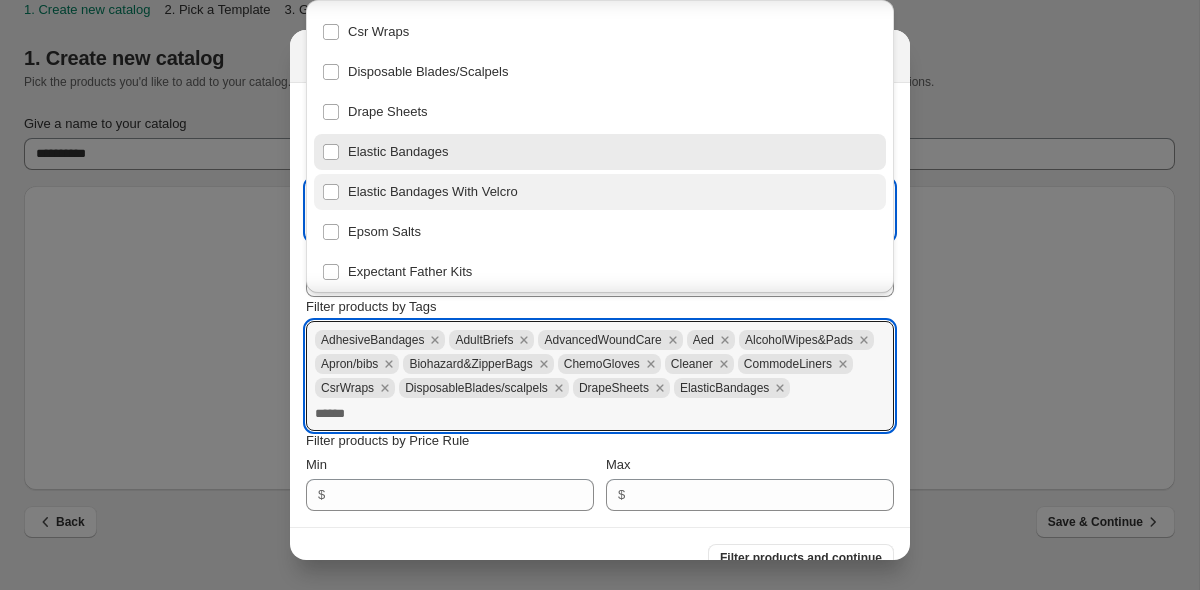 click on "Elastic Bandages With Velcro" at bounding box center [600, 192] 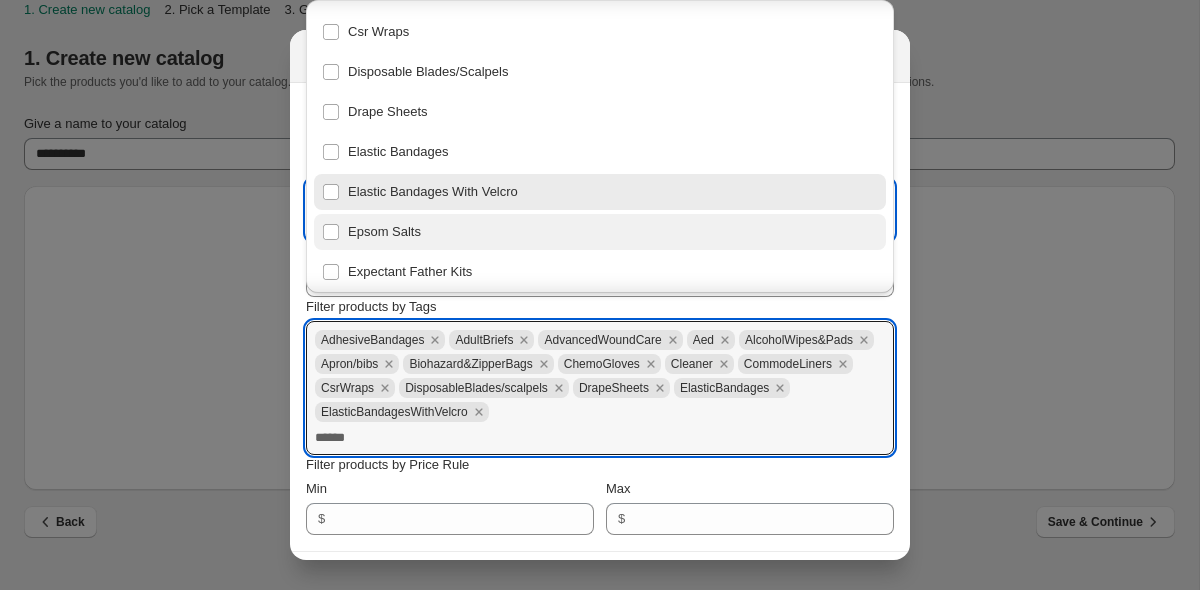 click on "Epsom Salts" at bounding box center (600, 232) 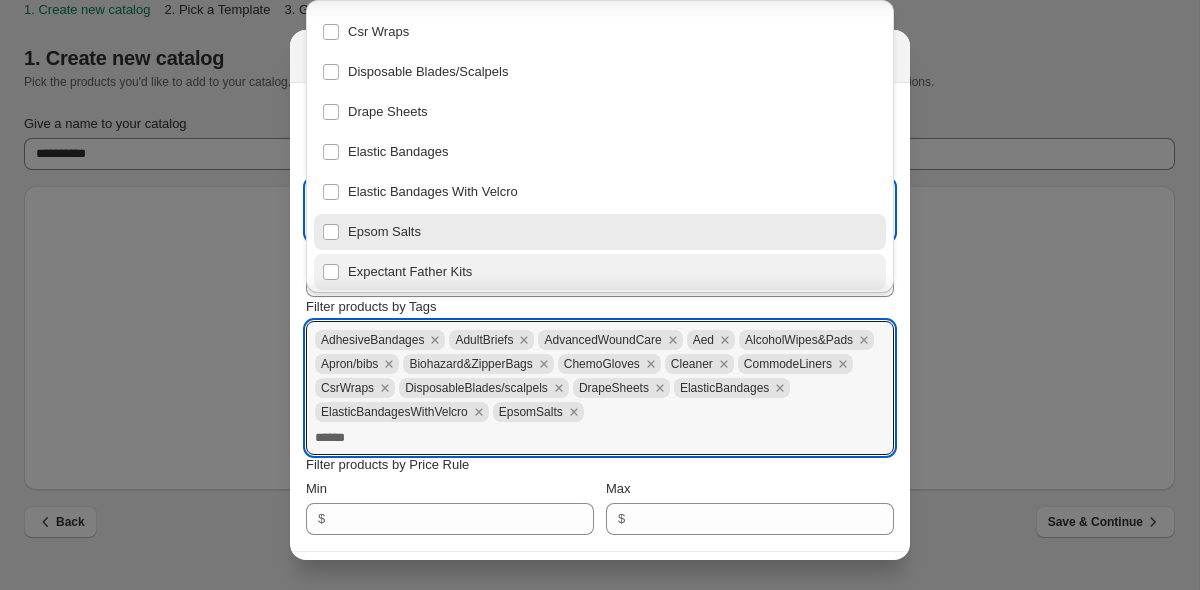 click on "Expectant Father Kits" at bounding box center [600, 272] 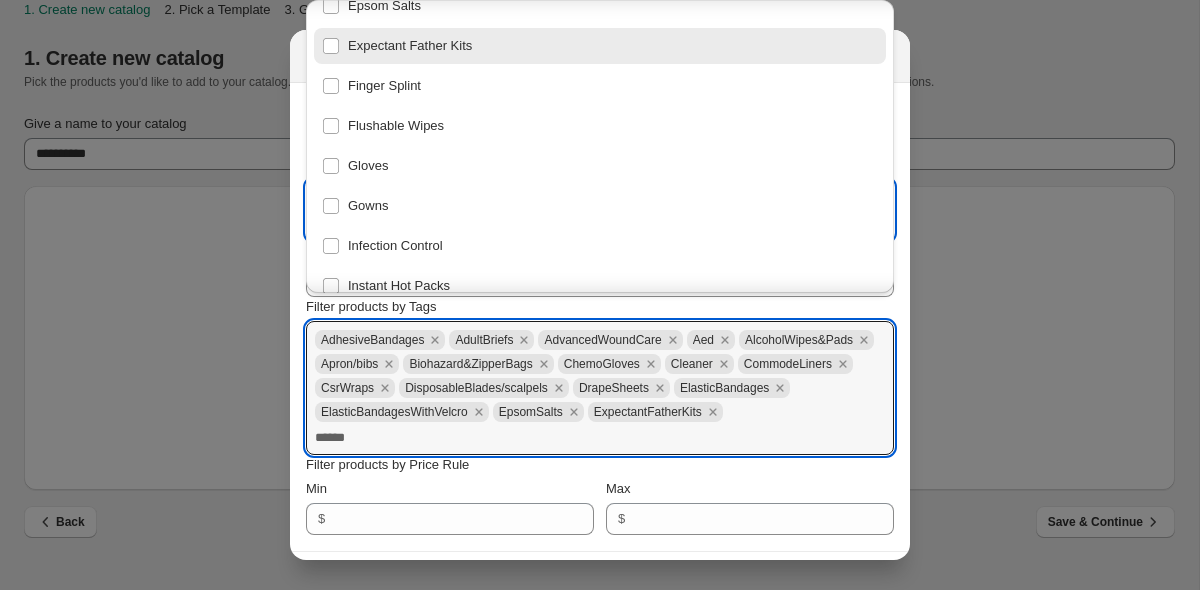 scroll, scrollTop: 720, scrollLeft: 0, axis: vertical 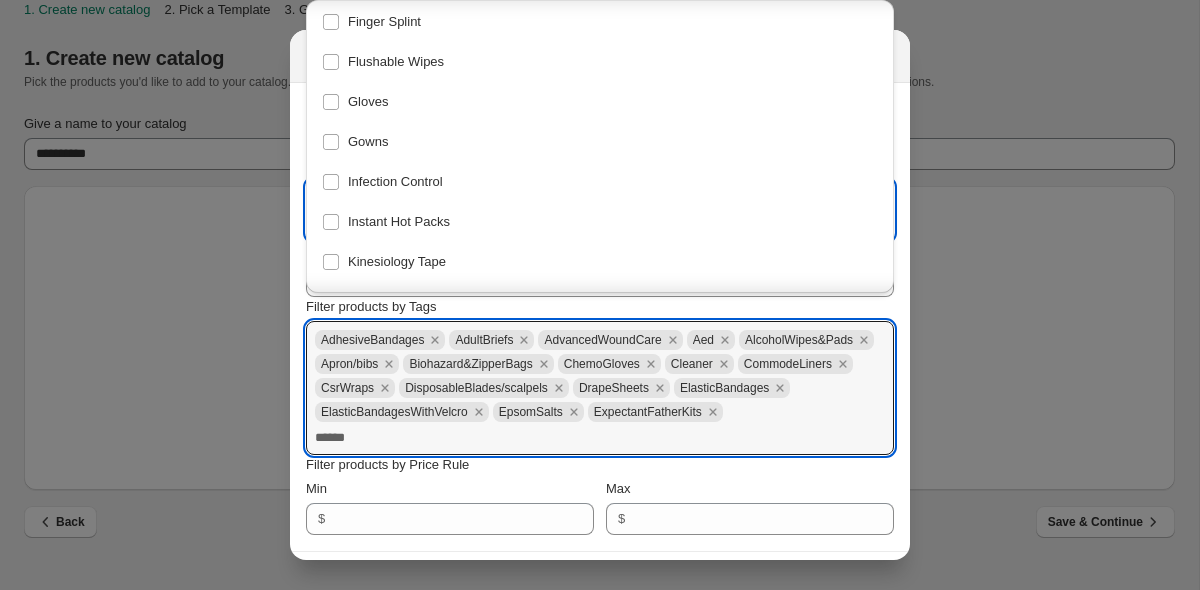click on "Flushable Wipes" at bounding box center (600, 60) 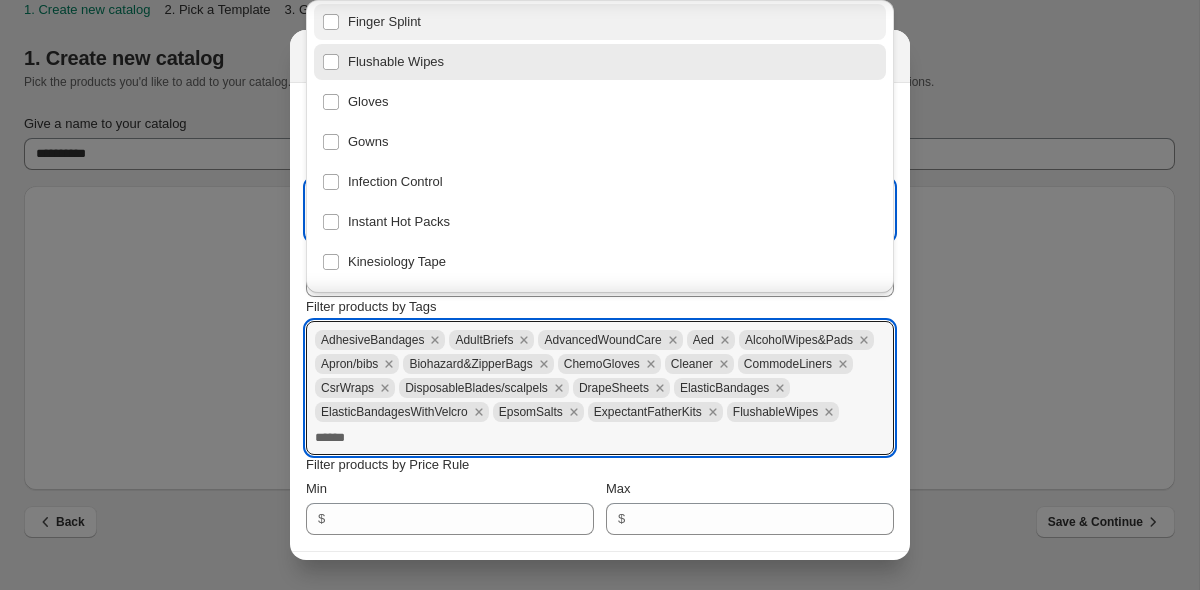click on "Finger Splint" at bounding box center (600, 22) 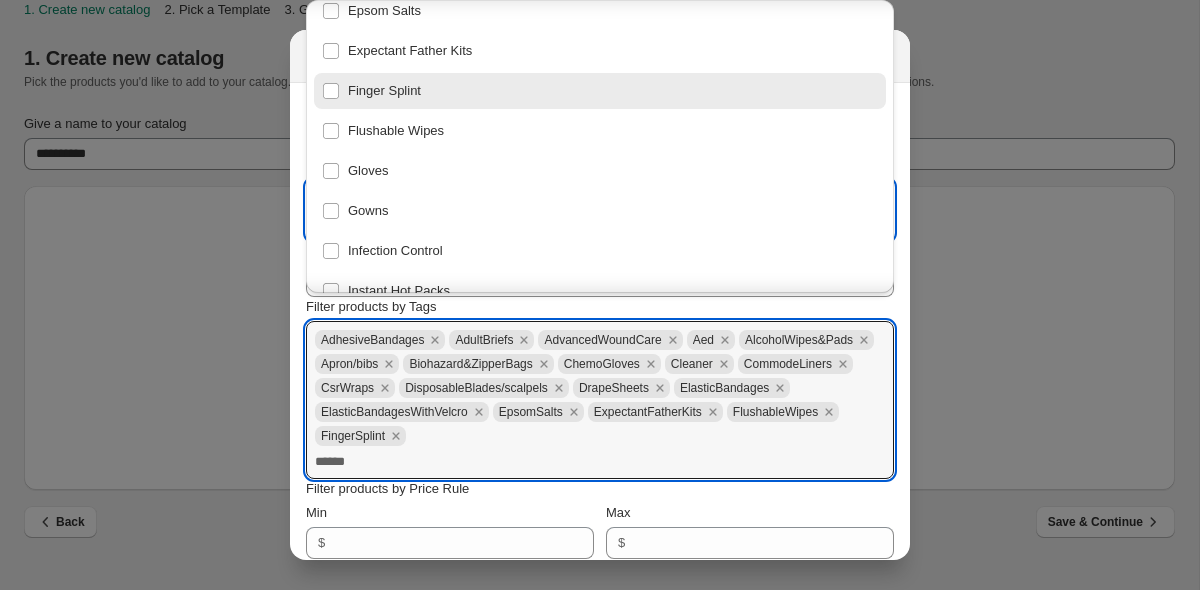 scroll, scrollTop: 649, scrollLeft: 0, axis: vertical 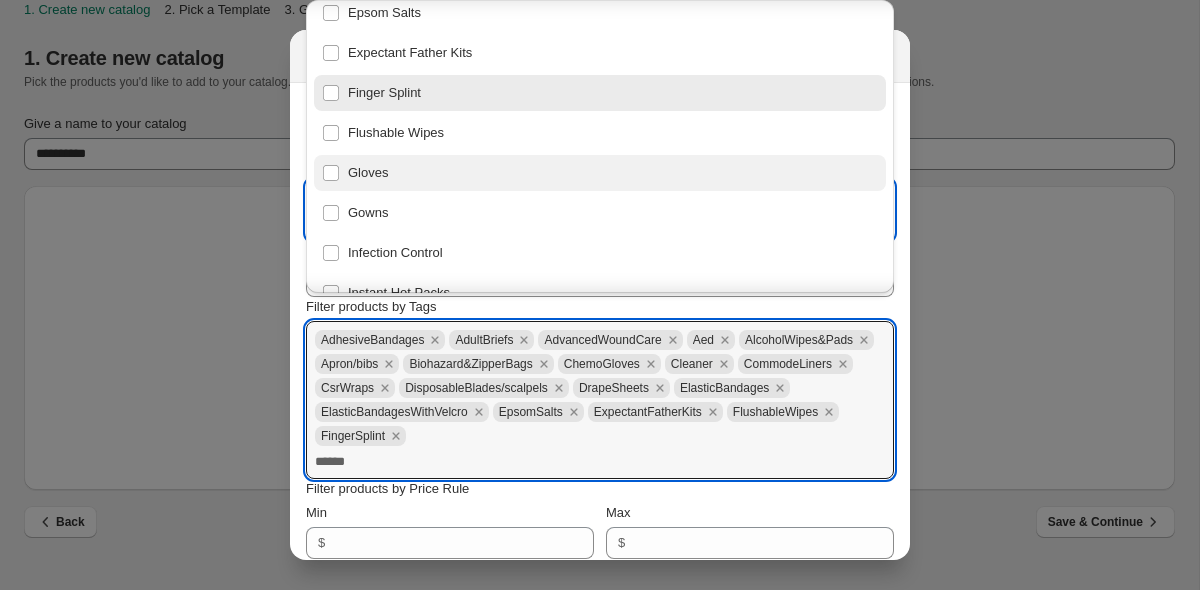 click on "Gloves" at bounding box center (600, 173) 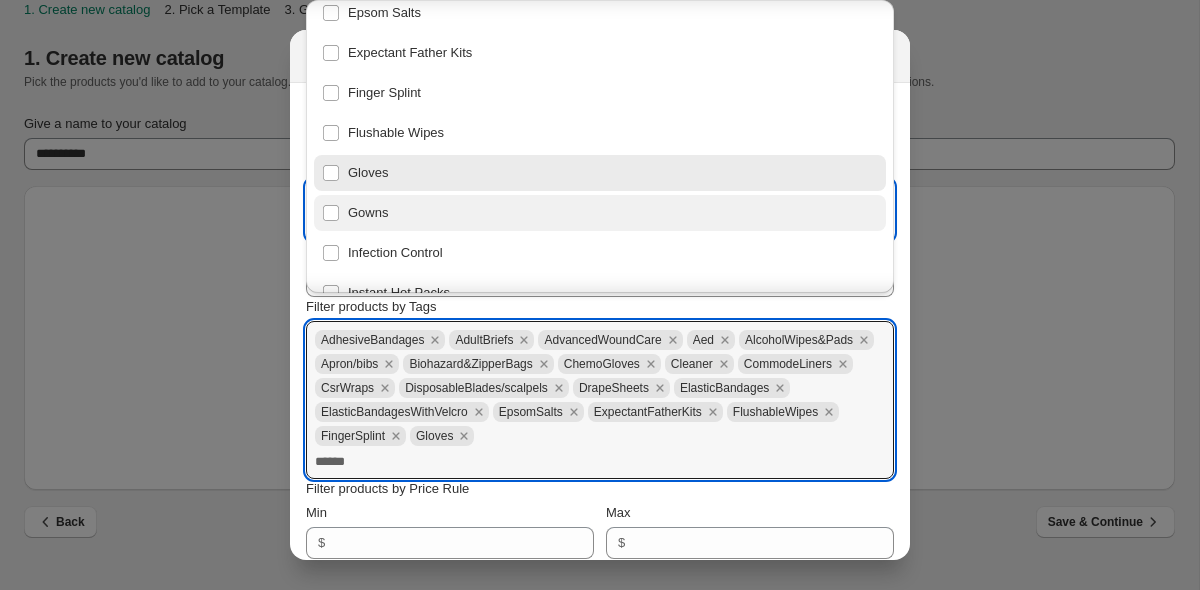 click on "Gowns" at bounding box center (600, 213) 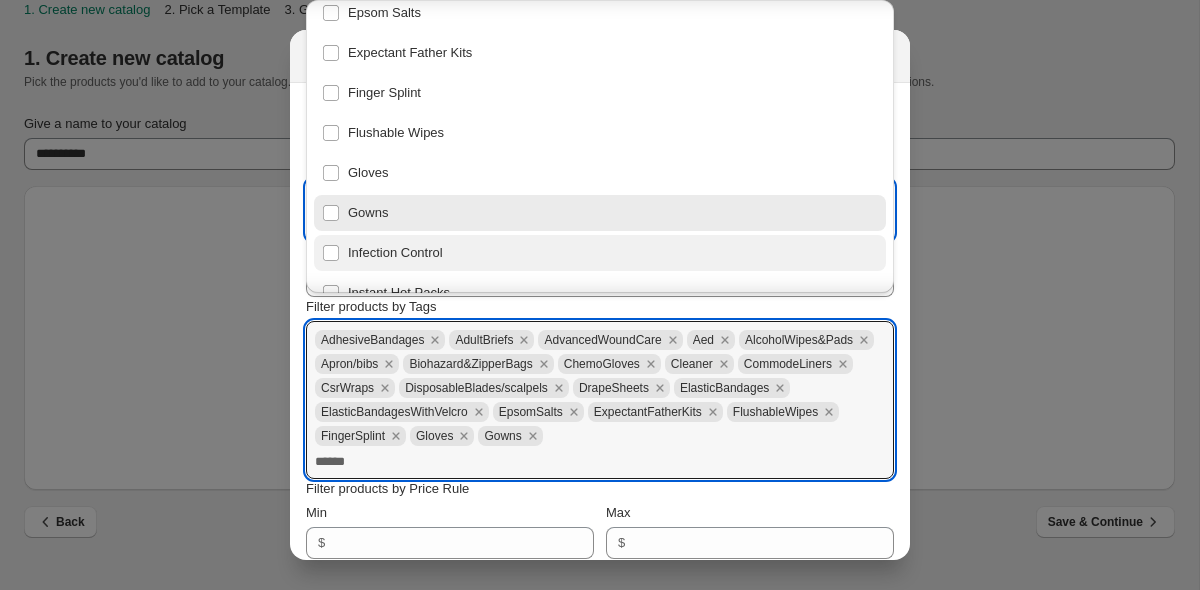 click on "Infection Control" at bounding box center (600, 253) 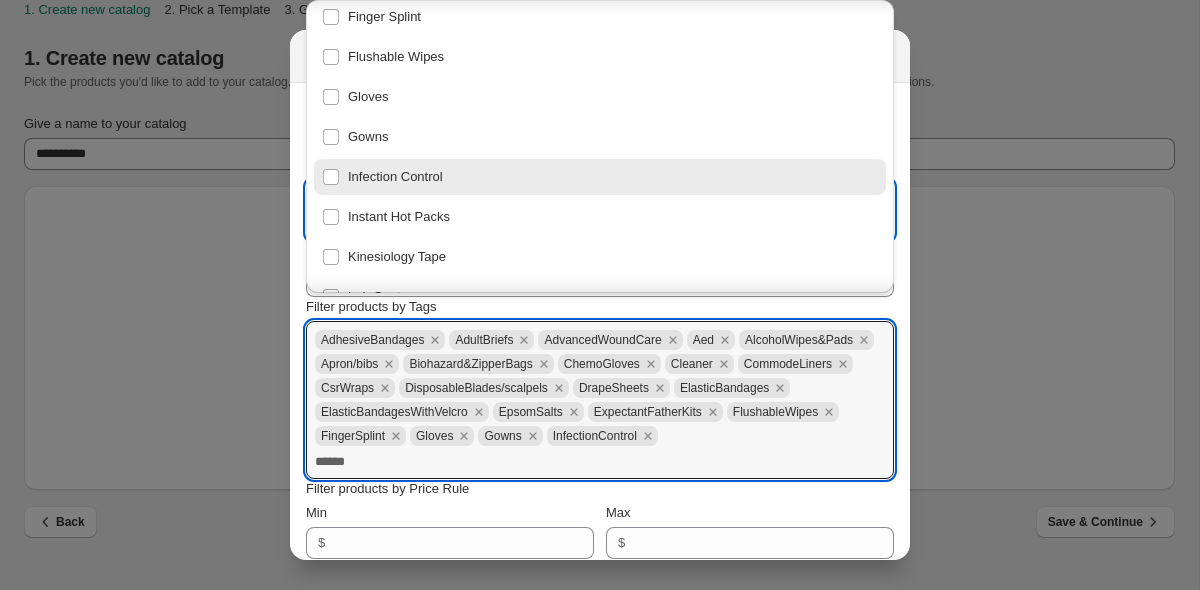 scroll, scrollTop: 831, scrollLeft: 0, axis: vertical 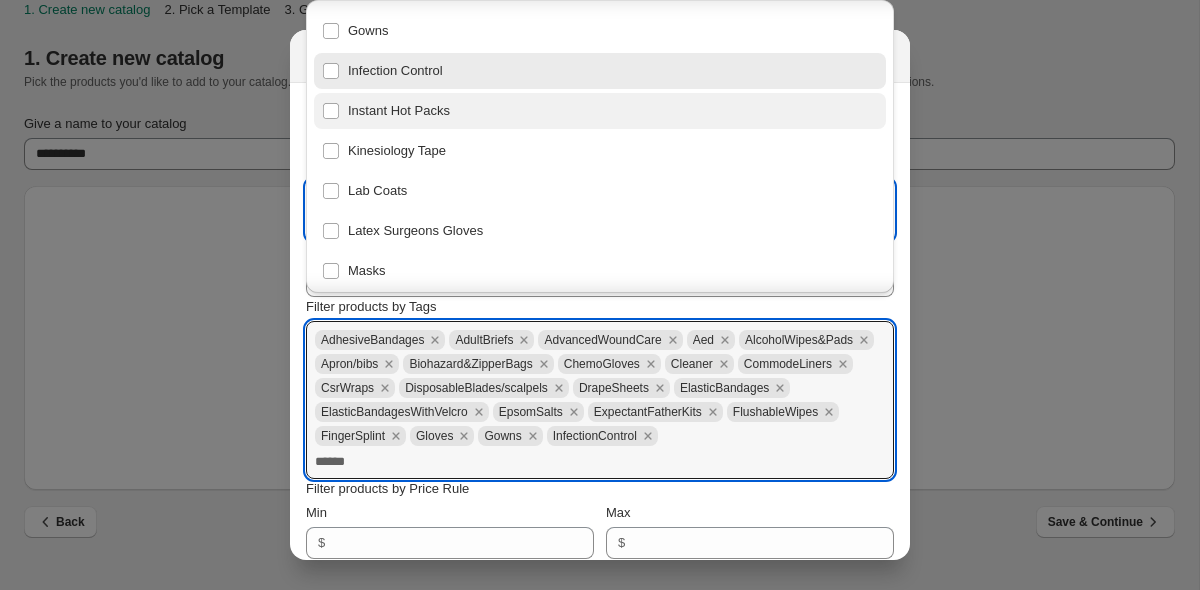 click on "Instant Hot Packs" at bounding box center [600, 111] 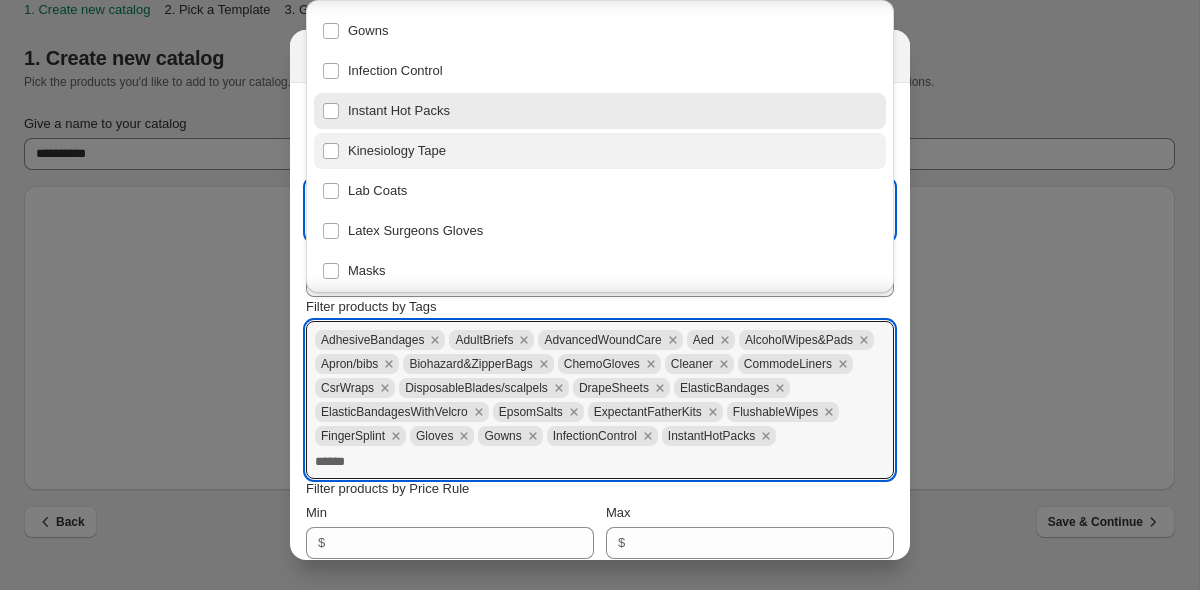 click on "Kinesiology Tape" at bounding box center [600, 151] 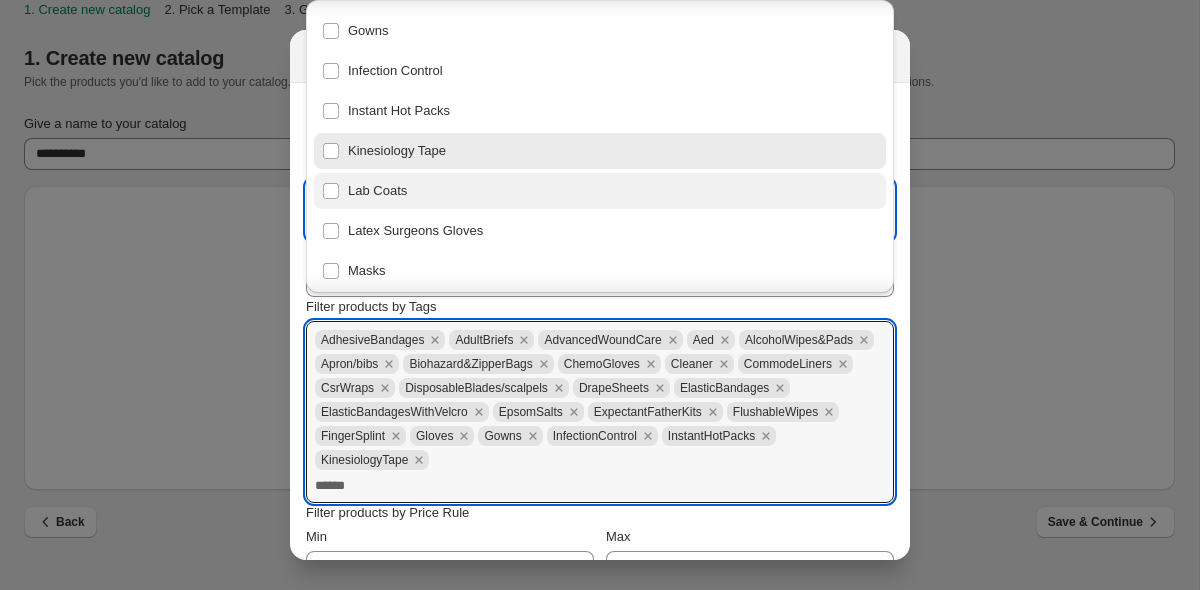 click on "Lab Coats" at bounding box center (600, 191) 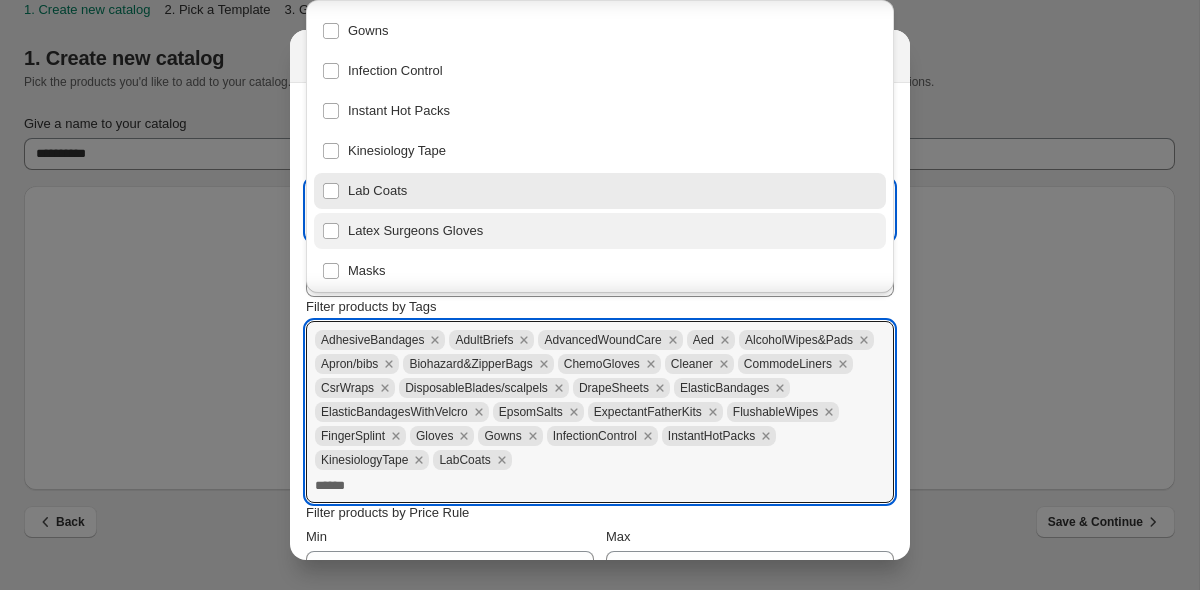 click on "Latex Surgeons Gloves" at bounding box center (600, 231) 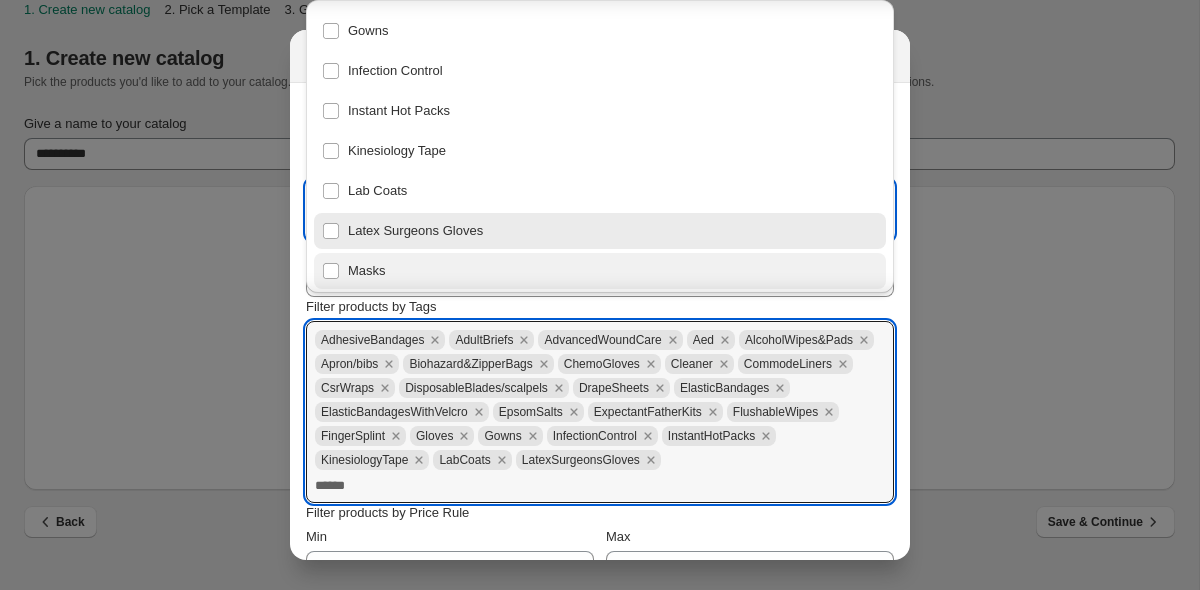 click on "Masks" at bounding box center (600, 271) 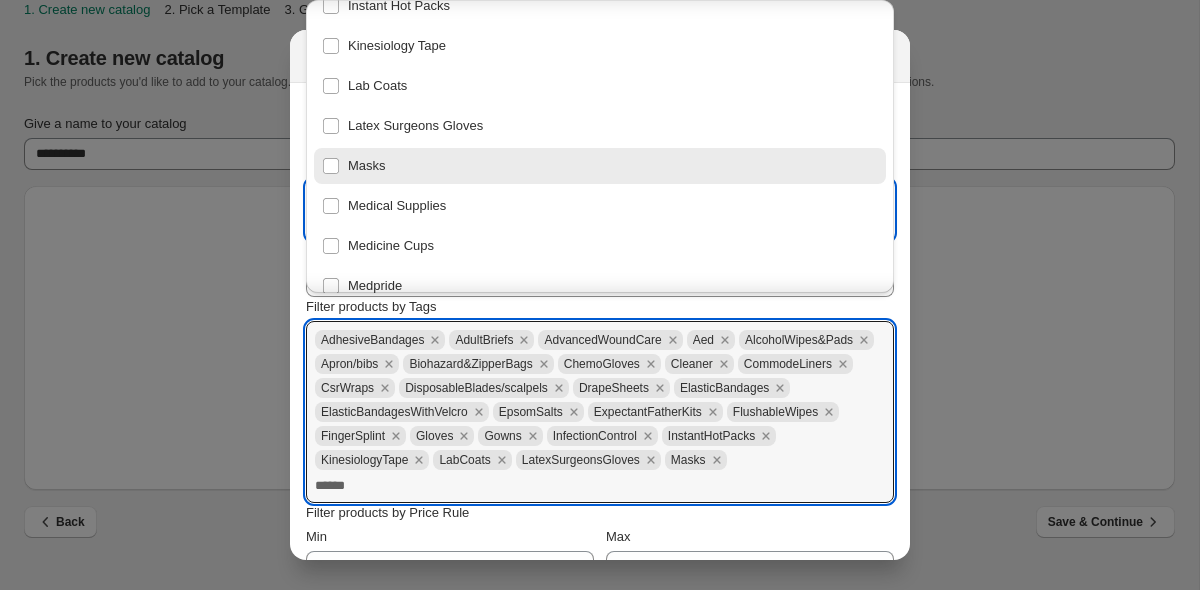 scroll, scrollTop: 978, scrollLeft: 0, axis: vertical 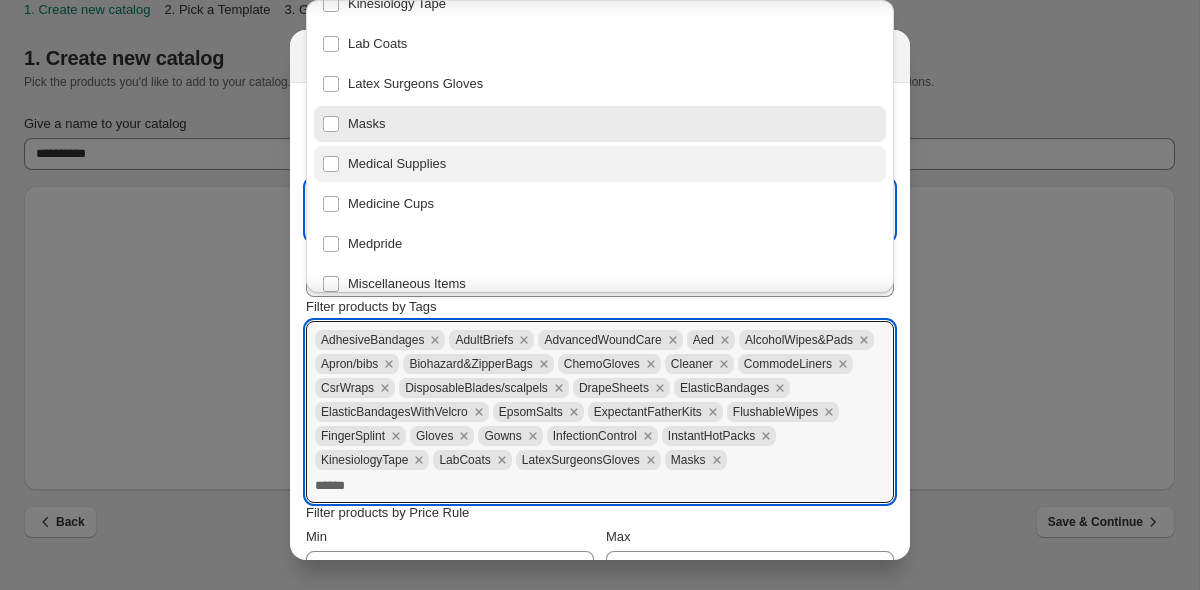 click on "Medical Supplies" at bounding box center (600, 164) 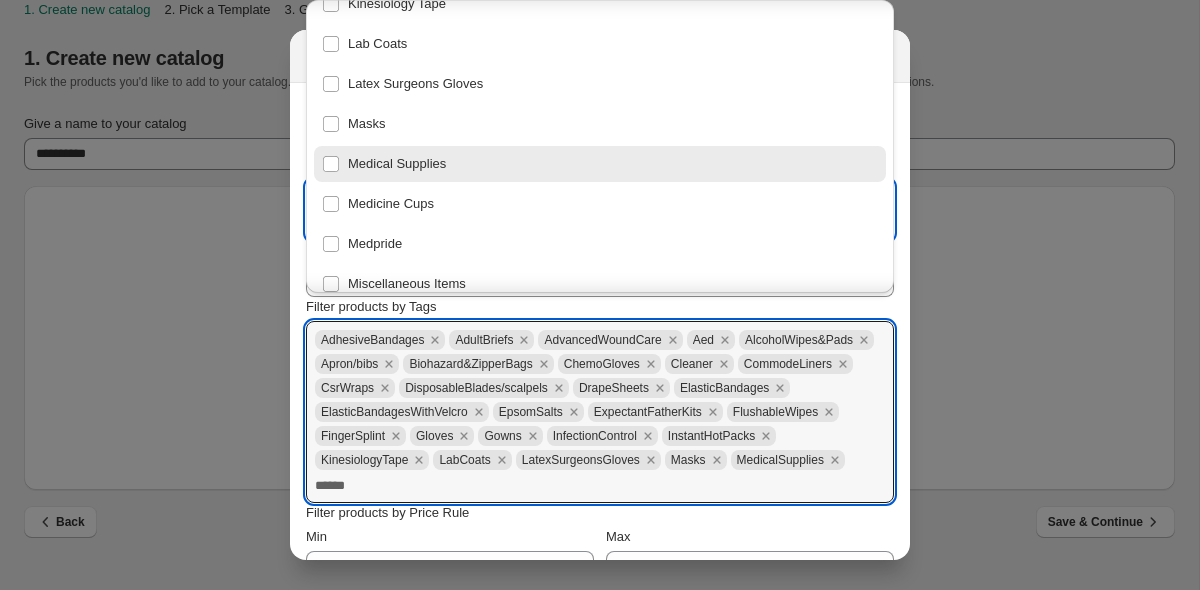 click on "Medical Supplies" at bounding box center (600, 164) 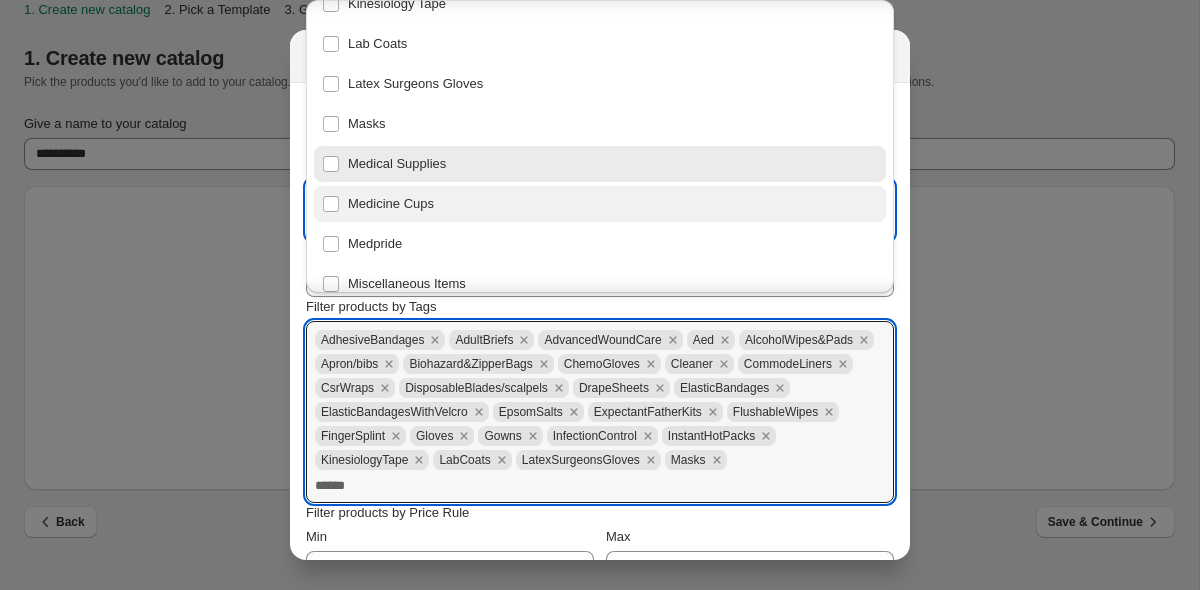click on "Medicine Cups" at bounding box center [600, 204] 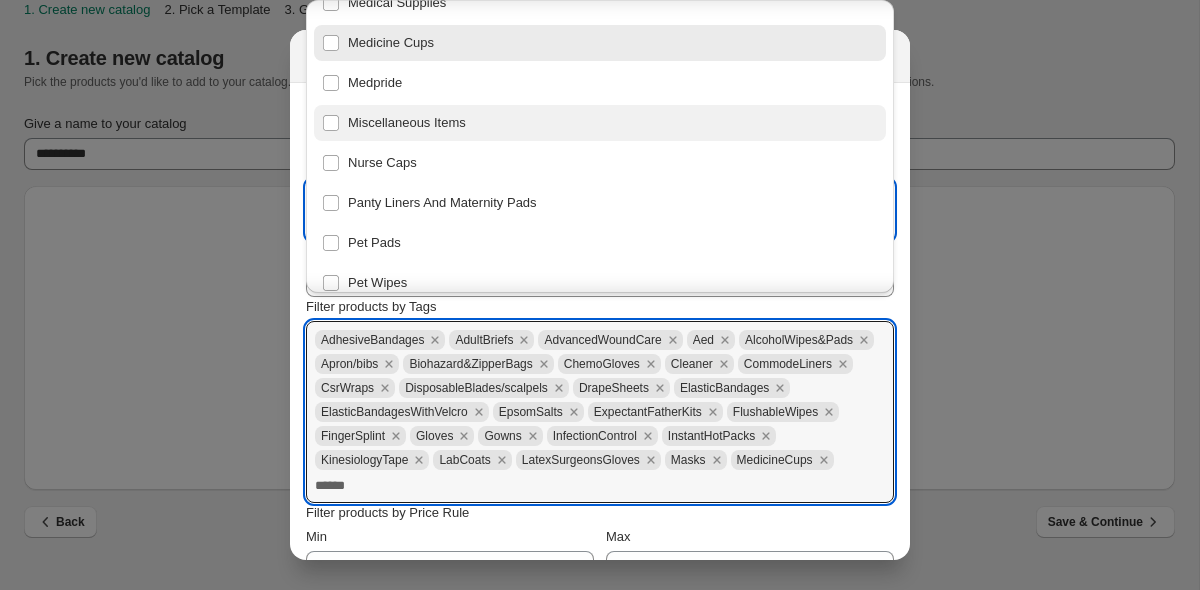 scroll, scrollTop: 1154, scrollLeft: 0, axis: vertical 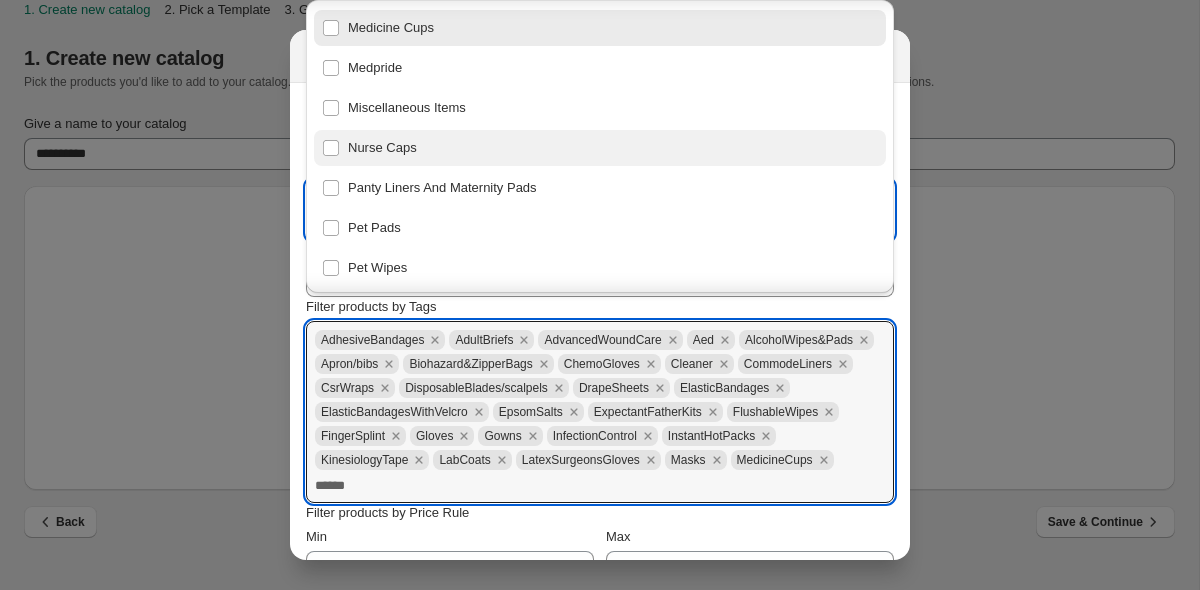click on "Nurse Caps" at bounding box center [600, 148] 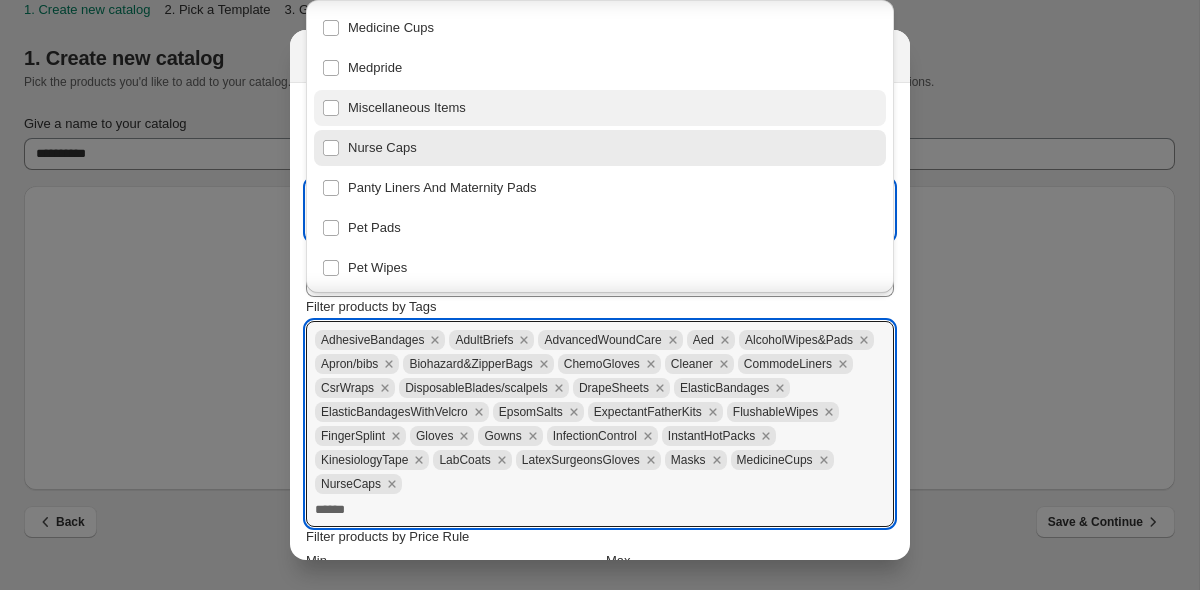 click on "Miscellaneous Items" at bounding box center (600, 108) 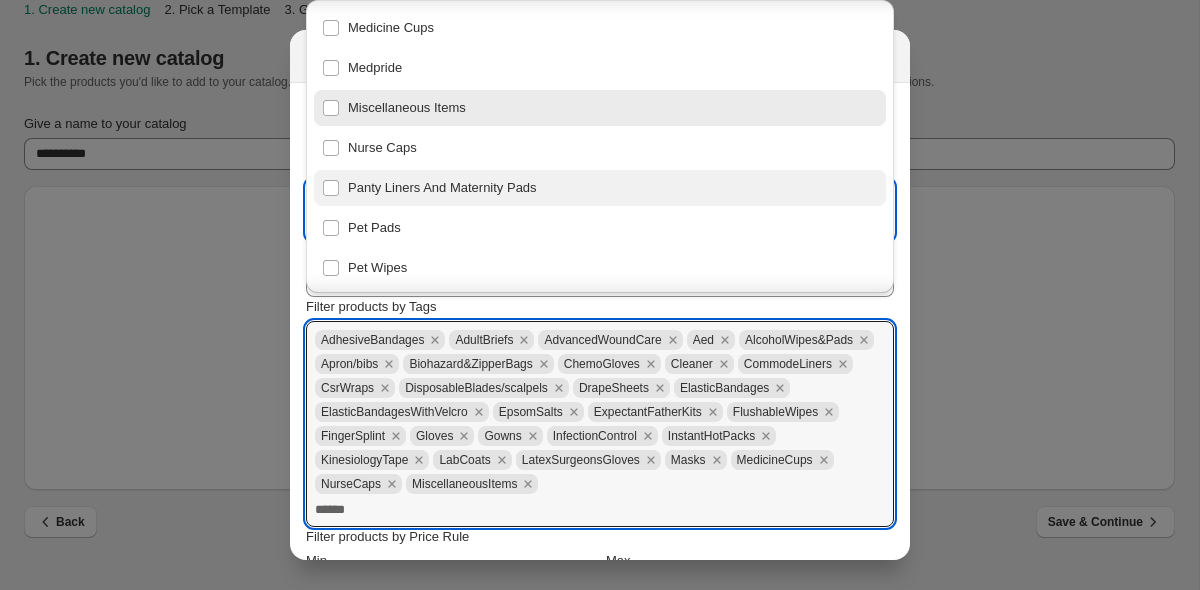 click on "Panty Liners And Maternity Pads" at bounding box center (600, 188) 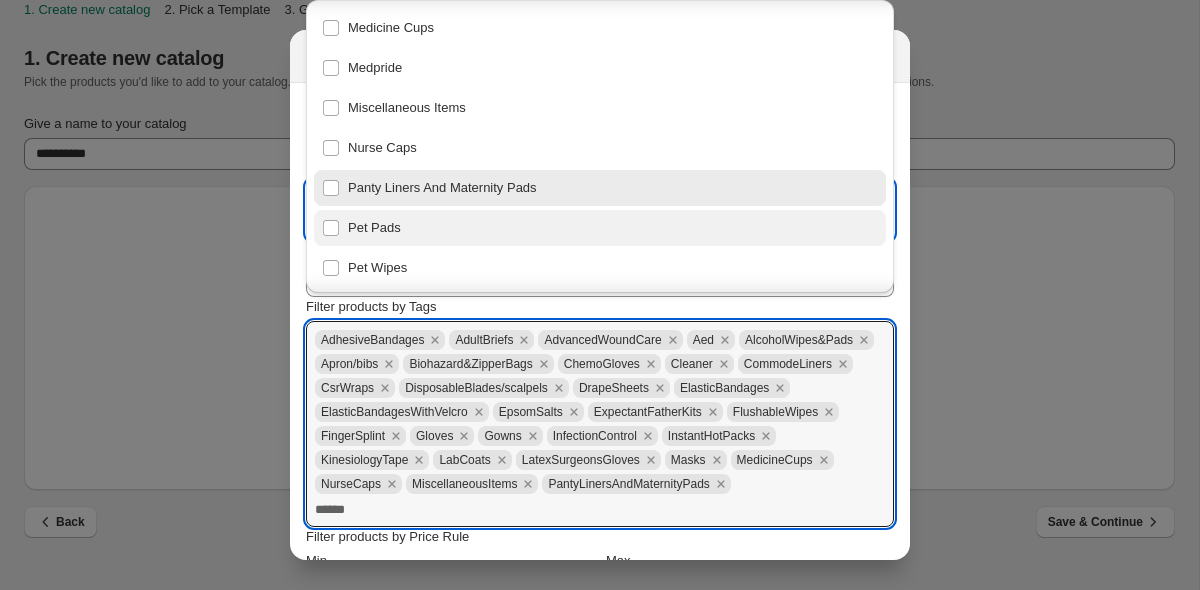 click on "Pet Pads" at bounding box center (600, 228) 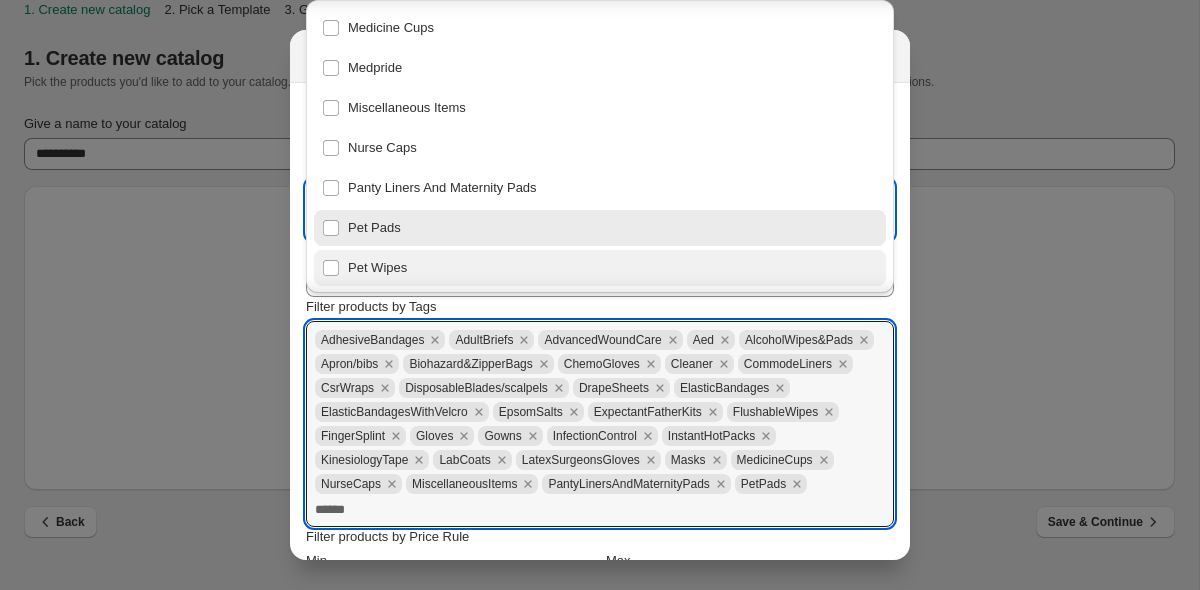 click on "Pet Wipes" at bounding box center [600, 268] 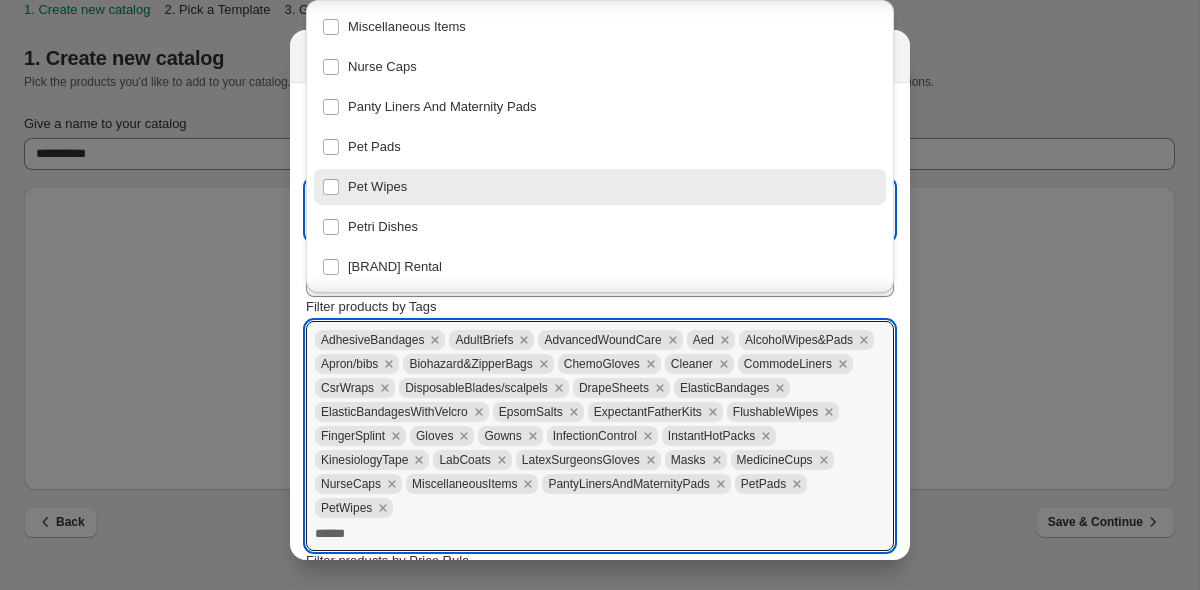 scroll, scrollTop: 1268, scrollLeft: 0, axis: vertical 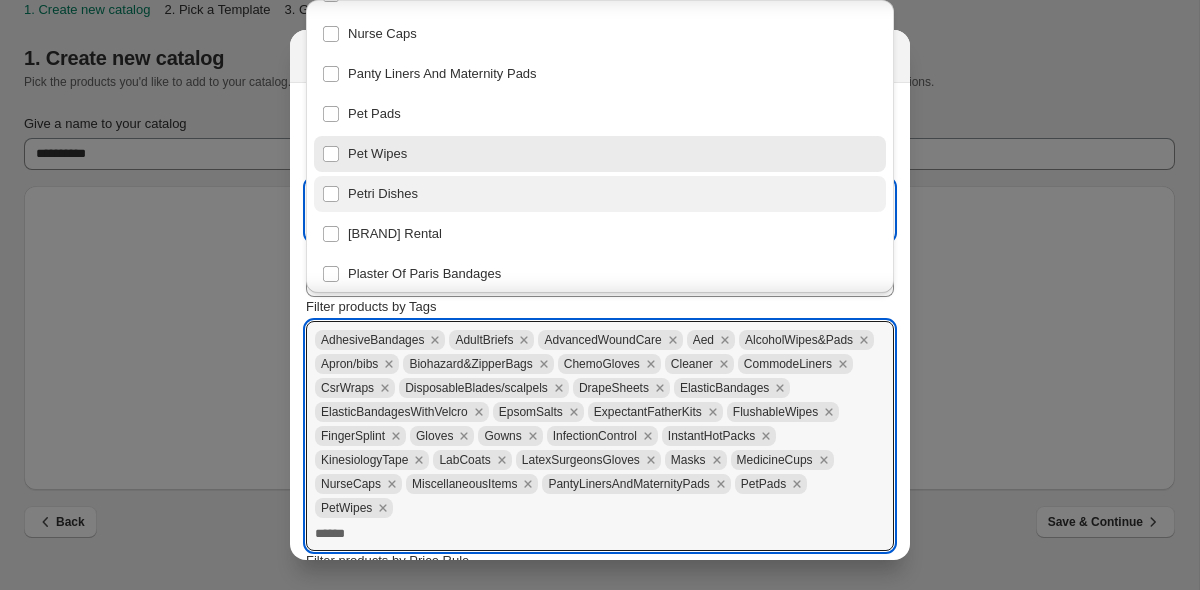 click on "Petri Dishes" at bounding box center [600, 194] 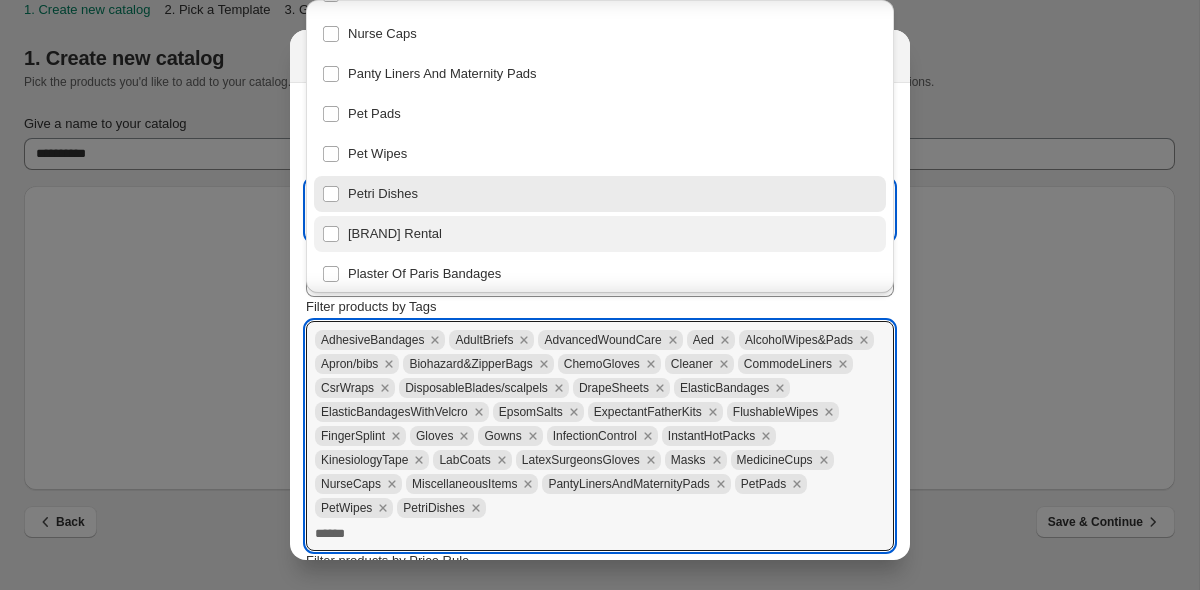 click on "[BRAND] Rental" at bounding box center [600, 234] 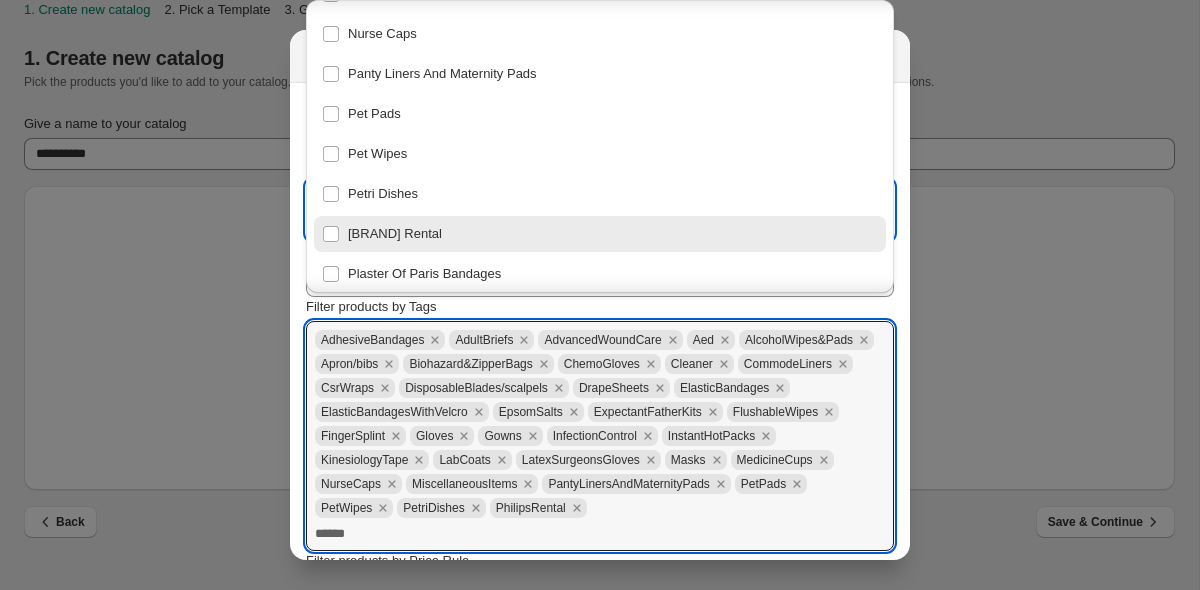click on "[BRAND] Rental" at bounding box center [600, 234] 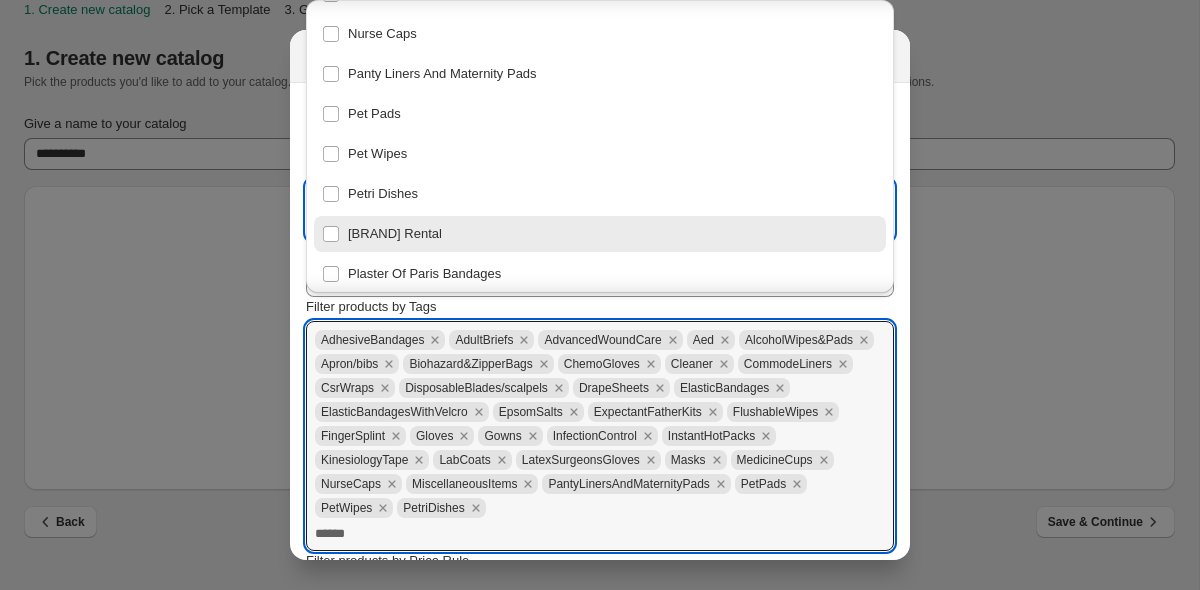 scroll, scrollTop: 1441, scrollLeft: 0, axis: vertical 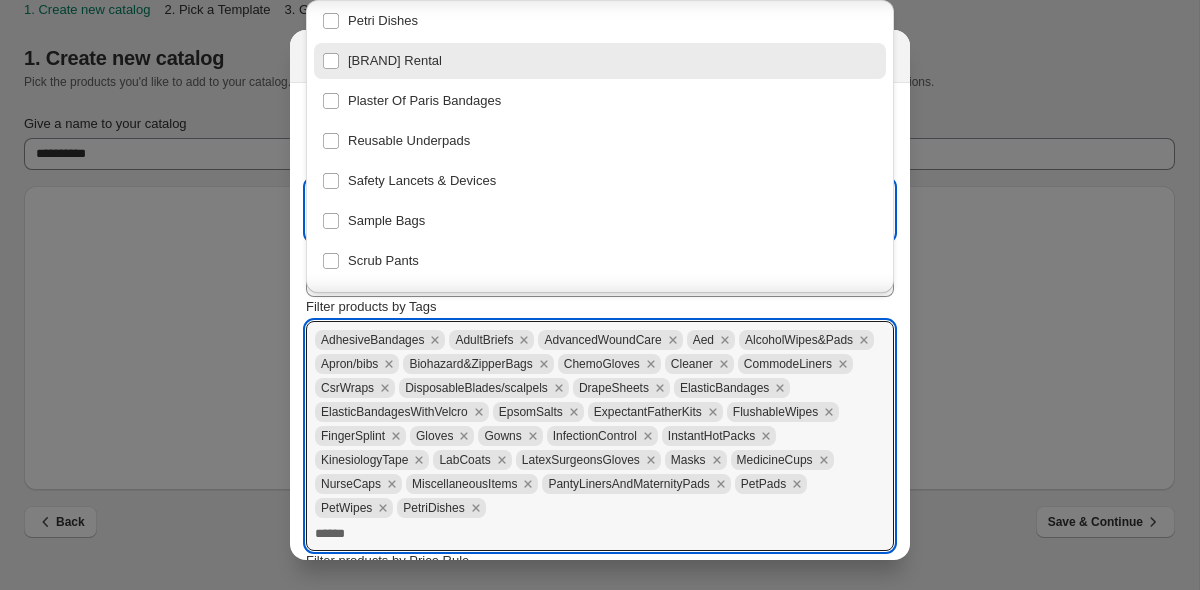 click on "Reusable Underpads" at bounding box center [600, 139] 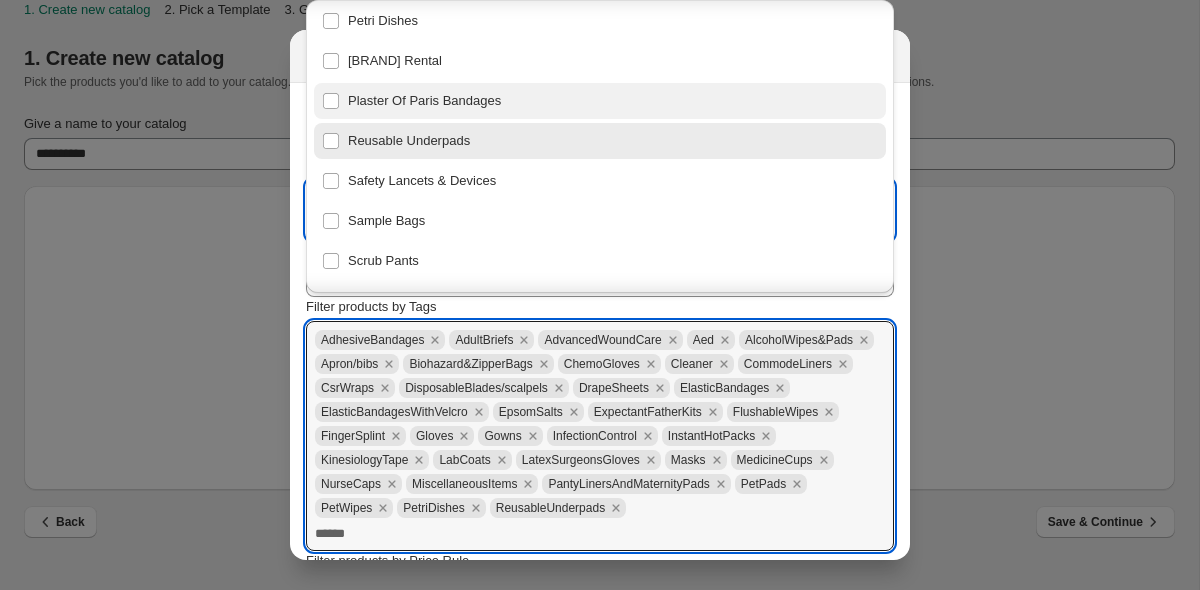 click on "Plaster Of Paris Bandages" at bounding box center (600, 101) 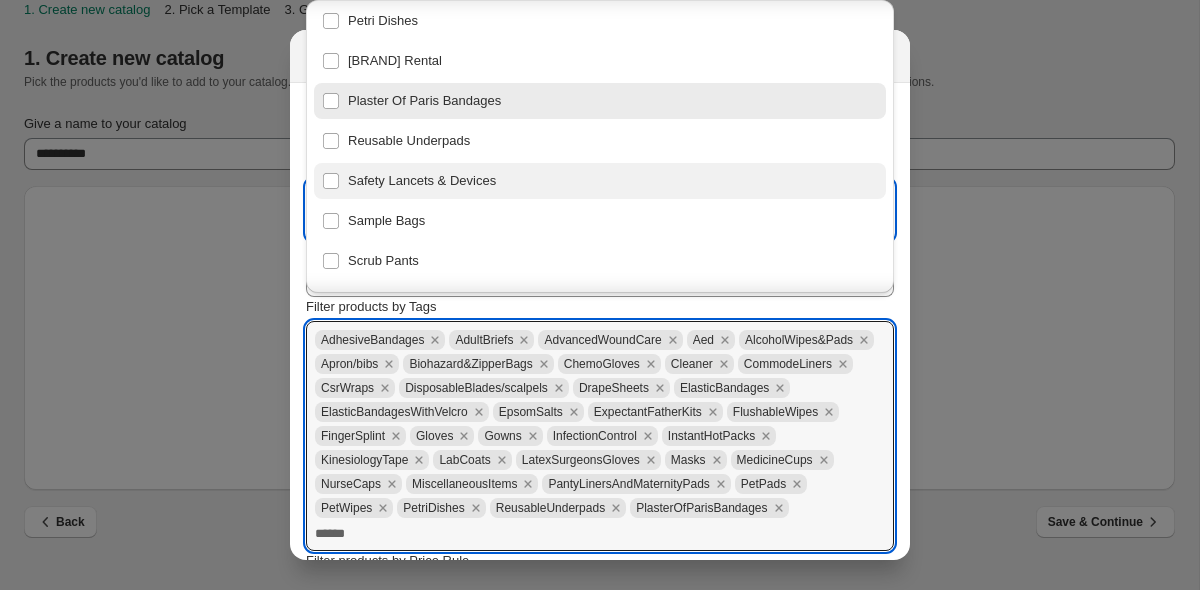 click on "Safety Lancets & Devices" at bounding box center (600, 181) 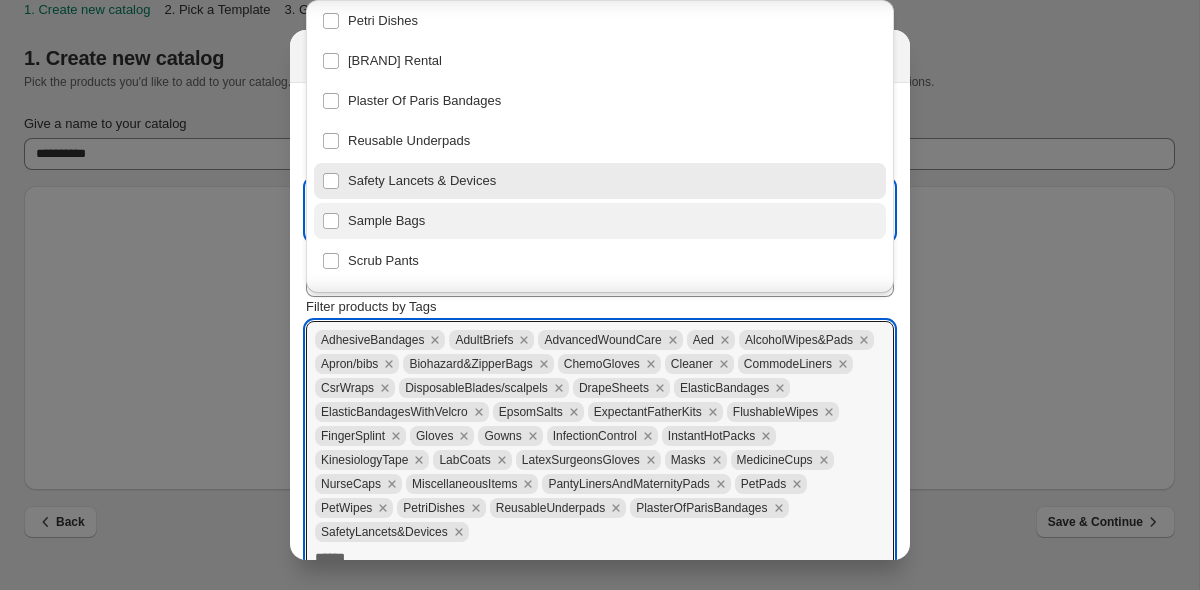 click on "Sample Bags" at bounding box center [600, 221] 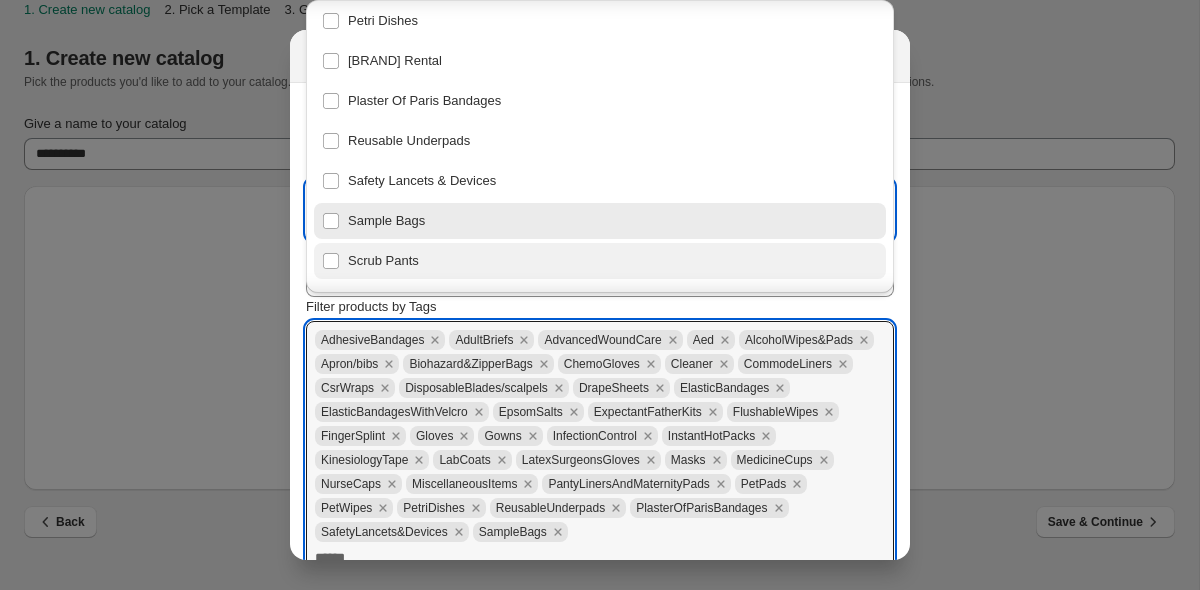 click on "Scrub Pants" at bounding box center (600, 261) 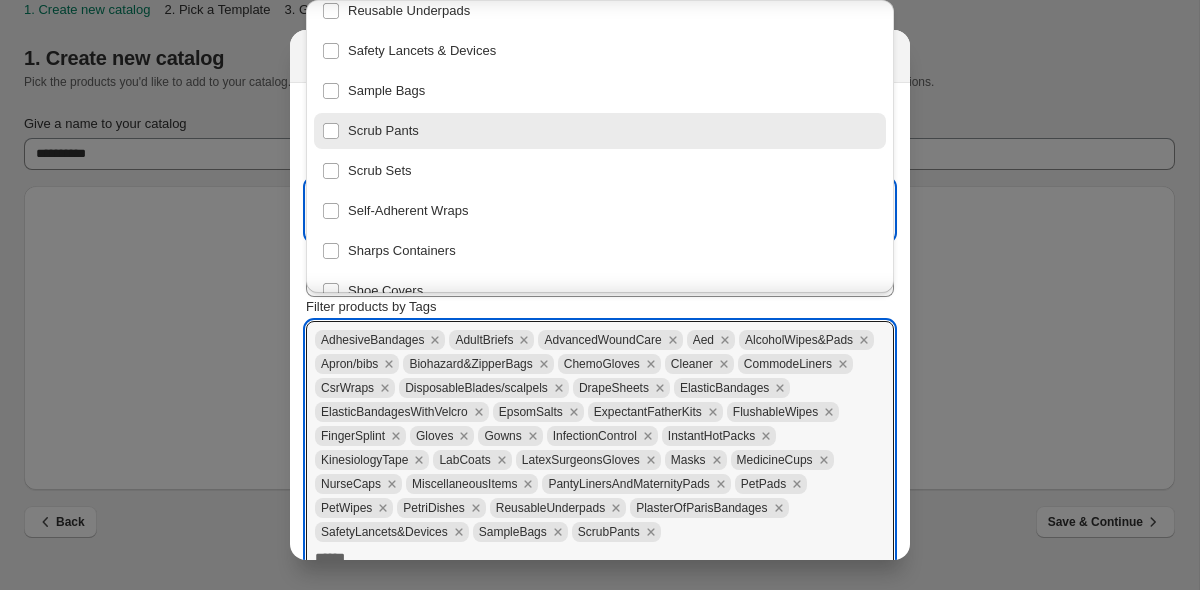 scroll, scrollTop: 1609, scrollLeft: 0, axis: vertical 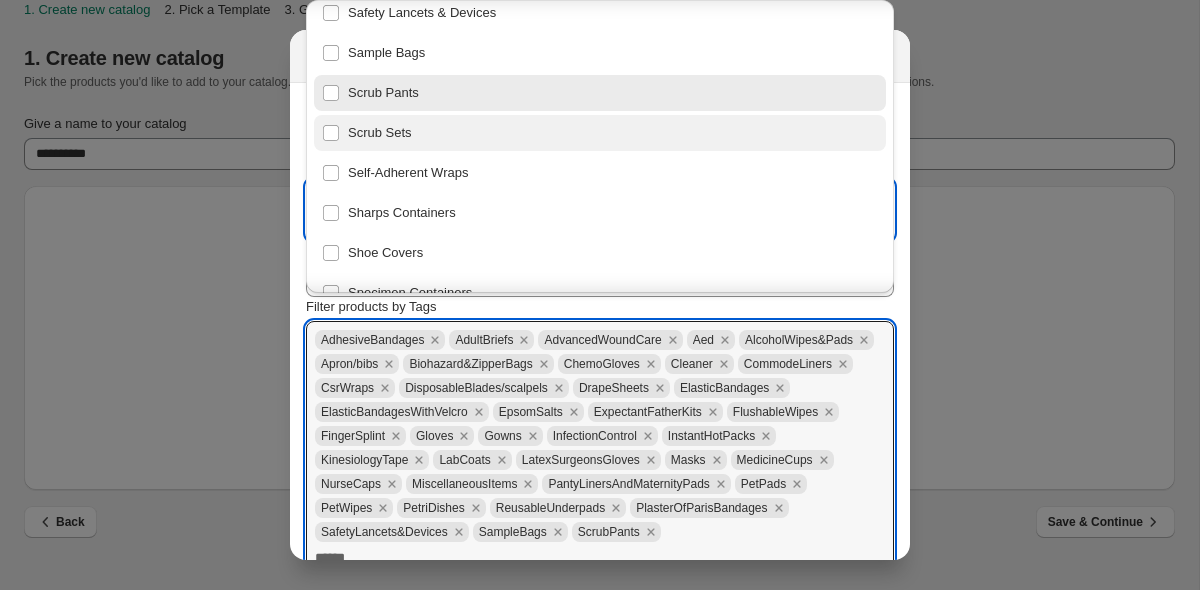 click on "Scrub Sets" at bounding box center (600, 133) 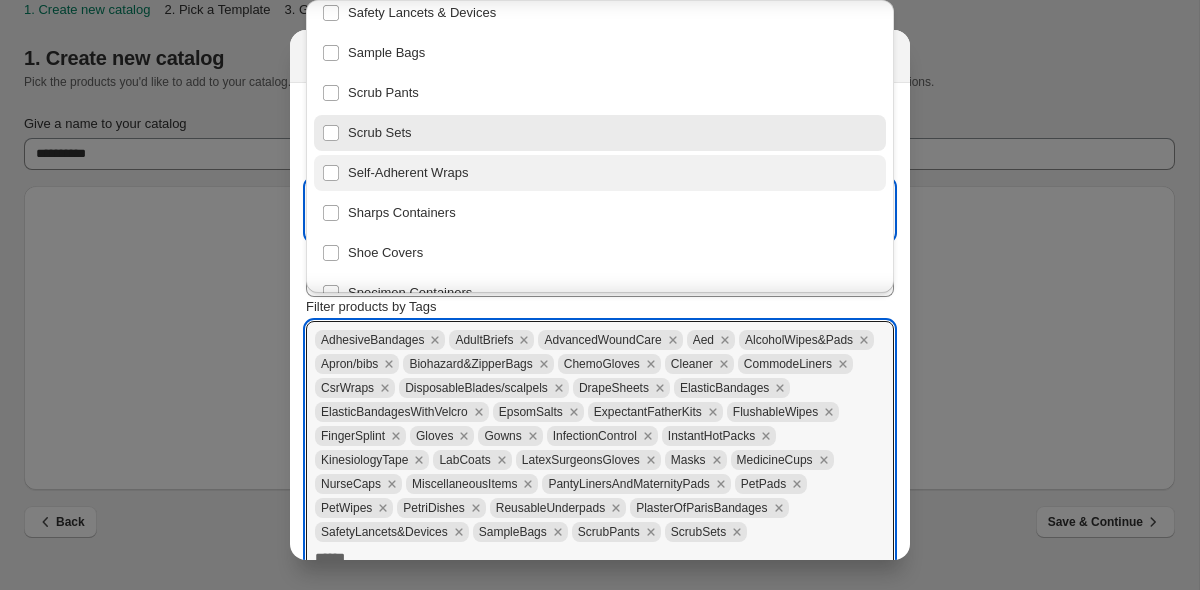 click on "Self-Adherent Wraps" at bounding box center [600, 173] 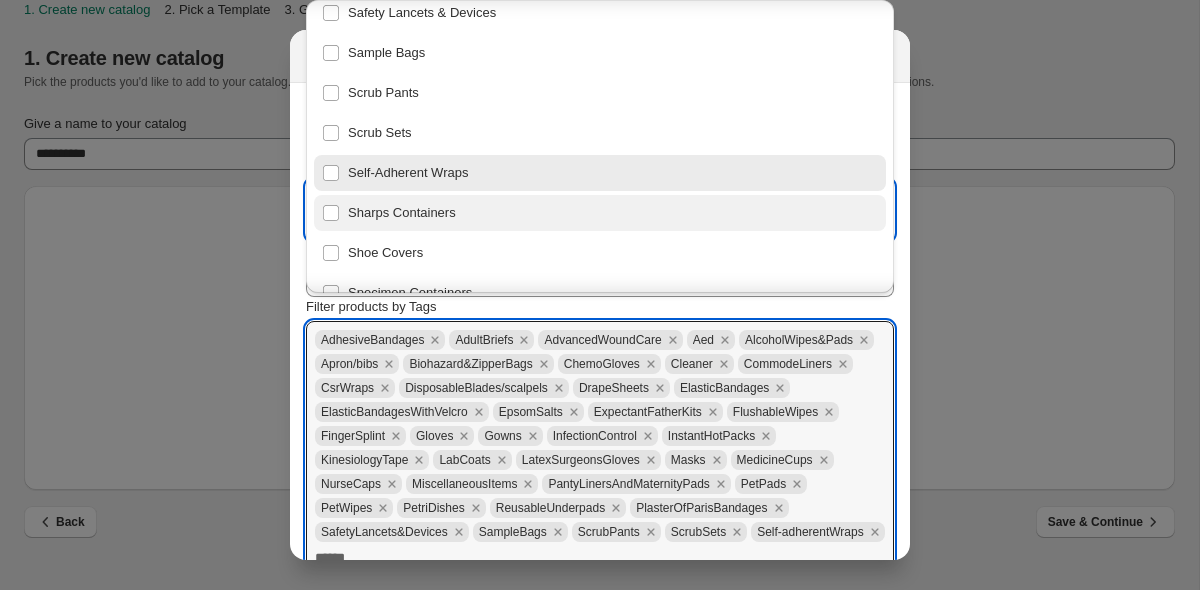 click on "Sharps Containers" at bounding box center [600, 213] 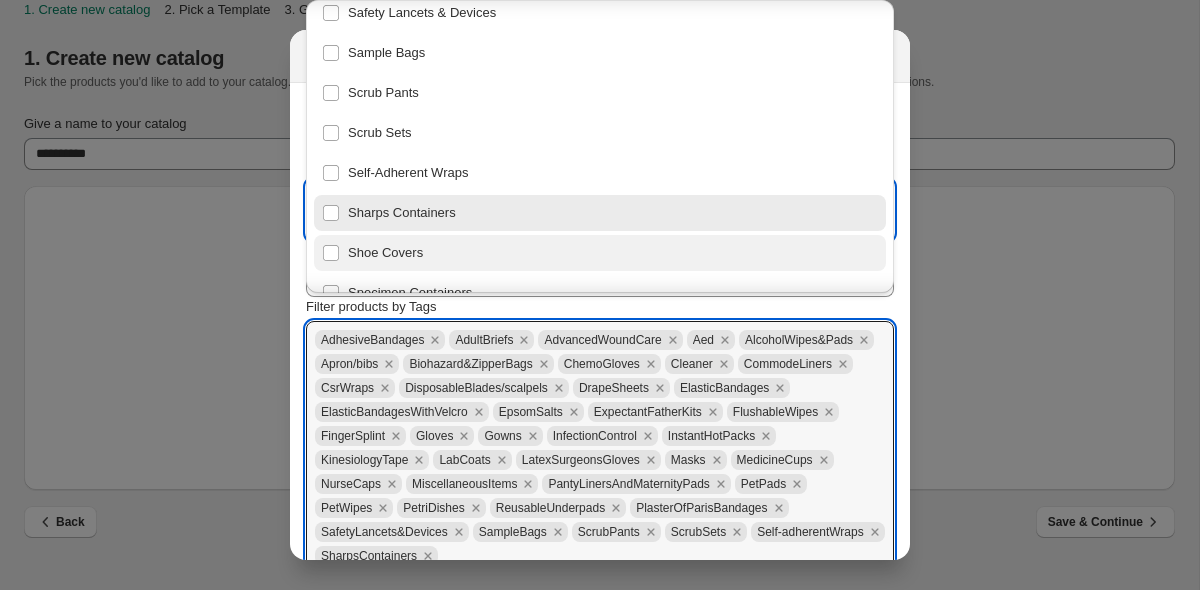 click on "Shoe Covers" at bounding box center (600, 253) 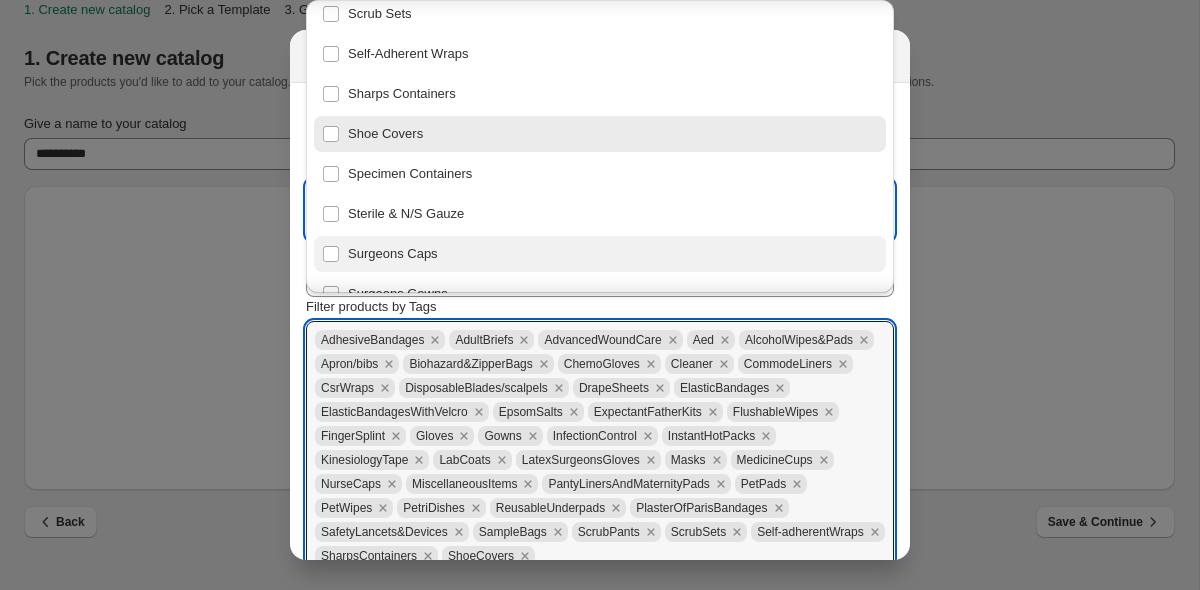scroll, scrollTop: 1752, scrollLeft: 0, axis: vertical 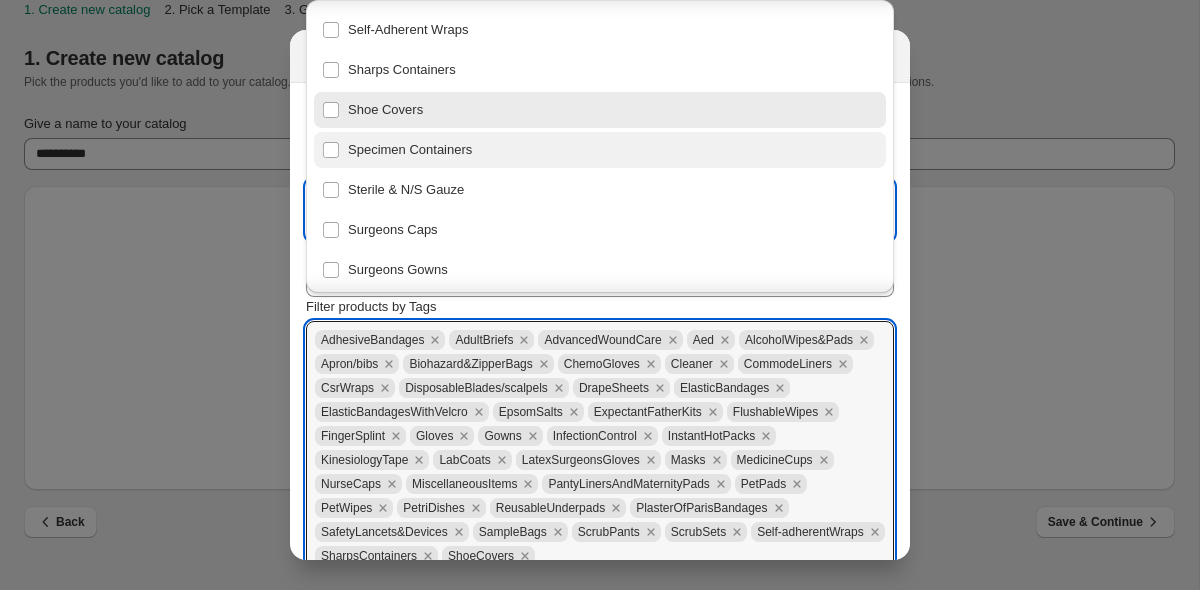 click on "Specimen Containers" at bounding box center [600, 150] 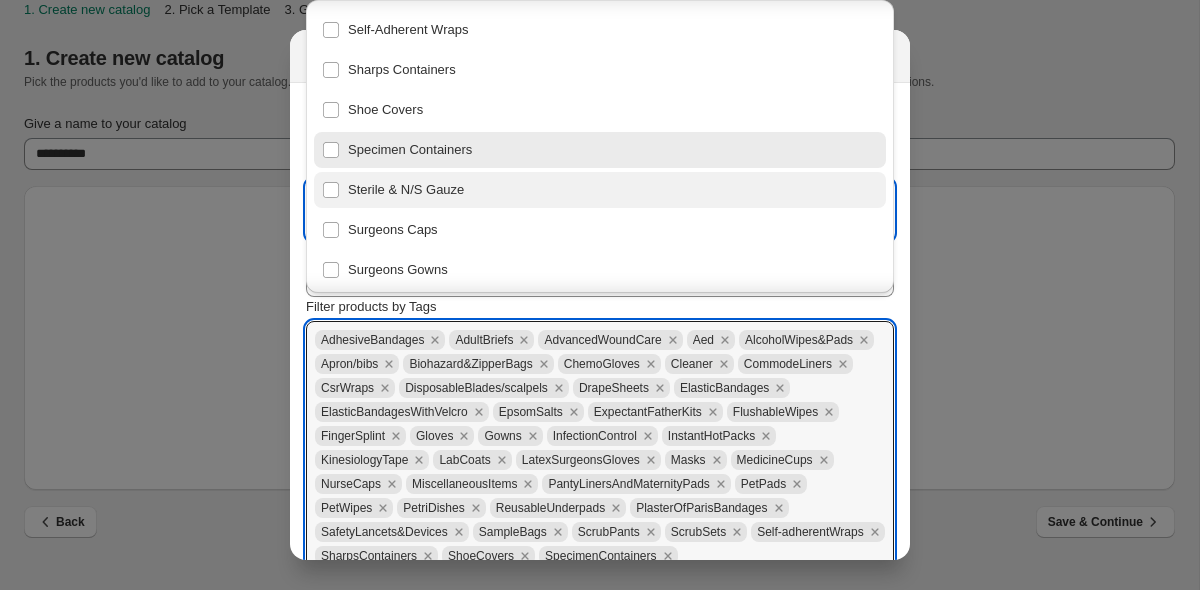 click on "Sterile & N/S Gauze" at bounding box center [600, 190] 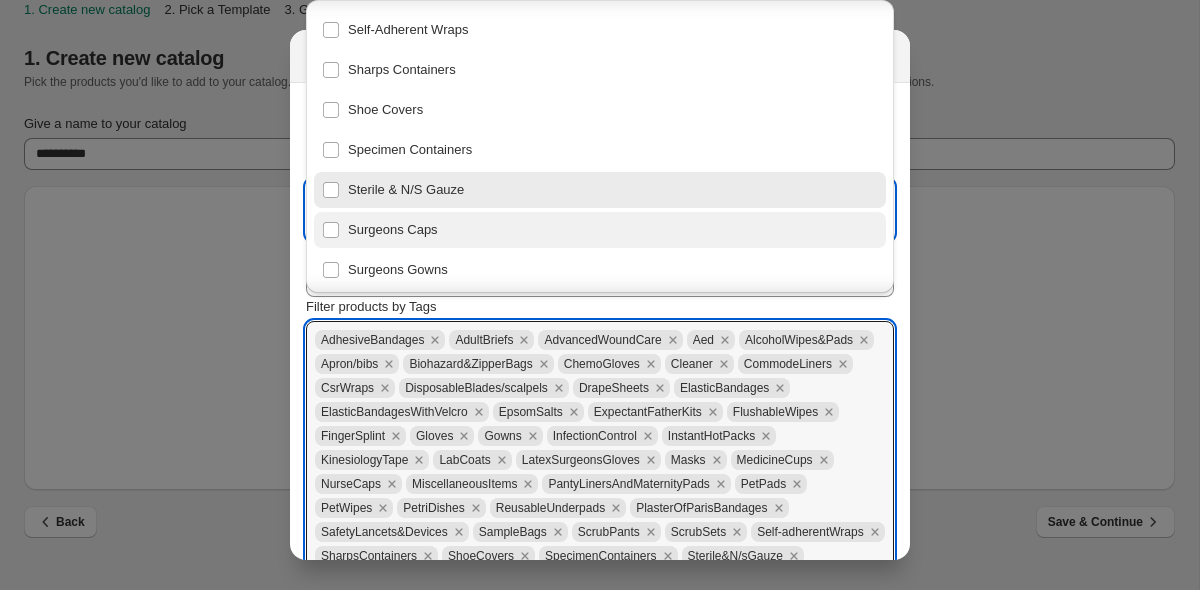 click on "Surgeons Caps" at bounding box center [600, 230] 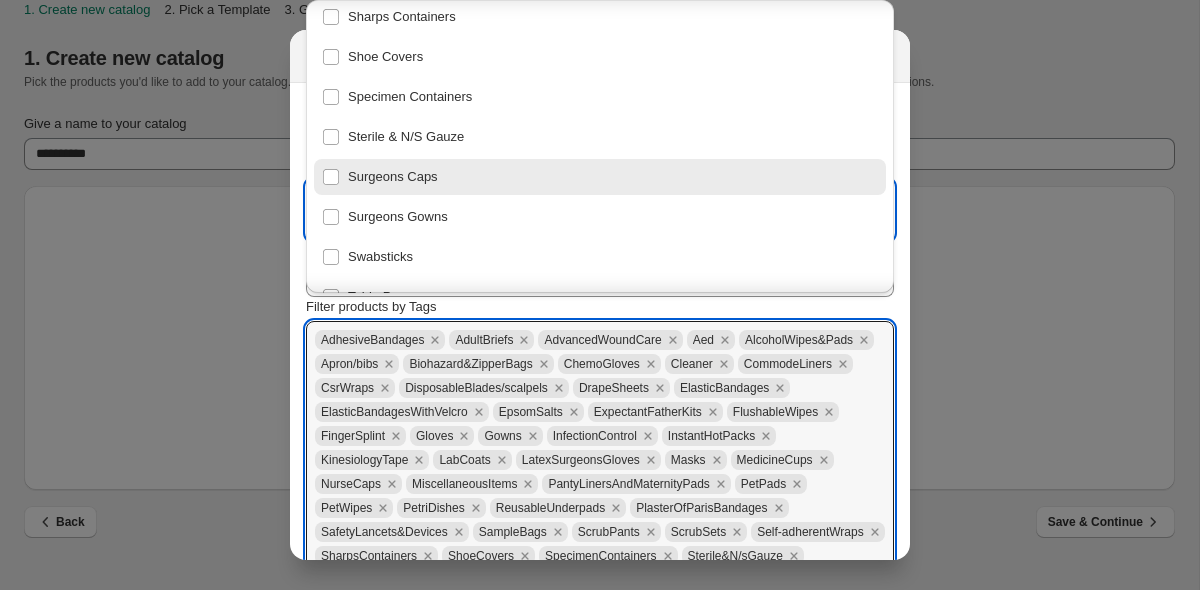 scroll, scrollTop: 1864, scrollLeft: 0, axis: vertical 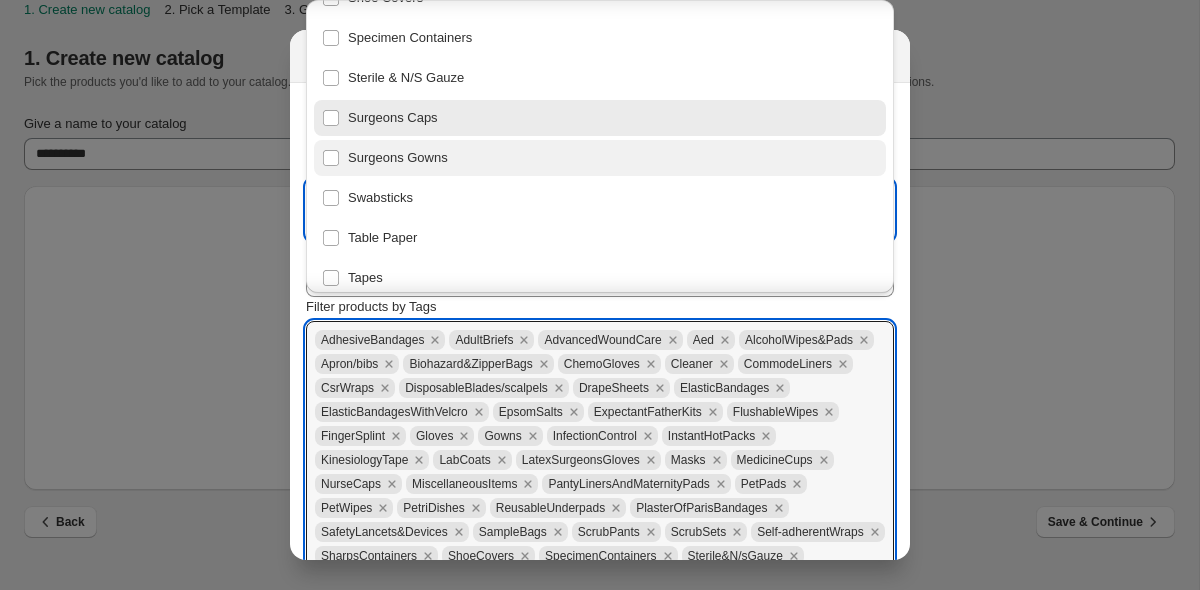 click on "Surgeons Gowns" at bounding box center [600, 158] 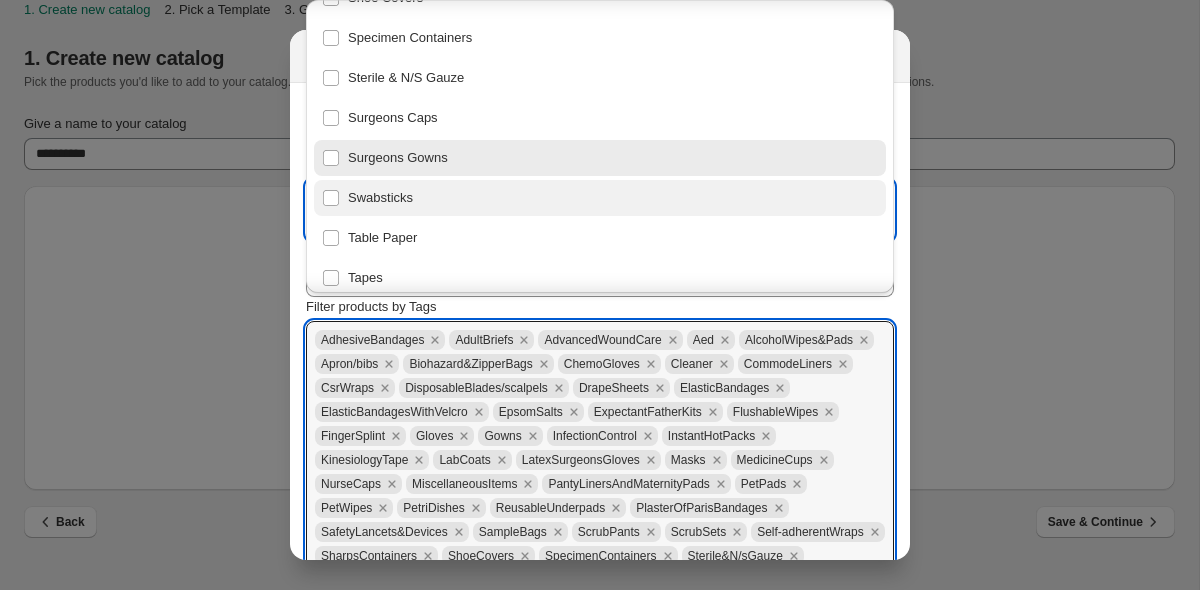 click on "Swabsticks" at bounding box center [600, 198] 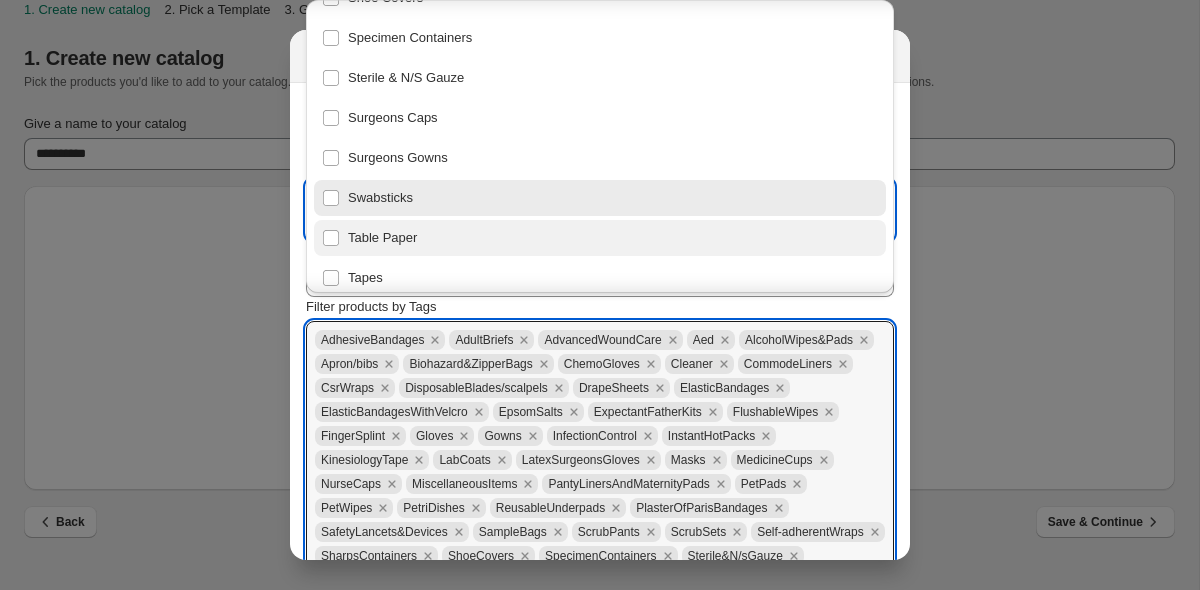 click on "Table Paper" at bounding box center [600, 238] 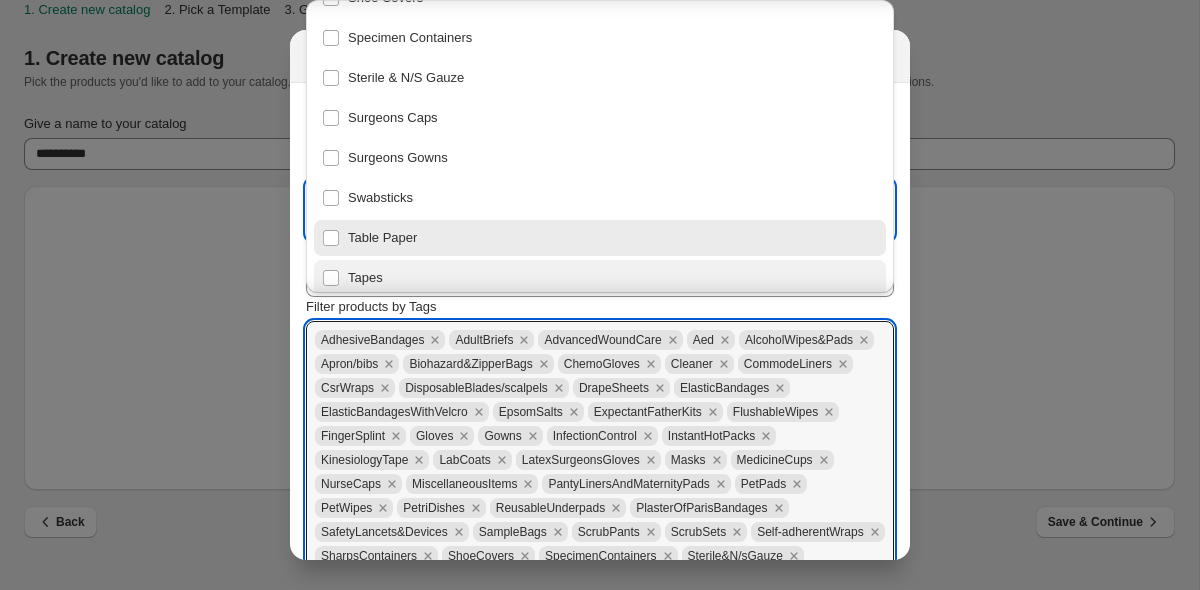 scroll, scrollTop: 1931, scrollLeft: 0, axis: vertical 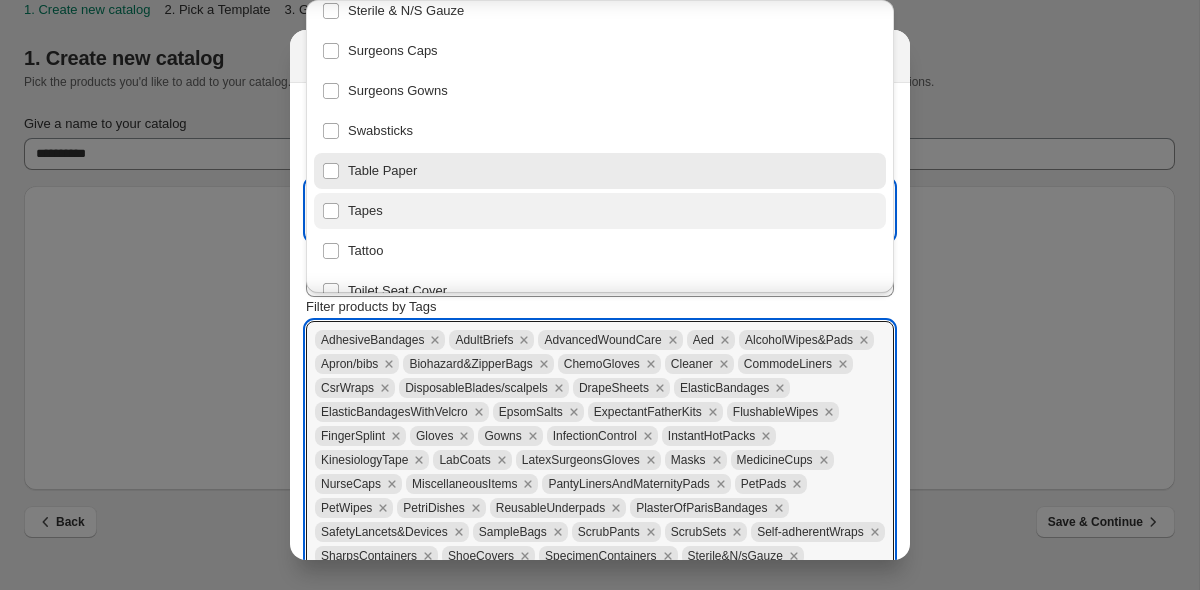 click on "Tapes" at bounding box center (600, 211) 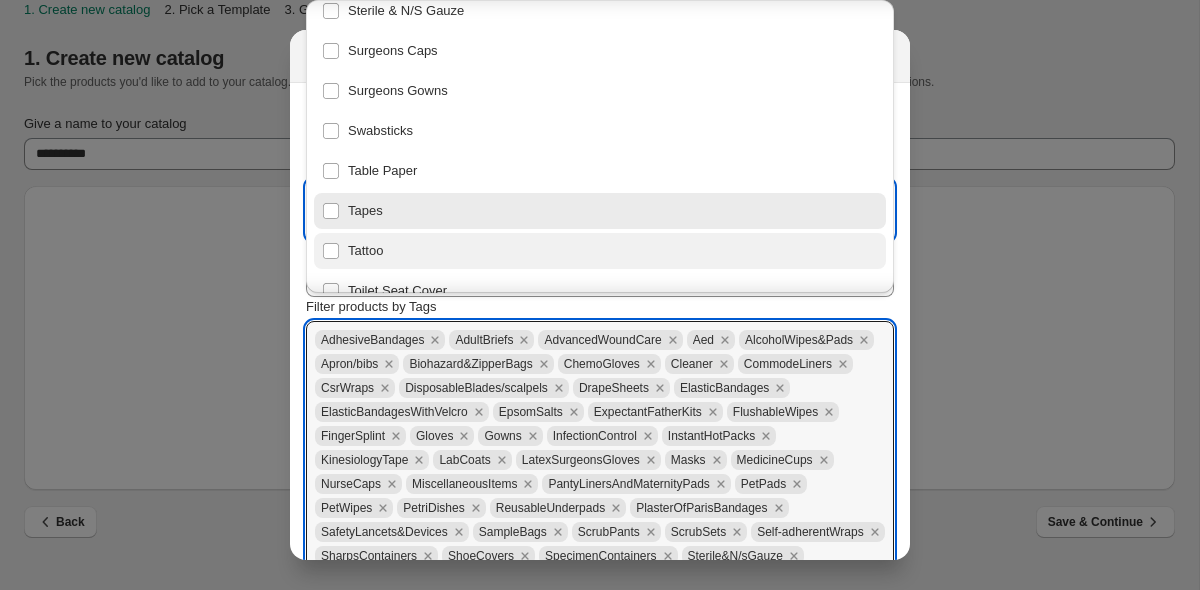 click on "Tattoo" at bounding box center [600, 251] 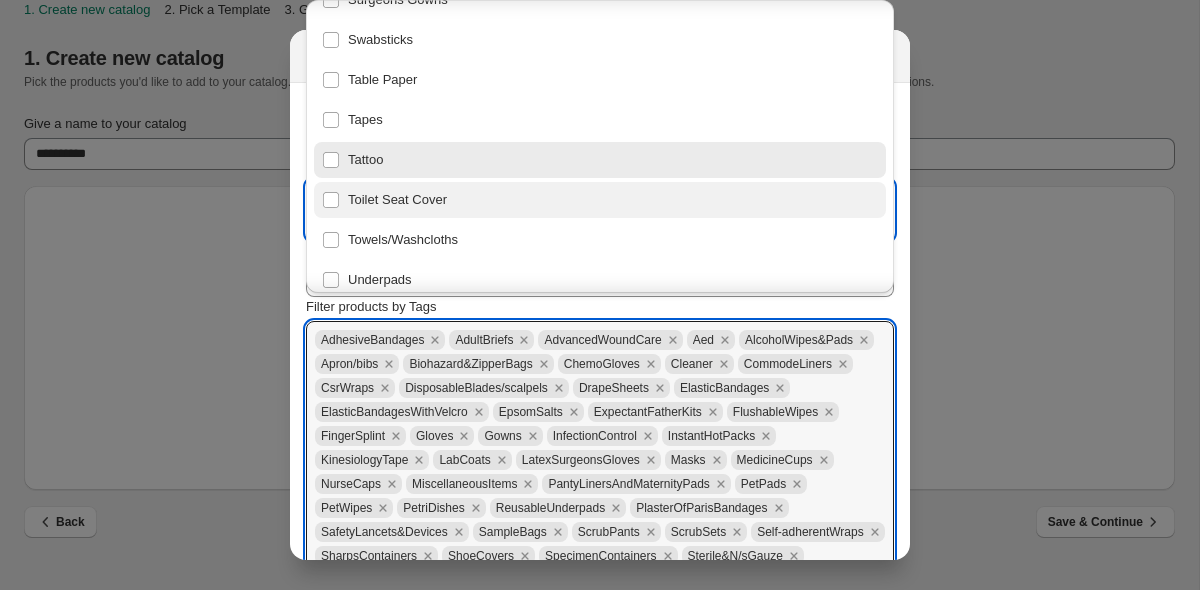 click on "Toilet Seat Cover" at bounding box center [600, 200] 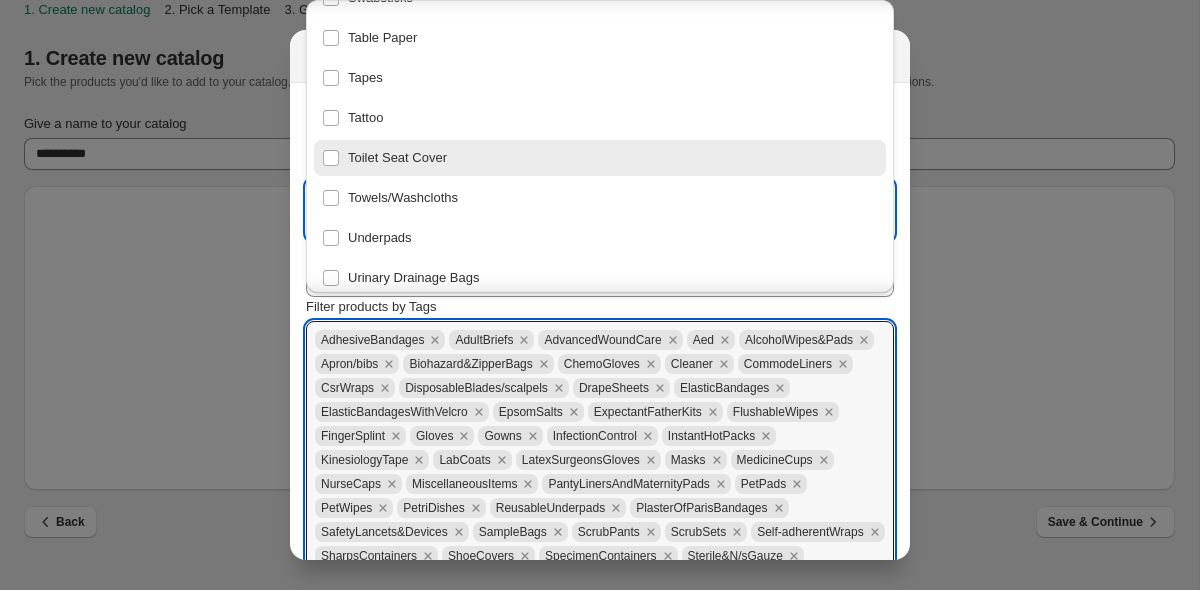 scroll, scrollTop: 2100, scrollLeft: 0, axis: vertical 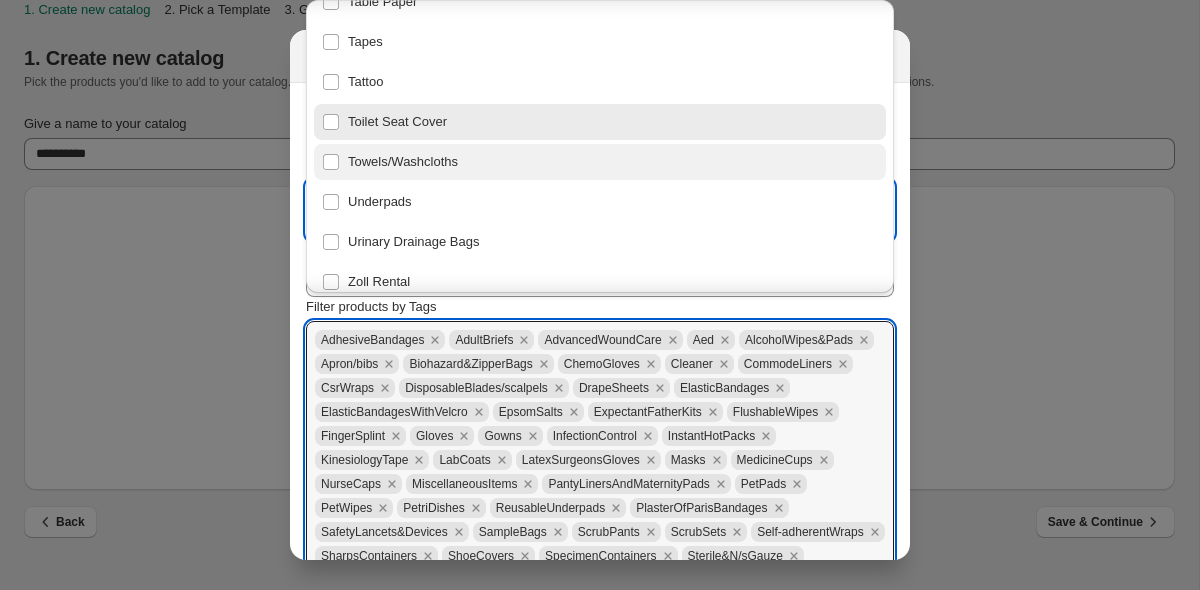 click on "Towels/Washcloths" at bounding box center (600, 162) 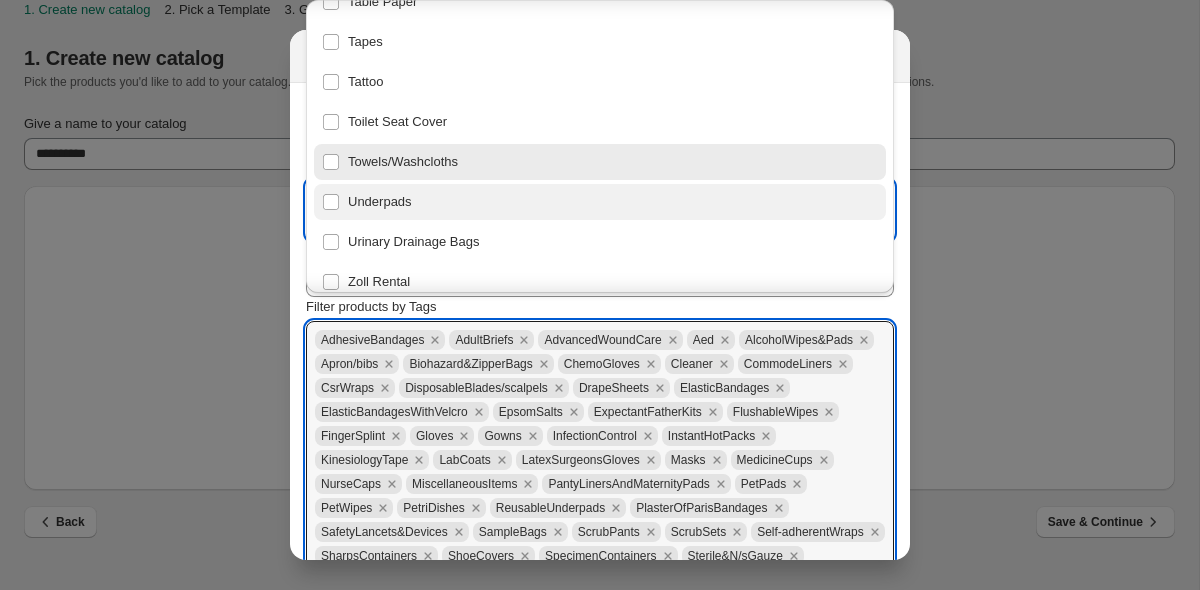 click on "Underpads" at bounding box center [600, 202] 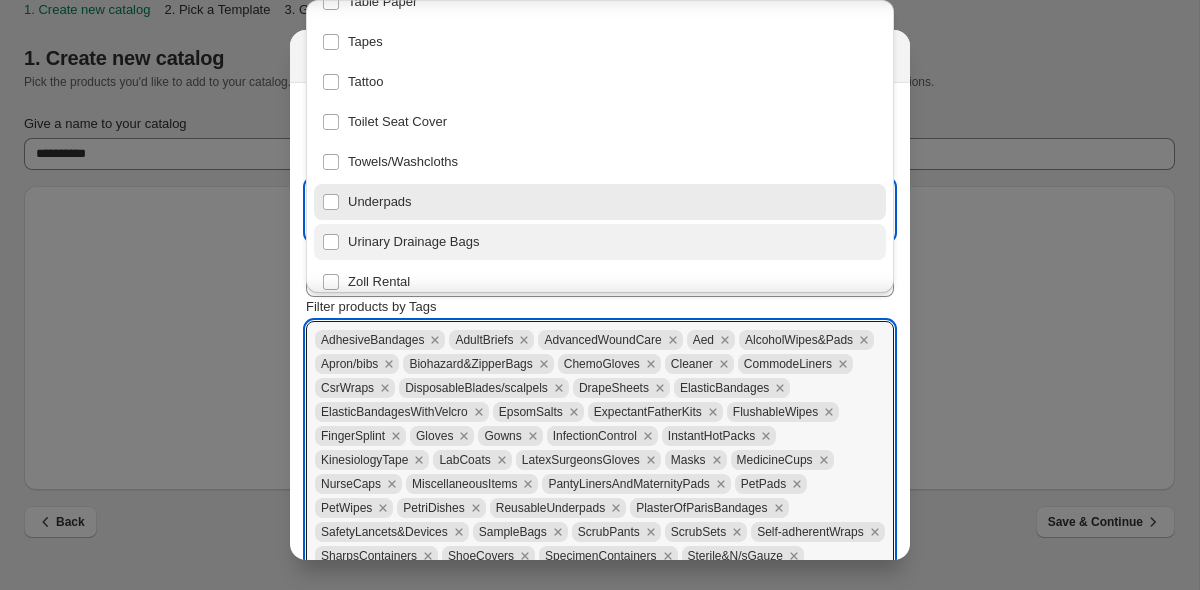 click on "Urinary Drainage Bags" at bounding box center (600, 242) 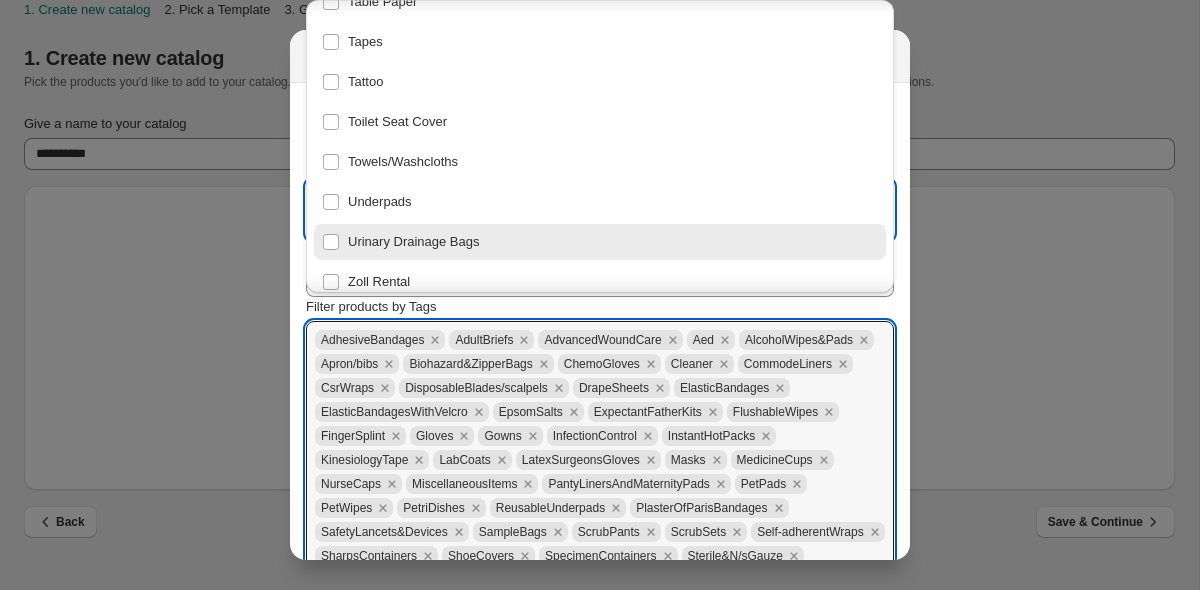 scroll, scrollTop: 2115, scrollLeft: 0, axis: vertical 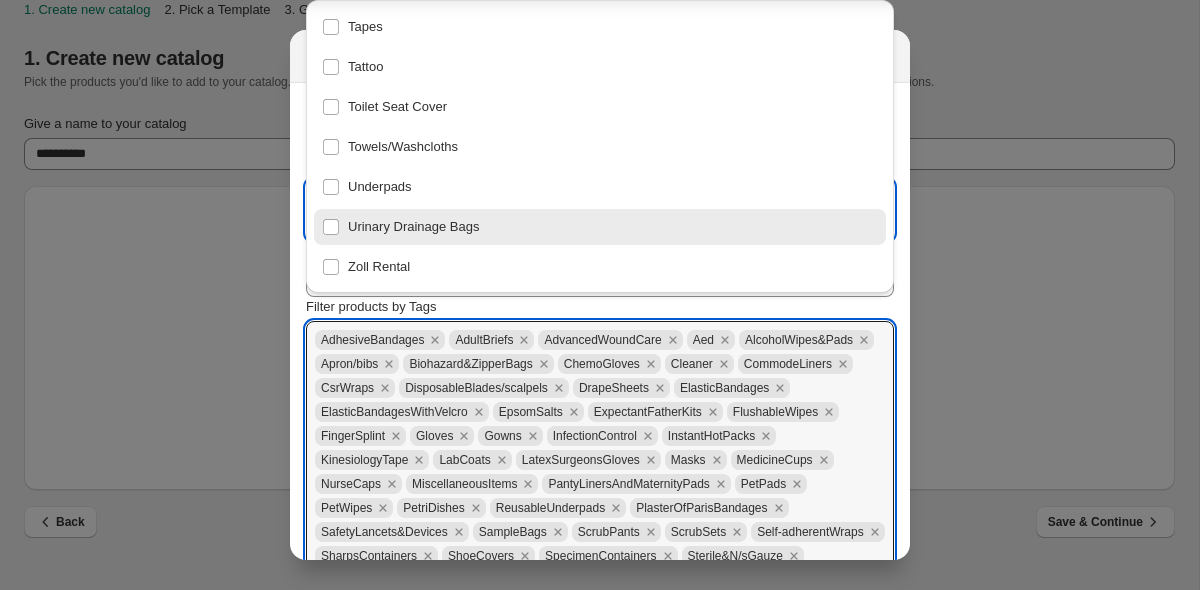 click on "**********" at bounding box center [600, 413] 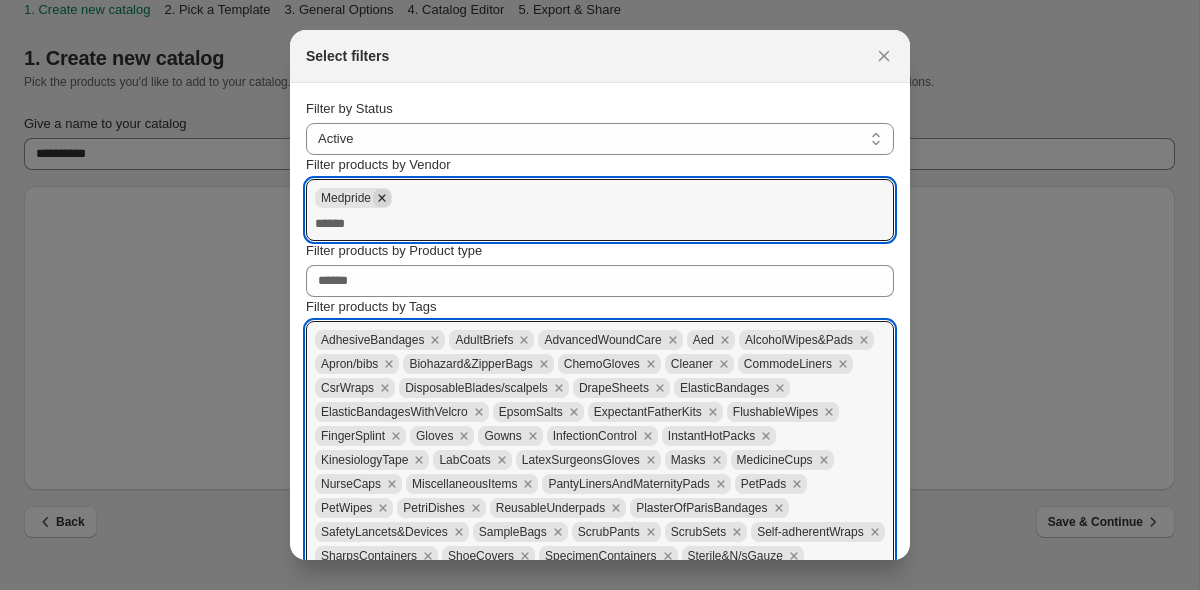 click 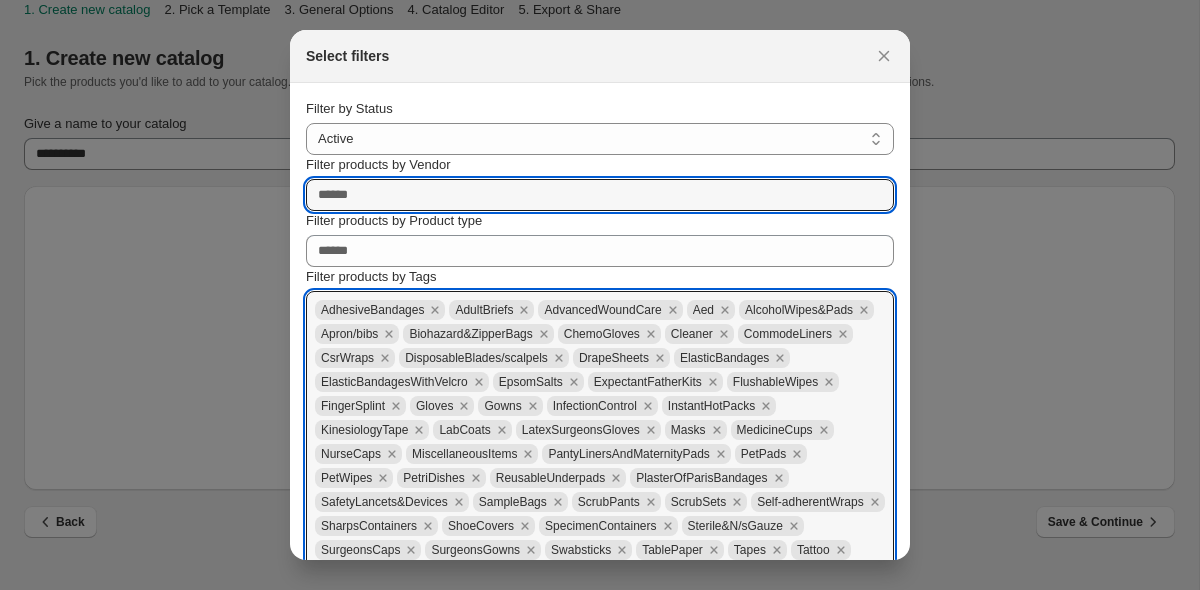 click on "**********" at bounding box center [600, 398] 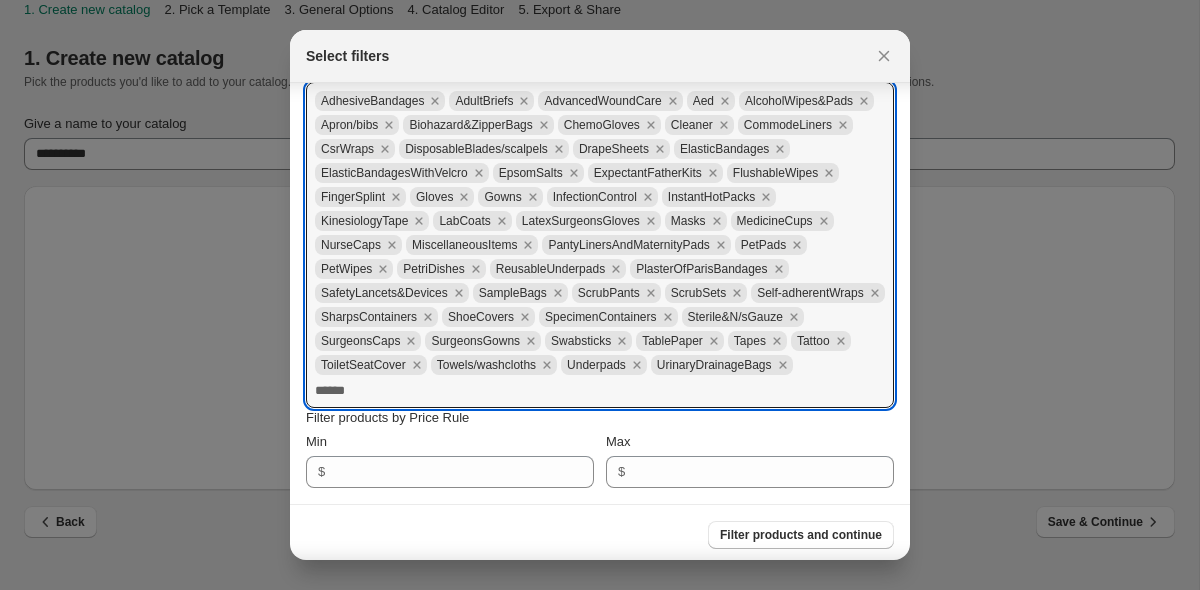 scroll, scrollTop: 216, scrollLeft: 0, axis: vertical 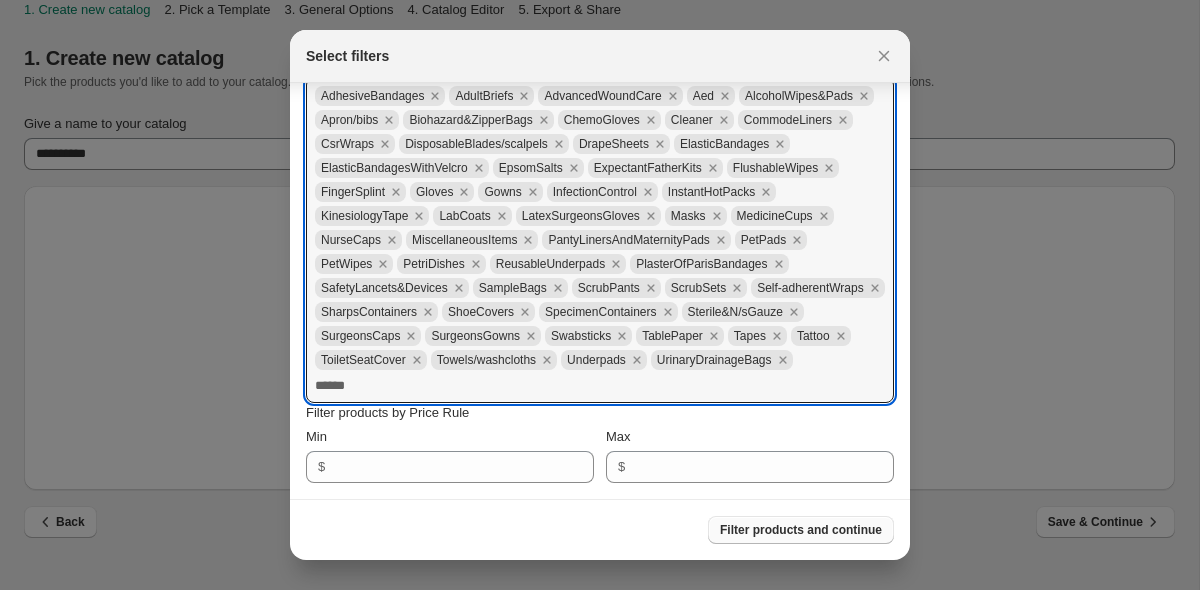 click on "Filter products and continue" at bounding box center (801, 530) 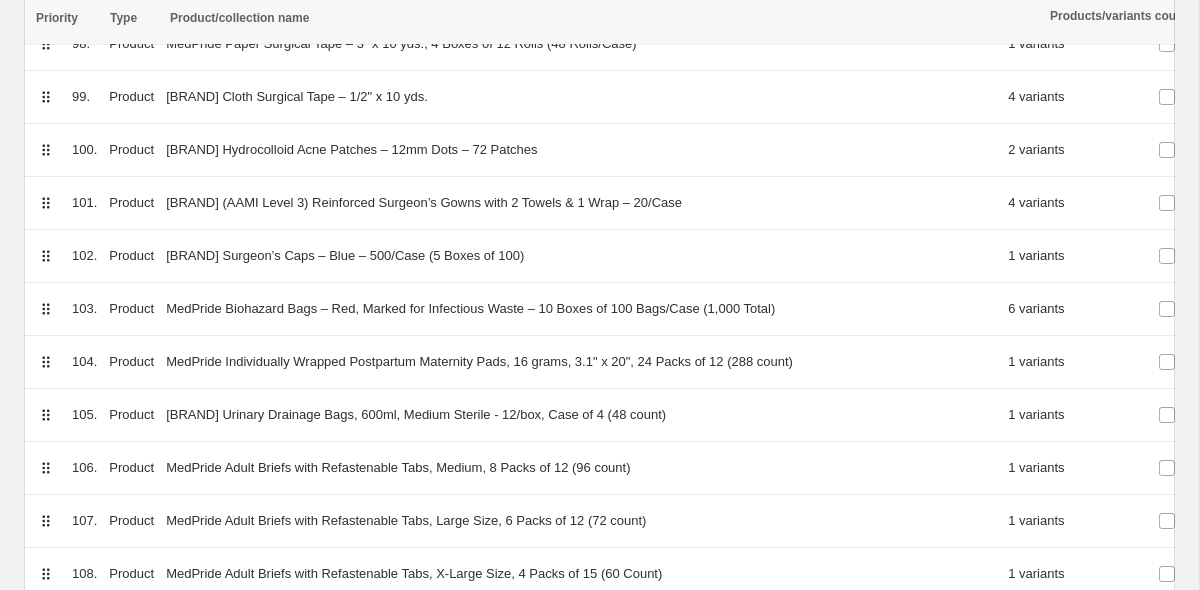 scroll, scrollTop: 6230, scrollLeft: 0, axis: vertical 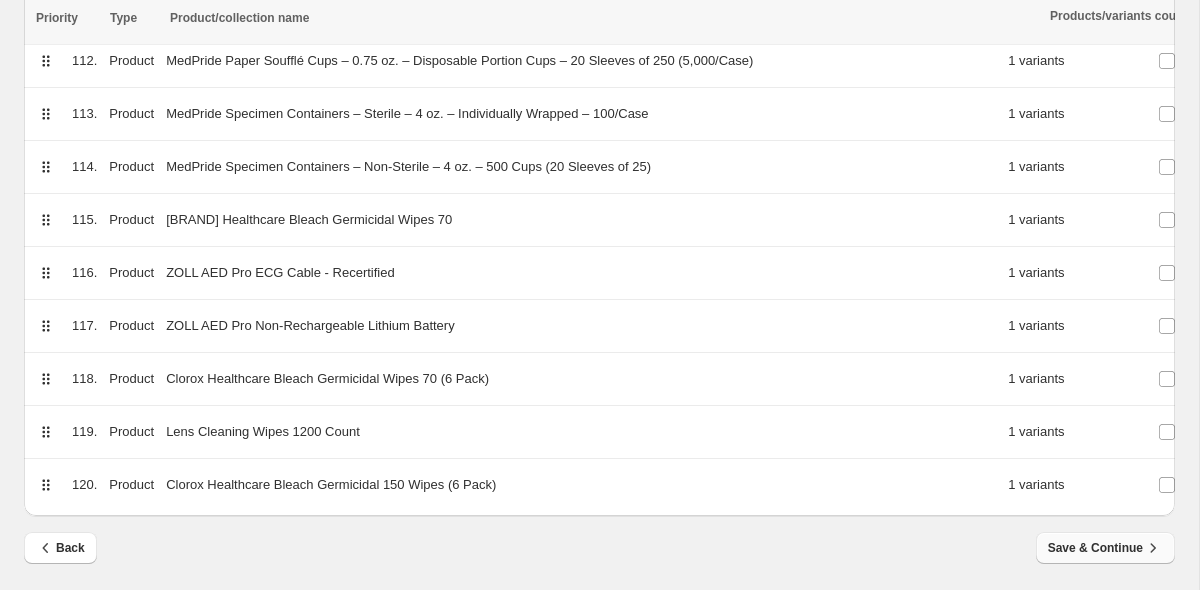 click on "Save & Continue" at bounding box center [1105, 548] 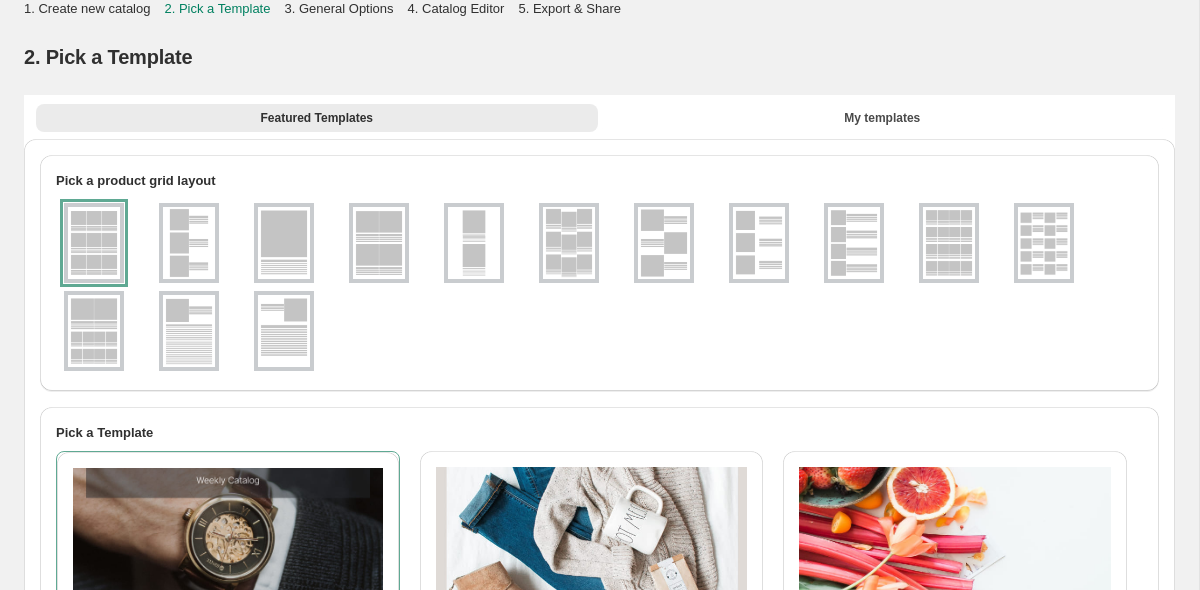 scroll, scrollTop: 0, scrollLeft: 0, axis: both 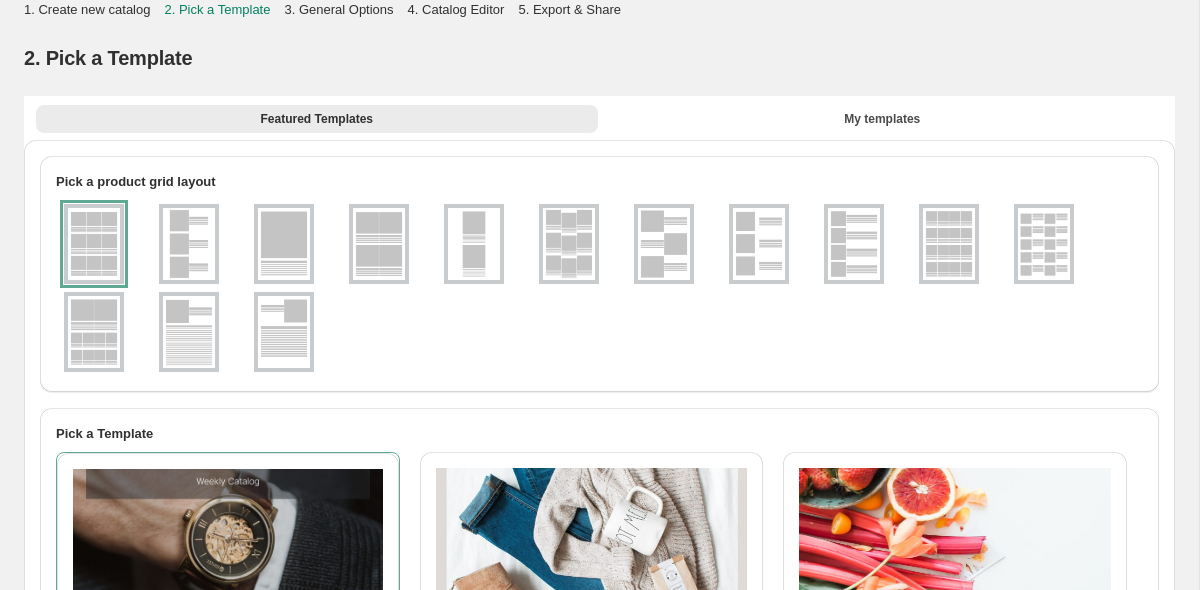 click at bounding box center (949, 244) 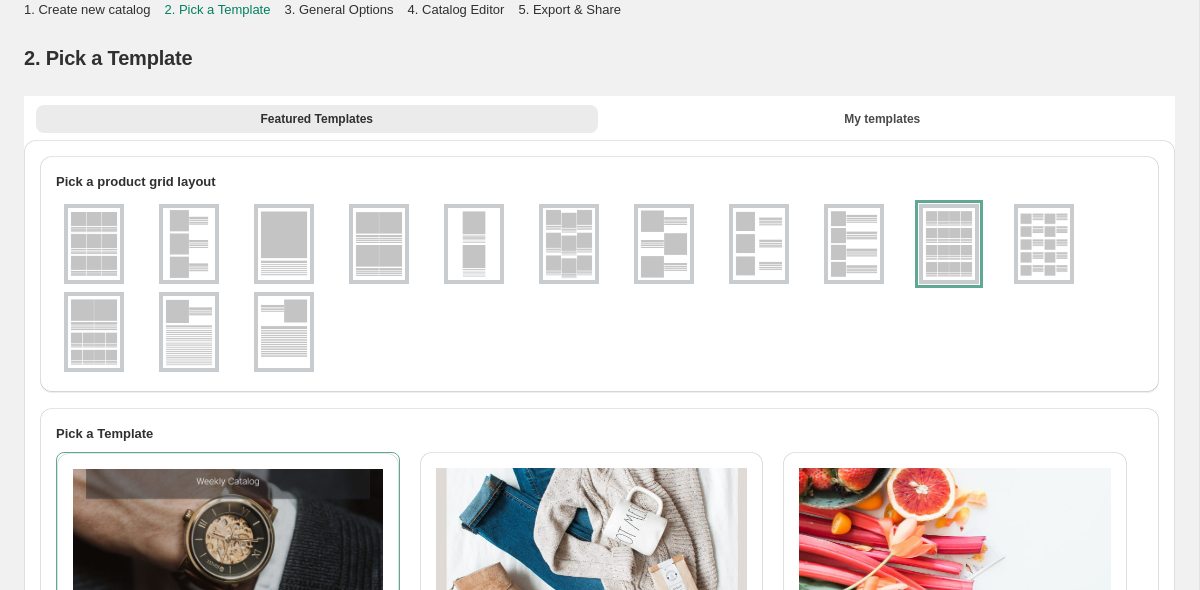 click at bounding box center (1044, 244) 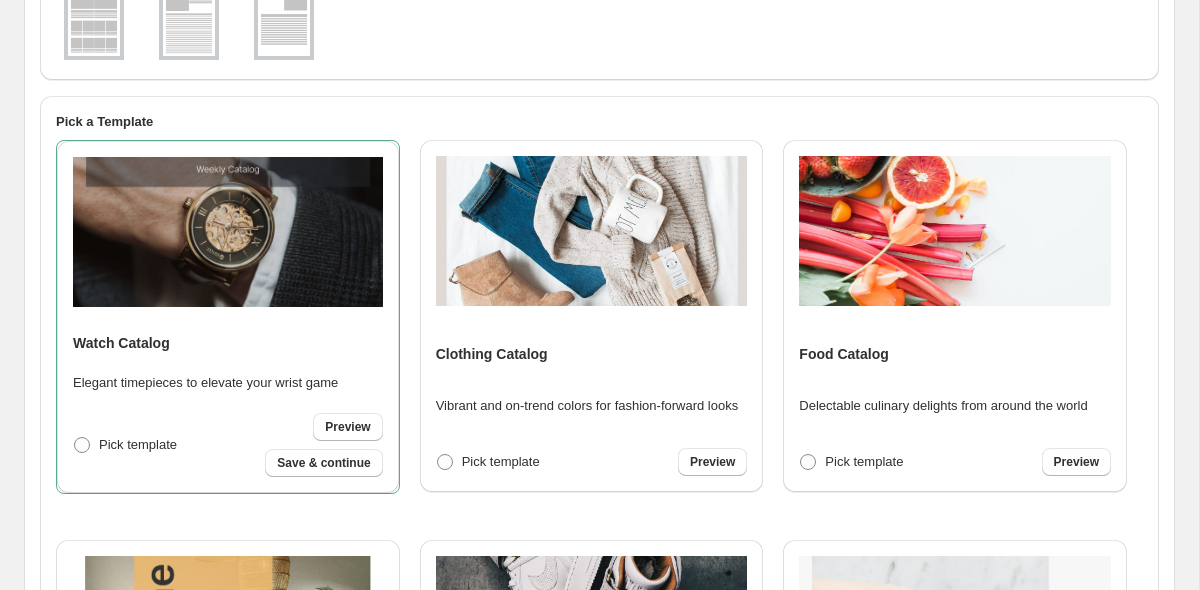 scroll, scrollTop: 317, scrollLeft: 0, axis: vertical 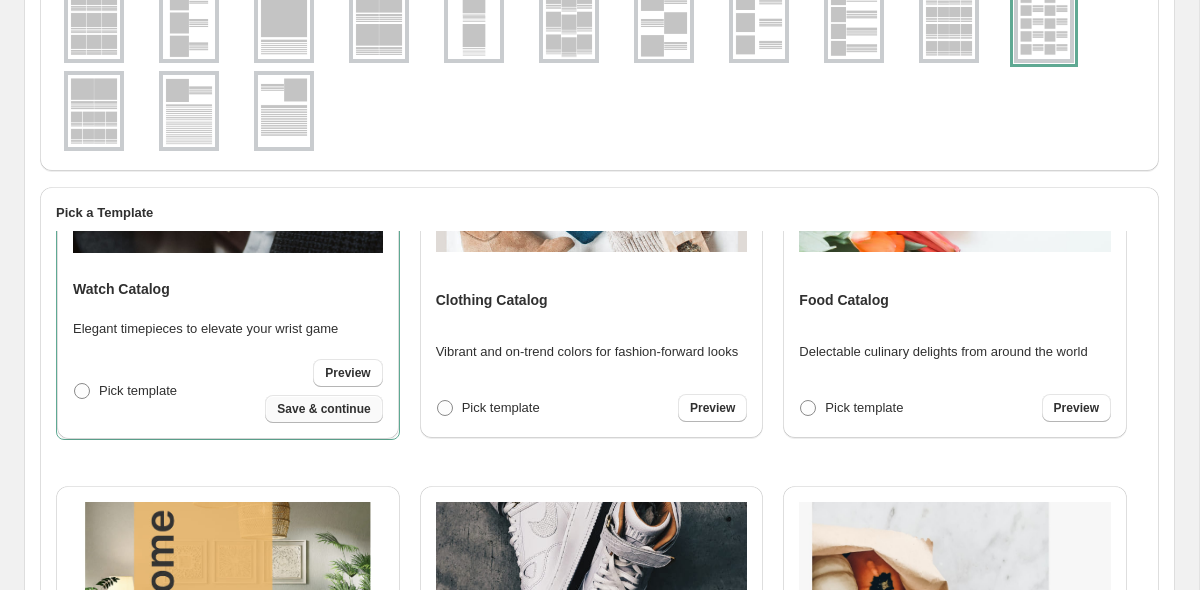 click on "Save & continue" at bounding box center [323, 409] 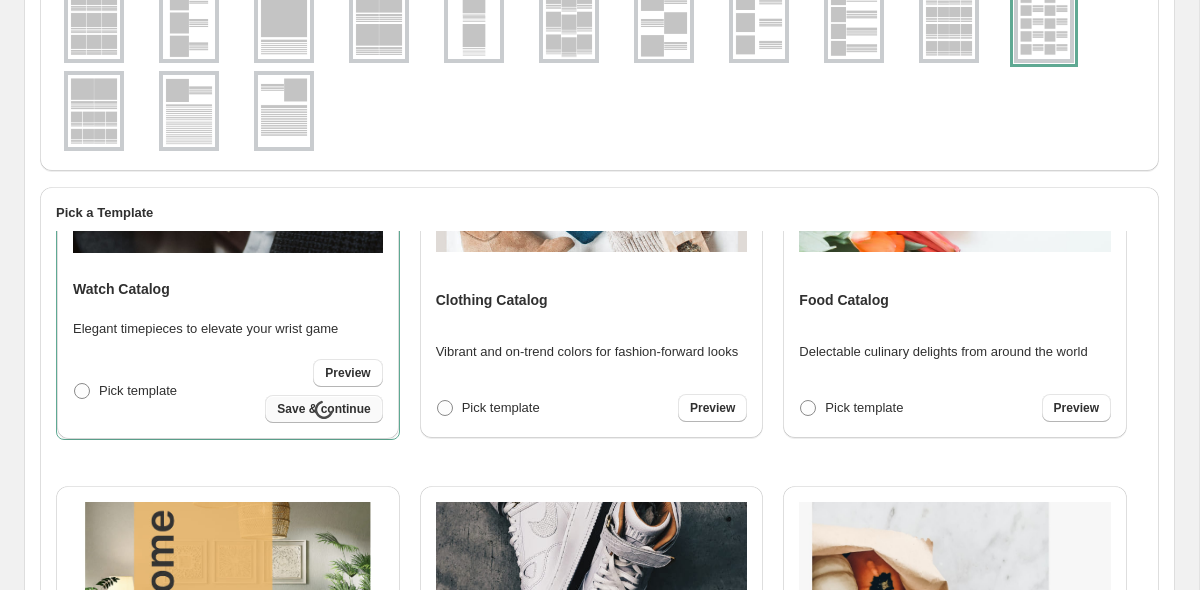 select on "**********" 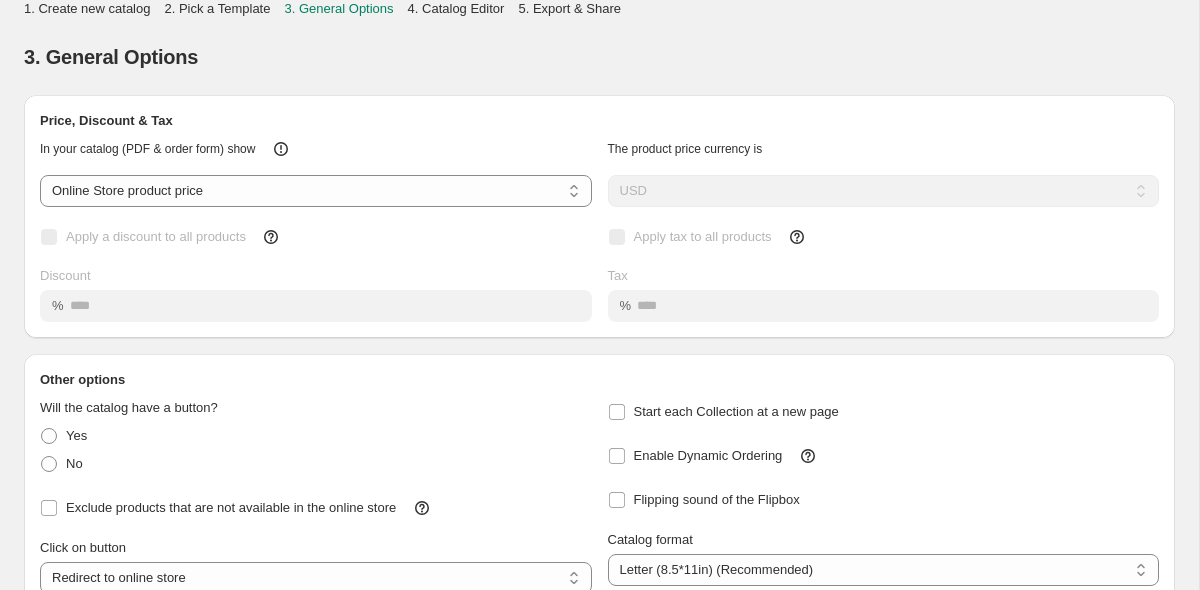 scroll, scrollTop: 0, scrollLeft: 0, axis: both 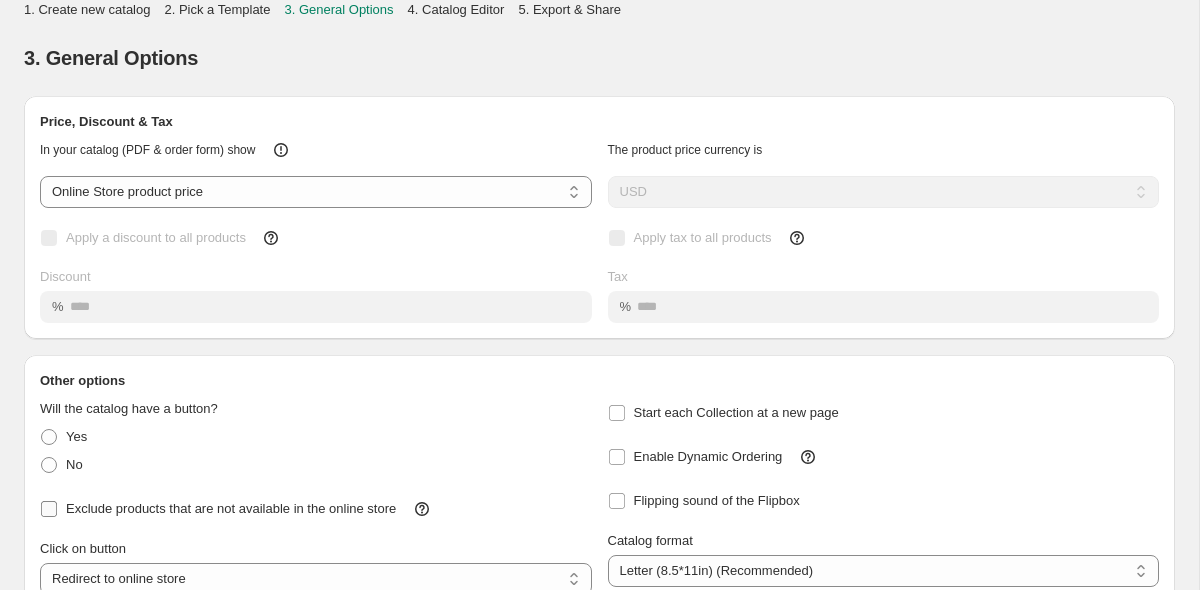 click on "Exclude products that are not available in the online store" at bounding box center [231, 508] 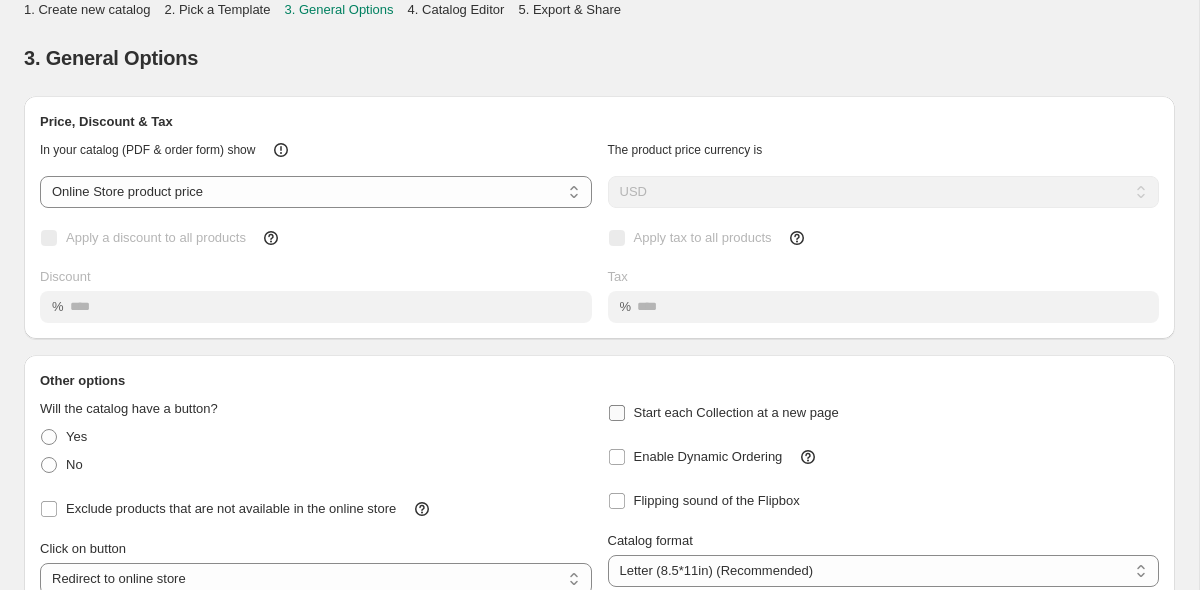 click on "Start each Collection at a new page" at bounding box center [736, 412] 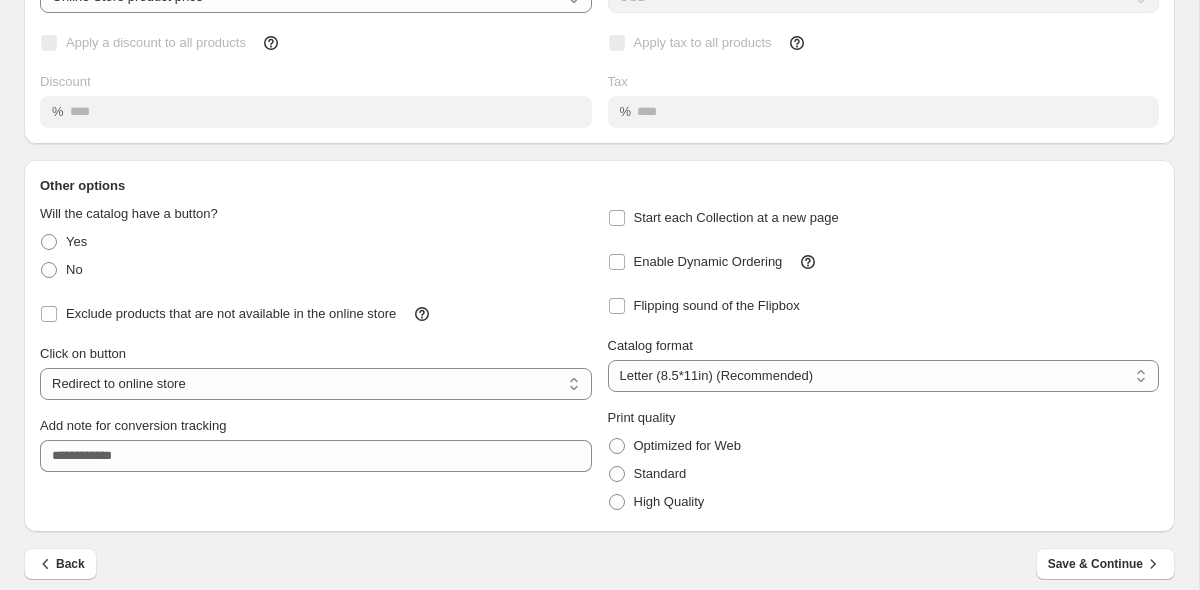 scroll, scrollTop: 211, scrollLeft: 0, axis: vertical 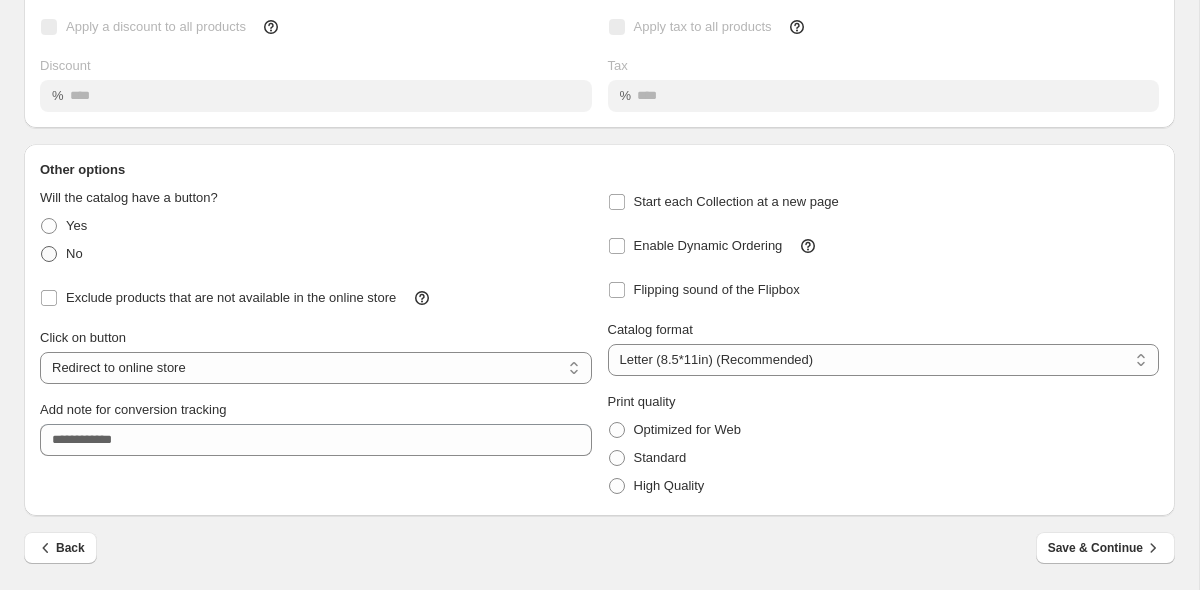 click on "No" at bounding box center [74, 253] 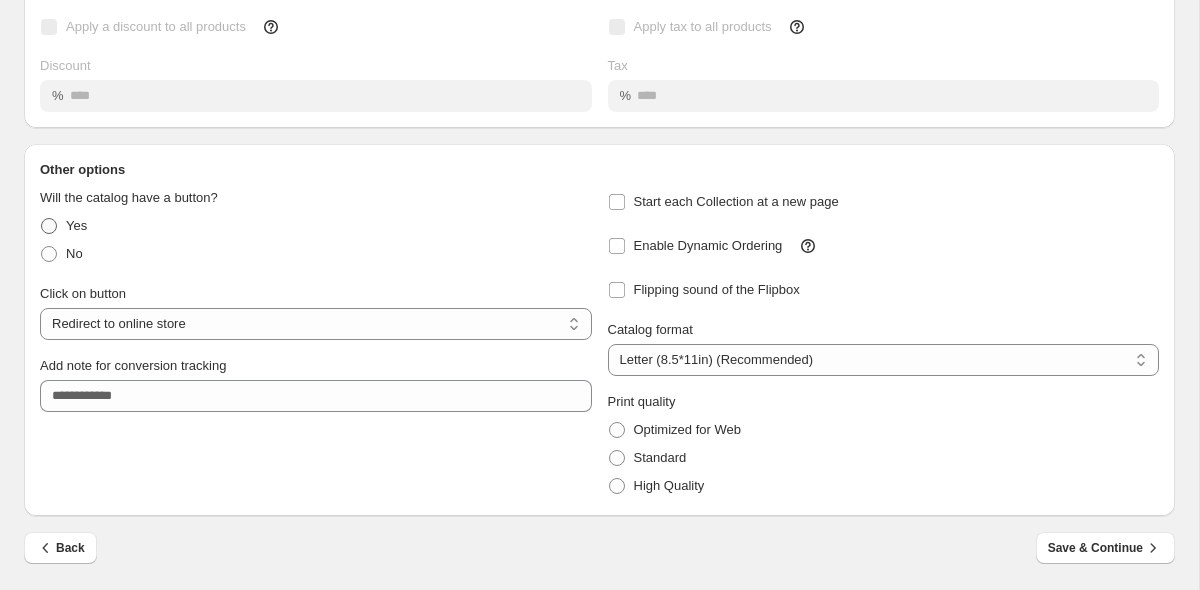 click on "Yes" at bounding box center (76, 225) 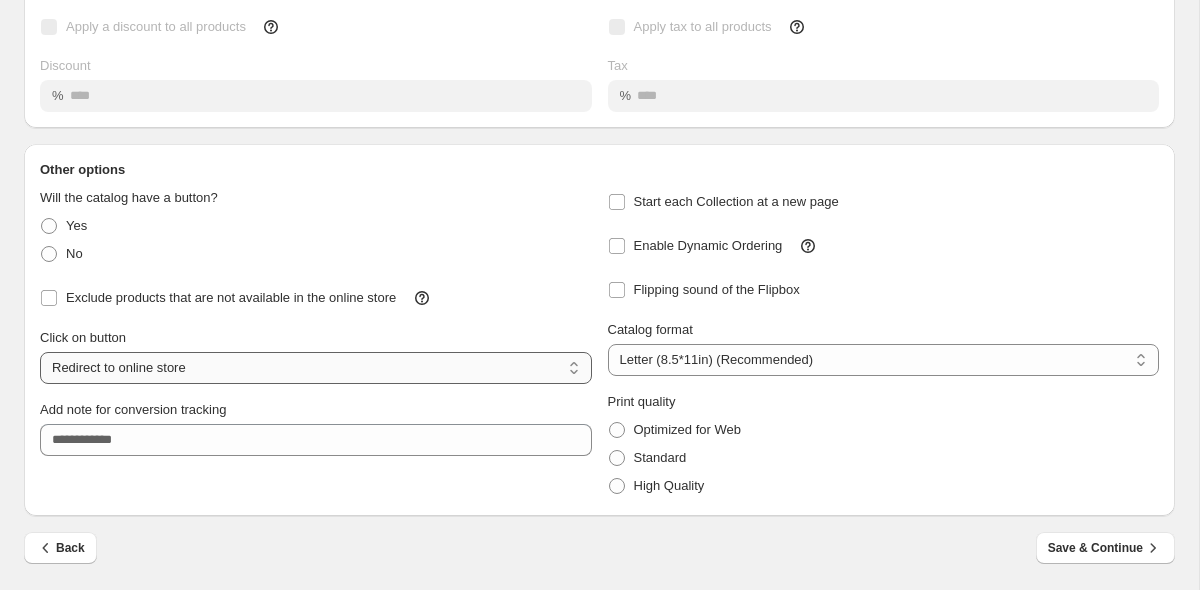 click on "**********" at bounding box center [316, 368] 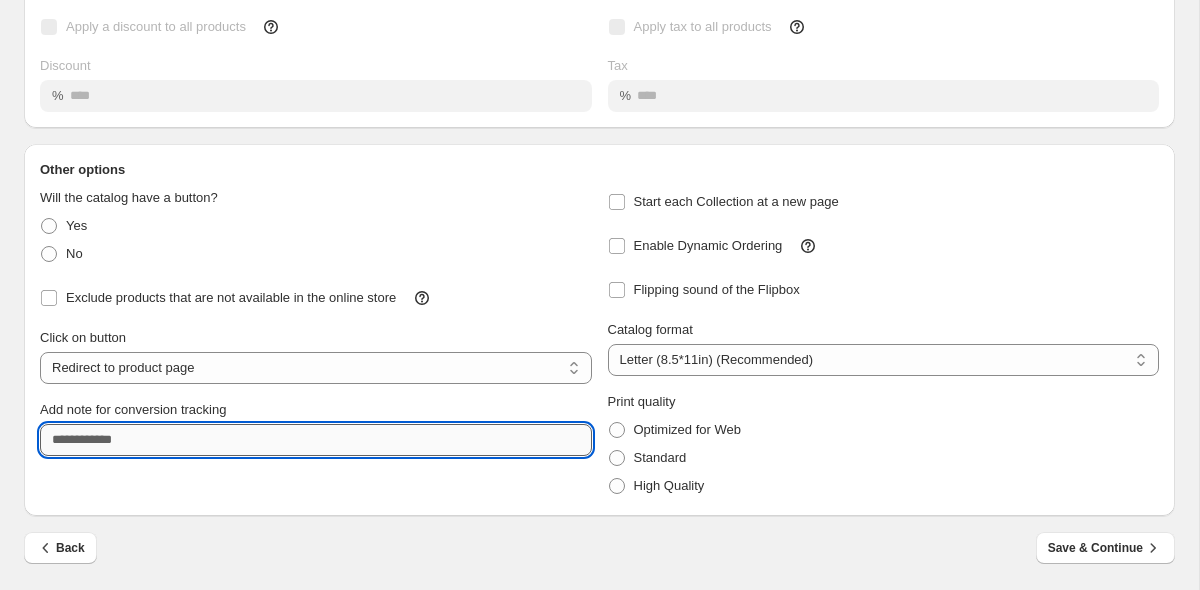 click on "Add note for conversion tracking" at bounding box center (316, 440) 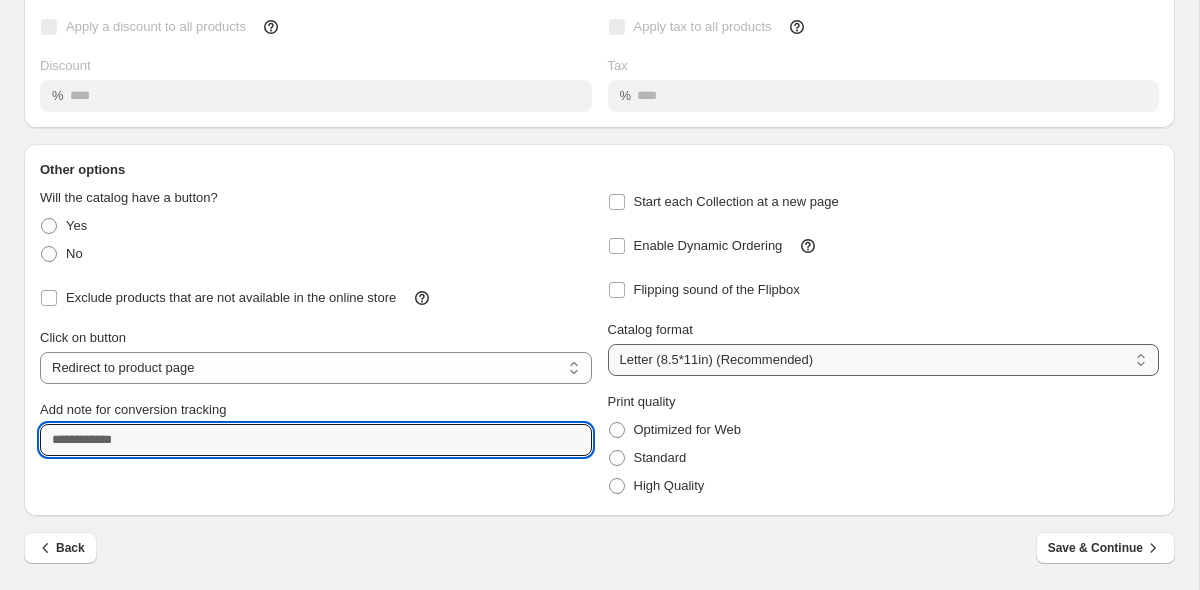 click on "**********" at bounding box center (884, 360) 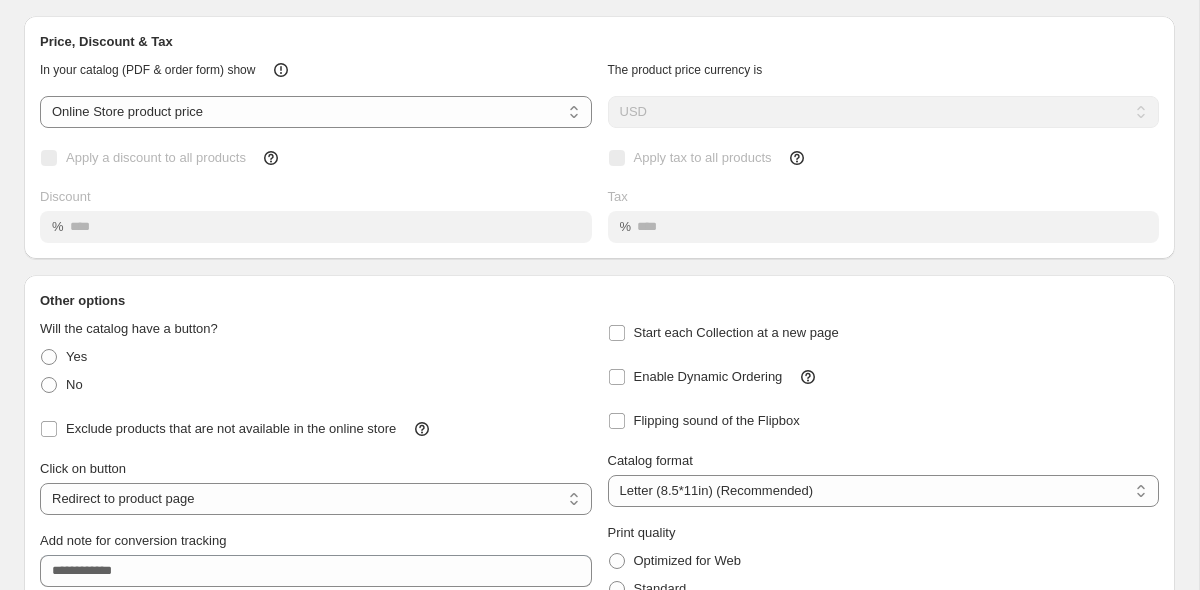 scroll, scrollTop: 211, scrollLeft: 0, axis: vertical 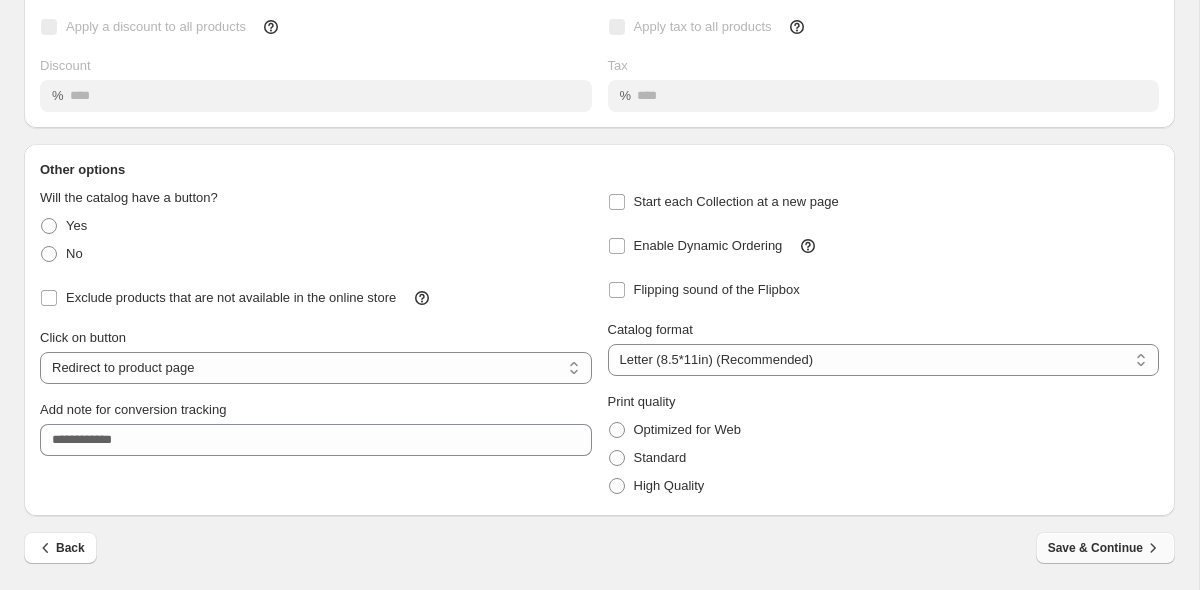 click on "Save & Continue" at bounding box center (1105, 548) 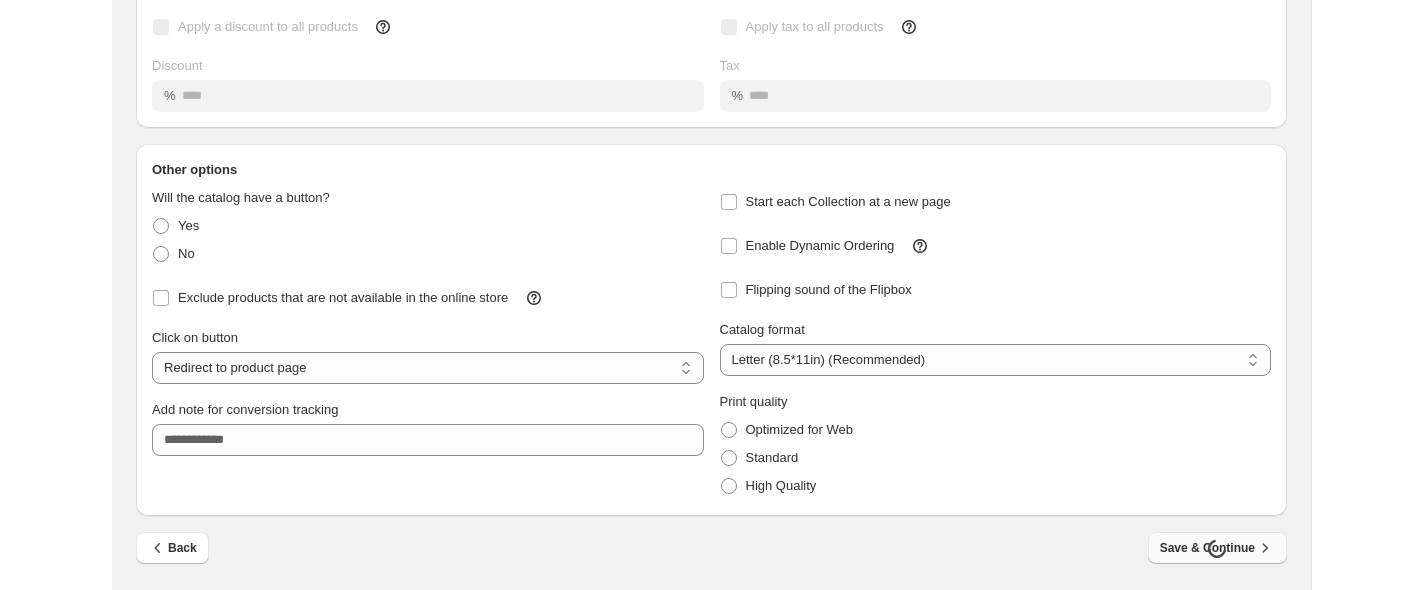 scroll, scrollTop: 0, scrollLeft: 0, axis: both 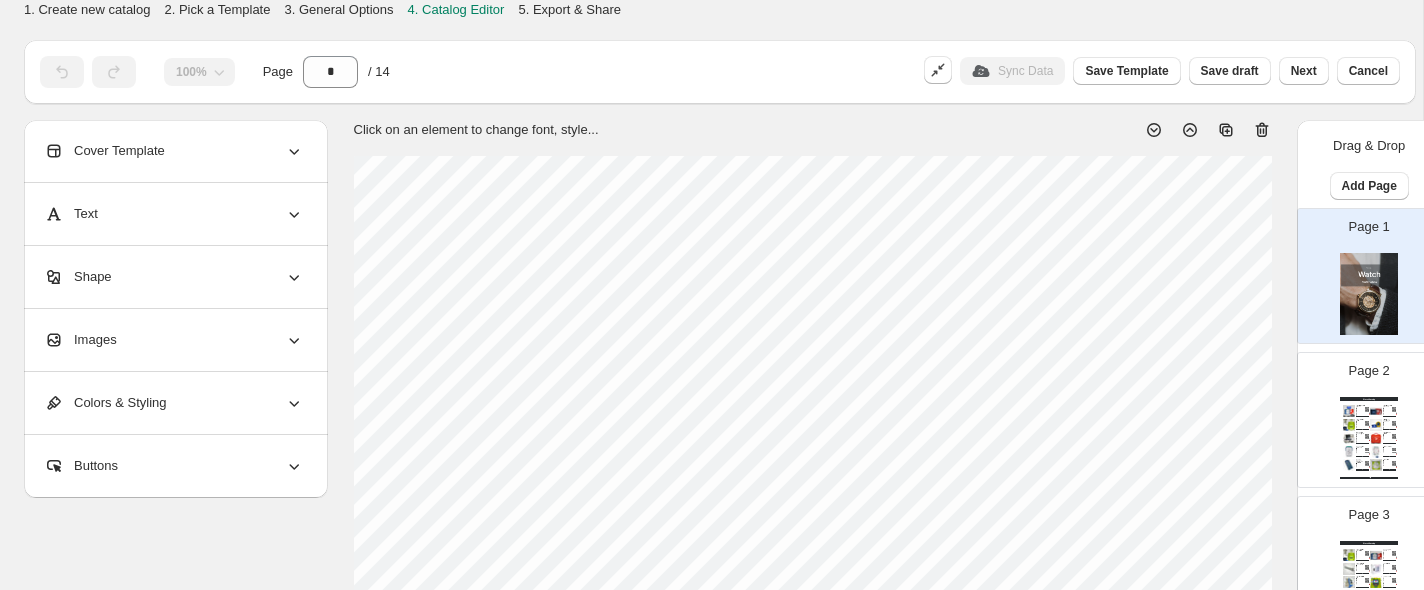 click at bounding box center (1376, 438) 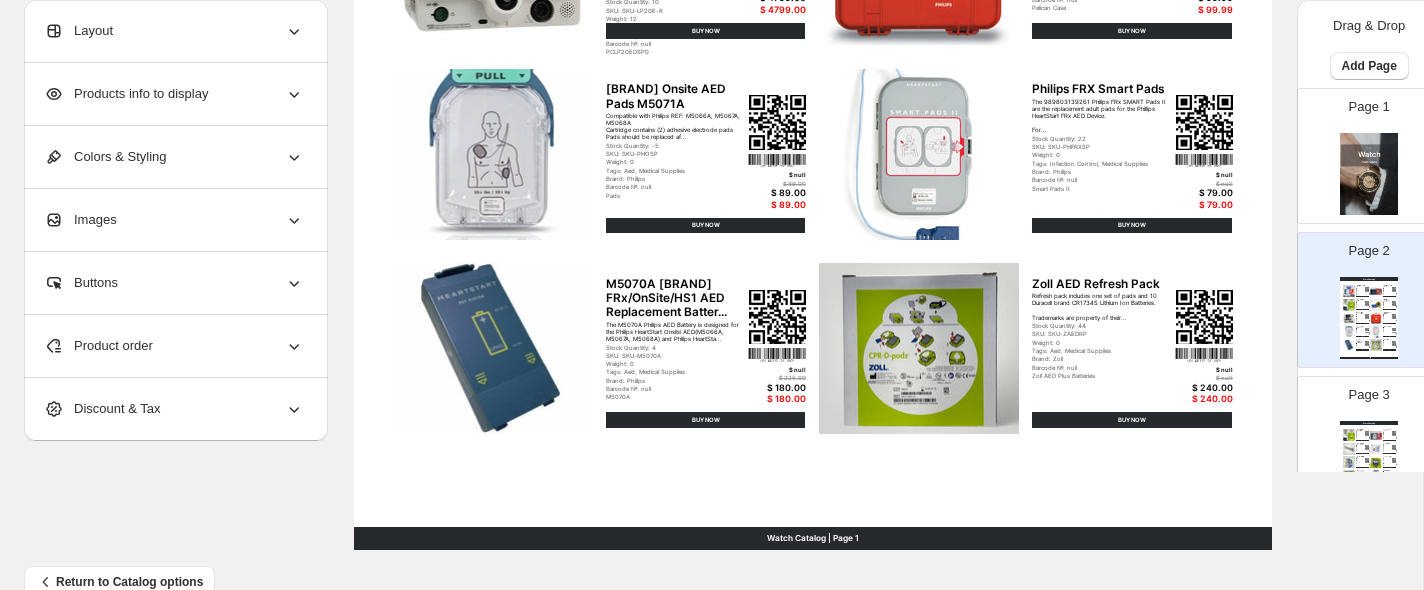 scroll, scrollTop: 835, scrollLeft: 0, axis: vertical 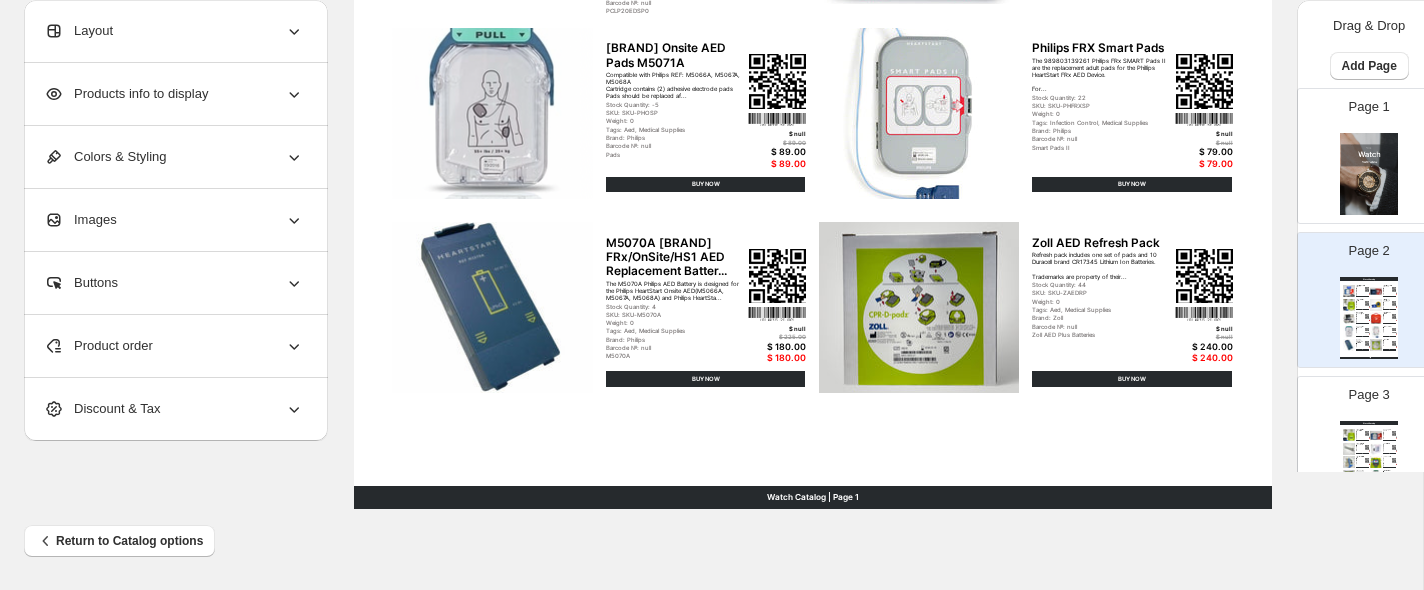 click on "Page 3" at bounding box center [1369, 395] 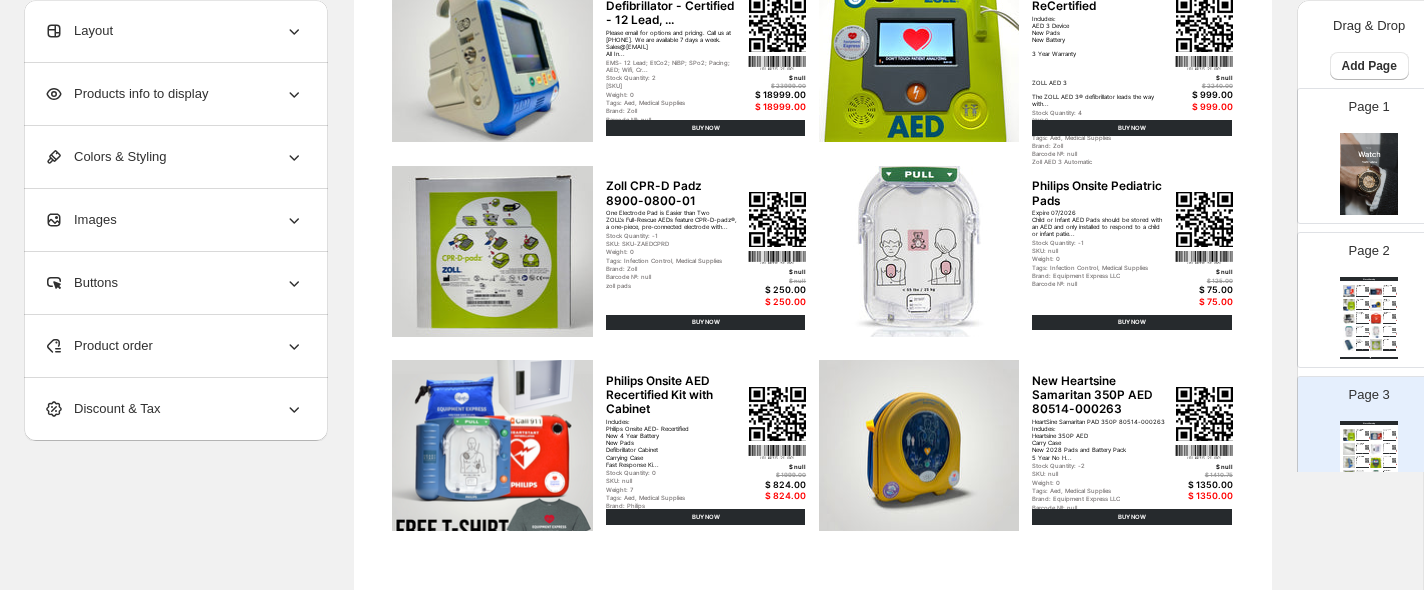 scroll, scrollTop: 835, scrollLeft: 0, axis: vertical 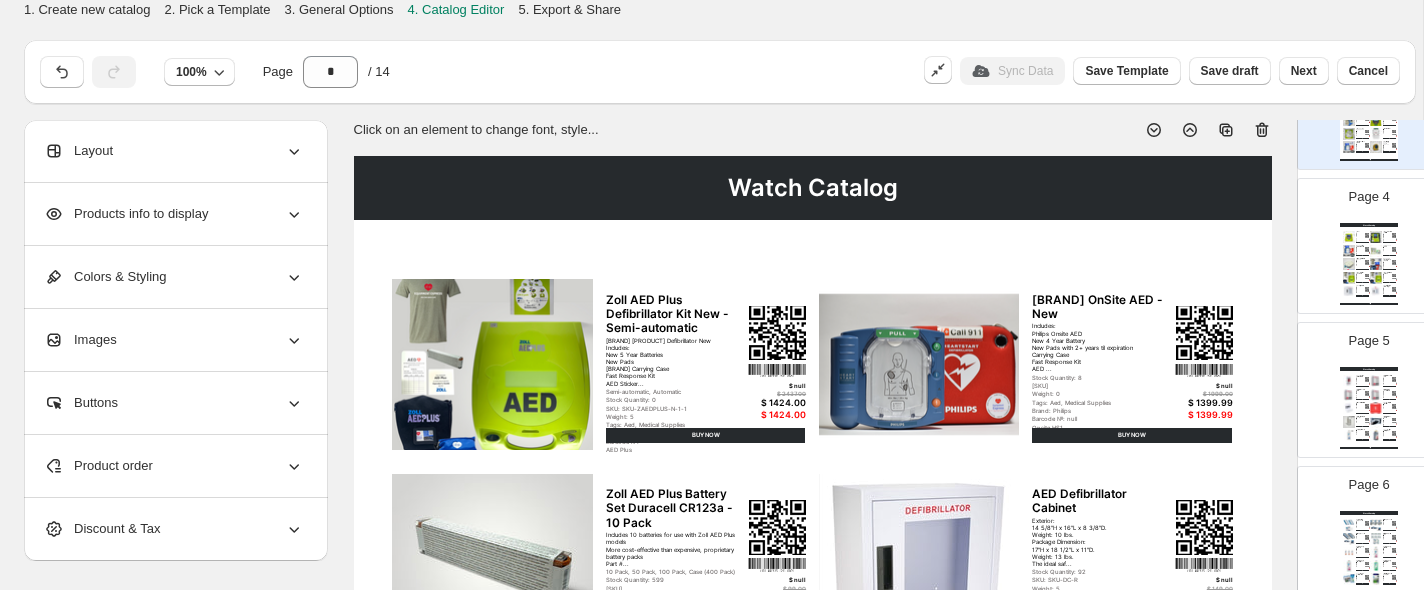 click at bounding box center (1376, 278) 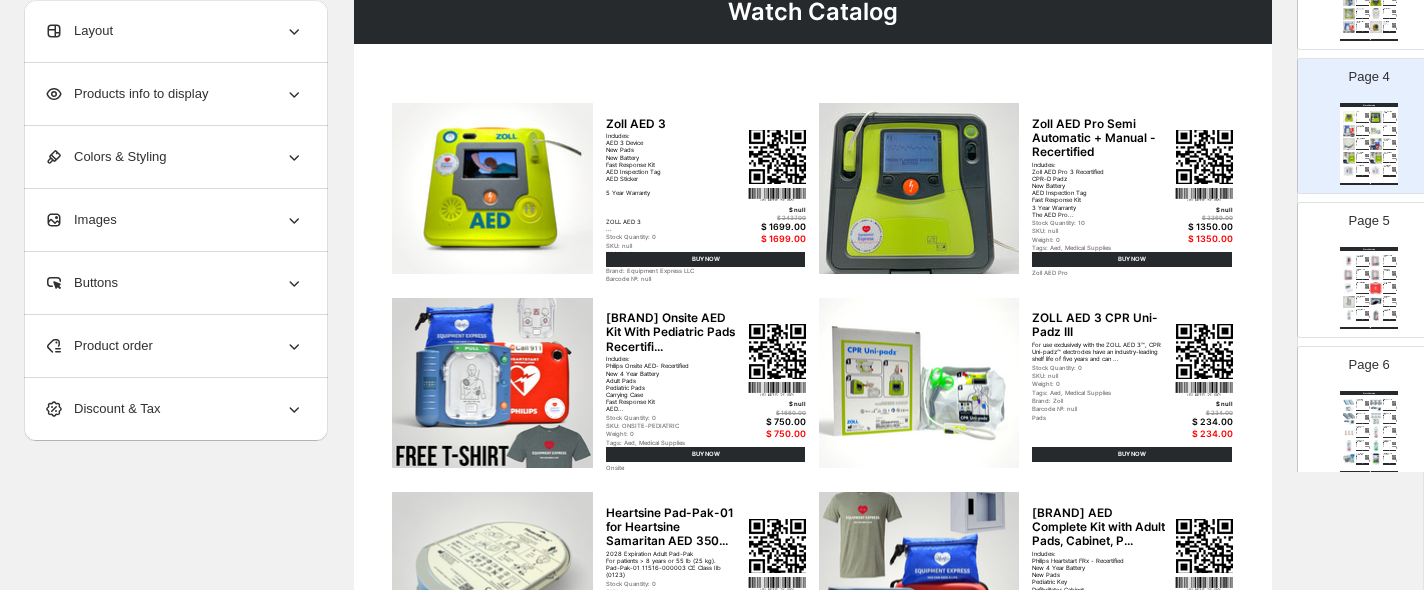 scroll, scrollTop: 179, scrollLeft: 0, axis: vertical 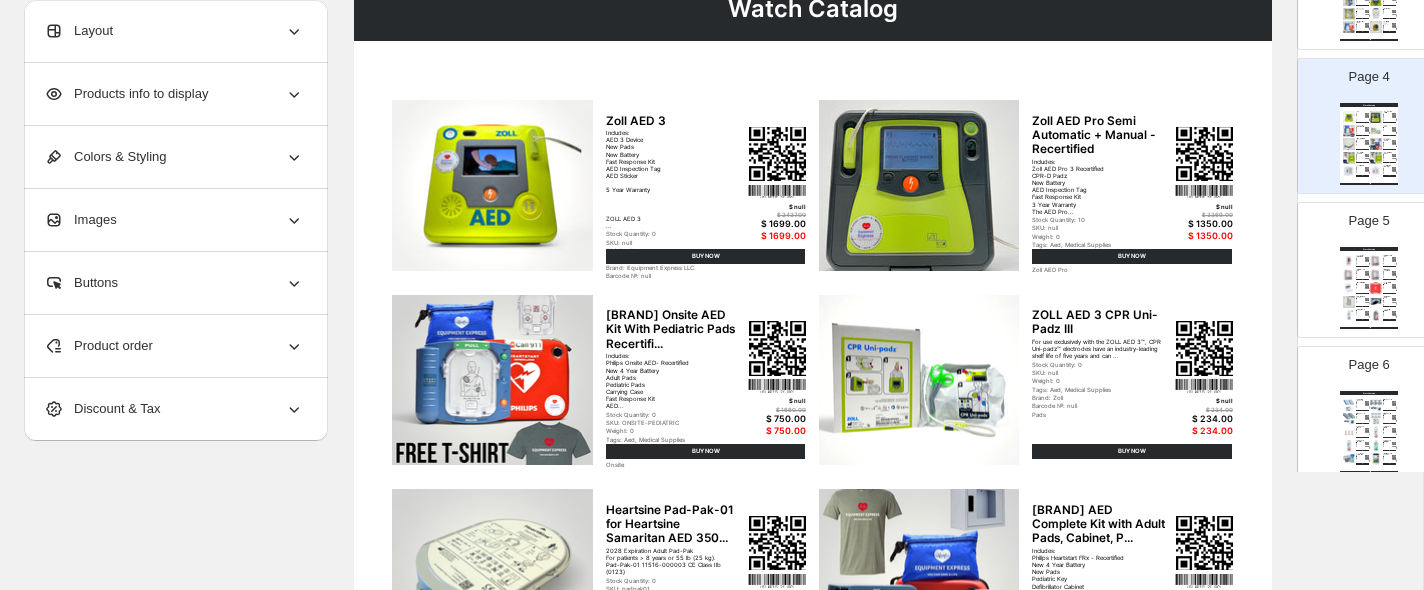 click on "Graduated Plastic Medicine Cups 1oz - 100 Cups Clear Polypropylene. Cup Medicine Plastic. To dispense both liquid and dry medications. Color: Clear. Graduated. Single patie... 100 Cups, 1000 Cups, 2000 Cups, 5000 Cups Stock Quantity:  20 SKU:  null Weight:  1 Tags:  Medical Supplies, Medicine Cups Brand:  Empress Barcode №:   Medicine Cup" at bounding box center [1362, 300] 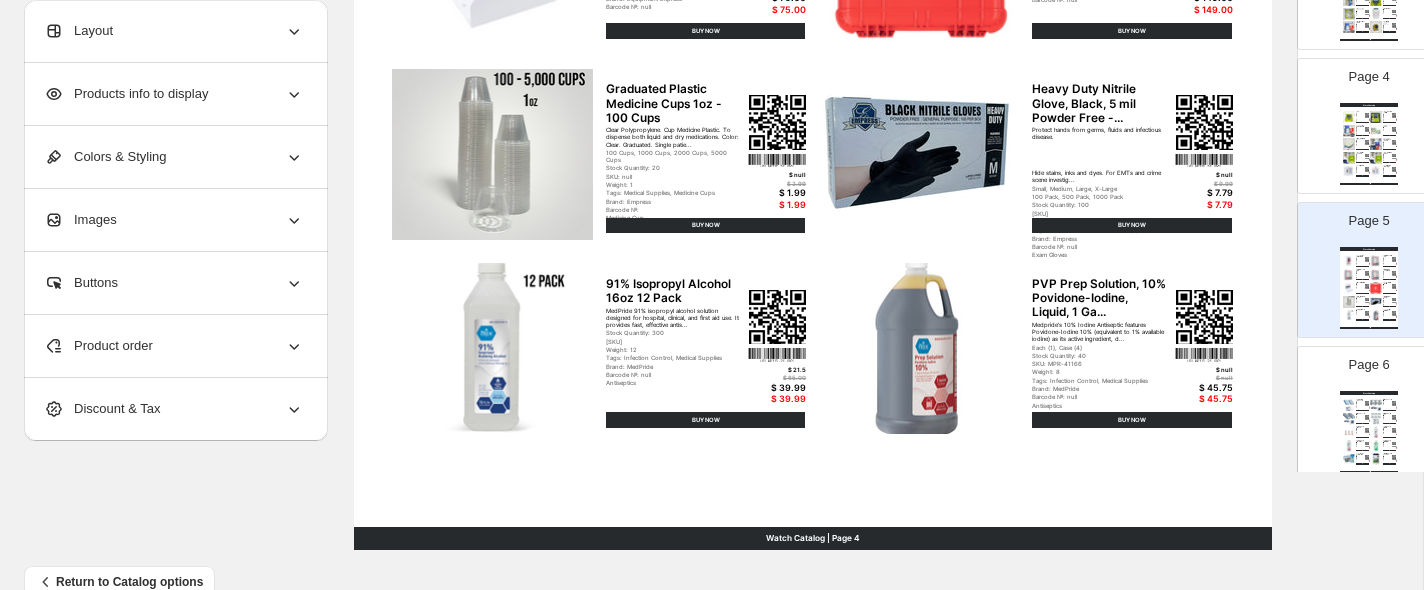 scroll, scrollTop: 835, scrollLeft: 0, axis: vertical 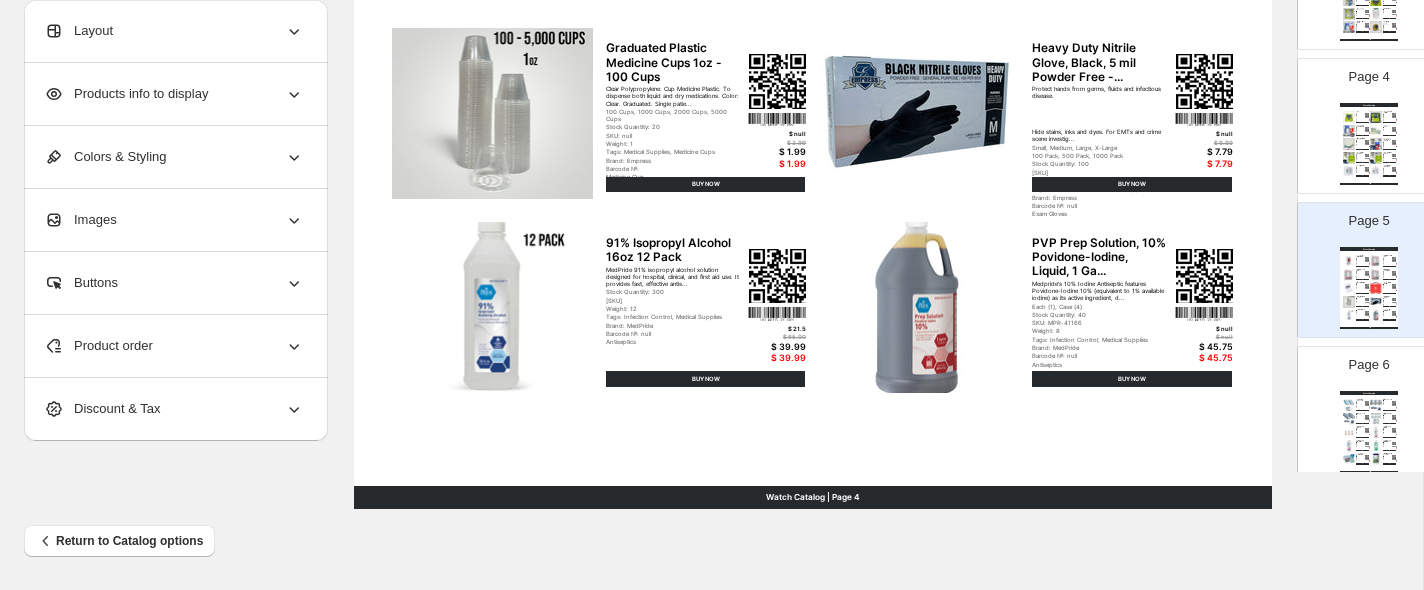click at bounding box center [1376, 405] 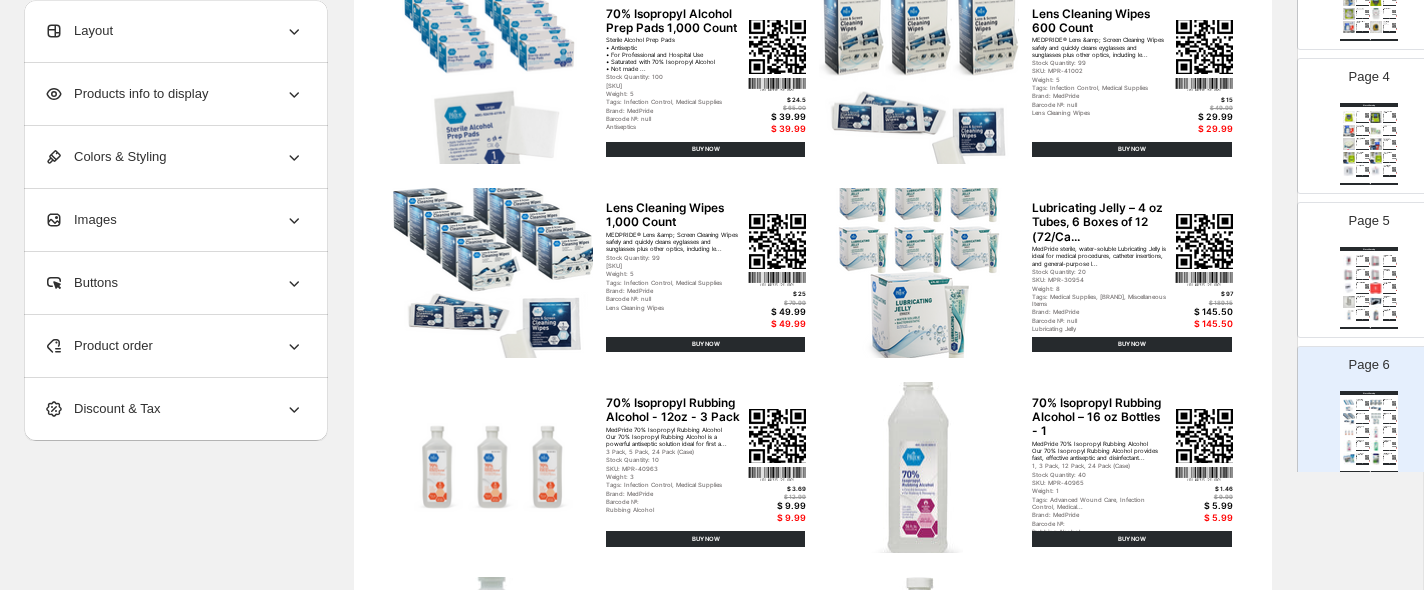 scroll, scrollTop: 294, scrollLeft: 0, axis: vertical 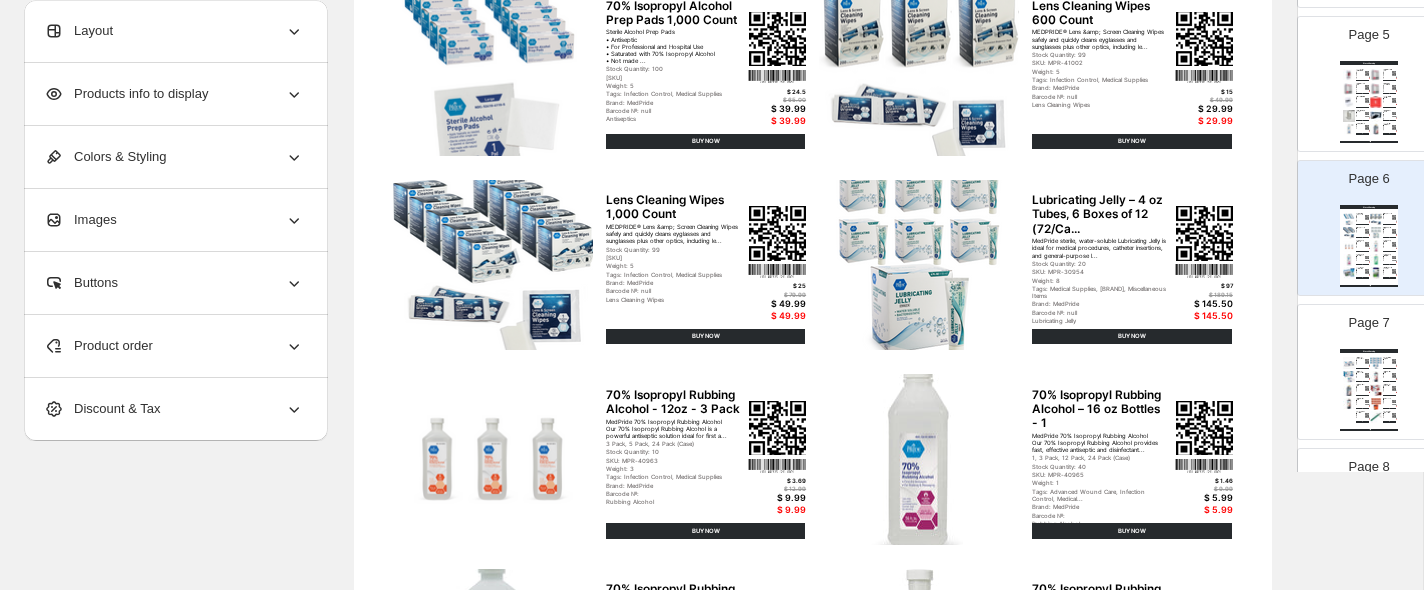click on "BUY NOW" at bounding box center [1362, 408] 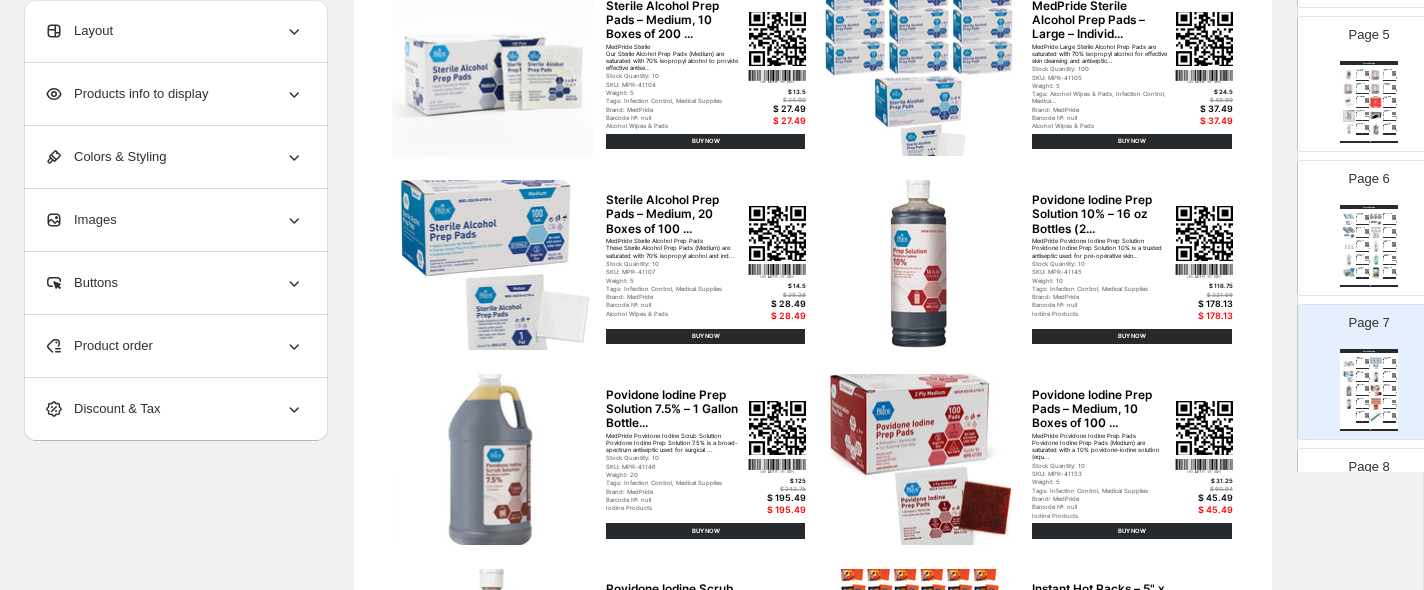 click on "Product order" at bounding box center (174, 346) 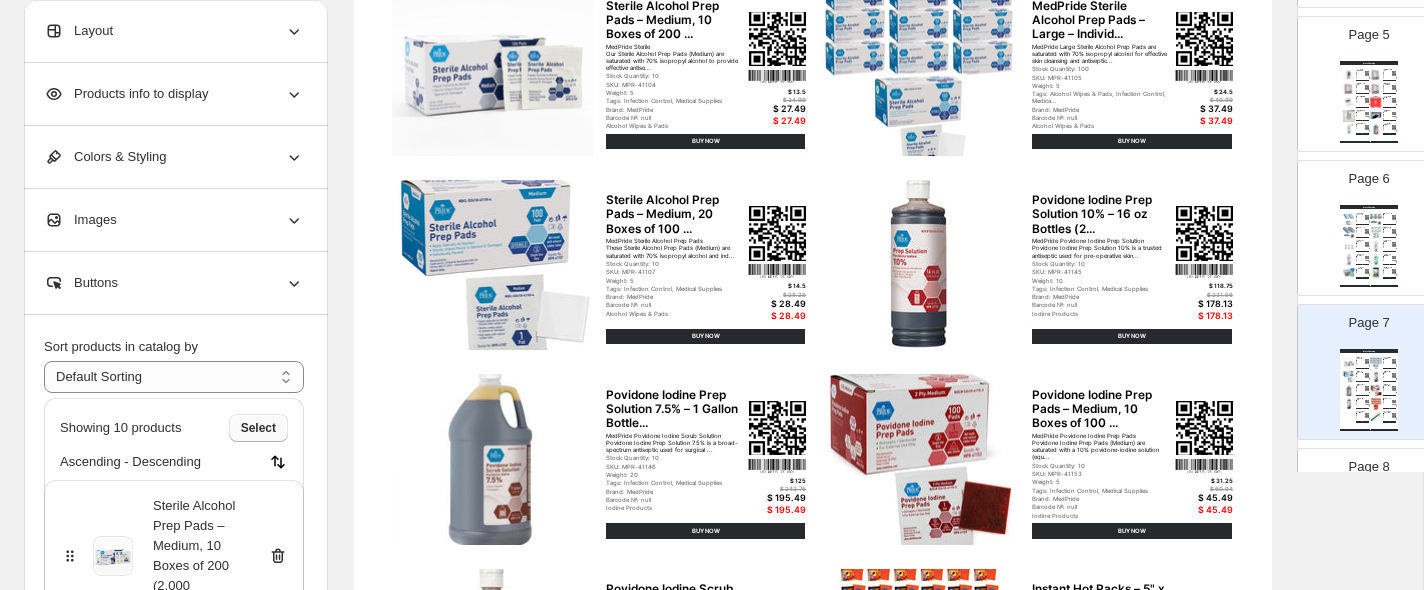 scroll, scrollTop: 21, scrollLeft: 0, axis: vertical 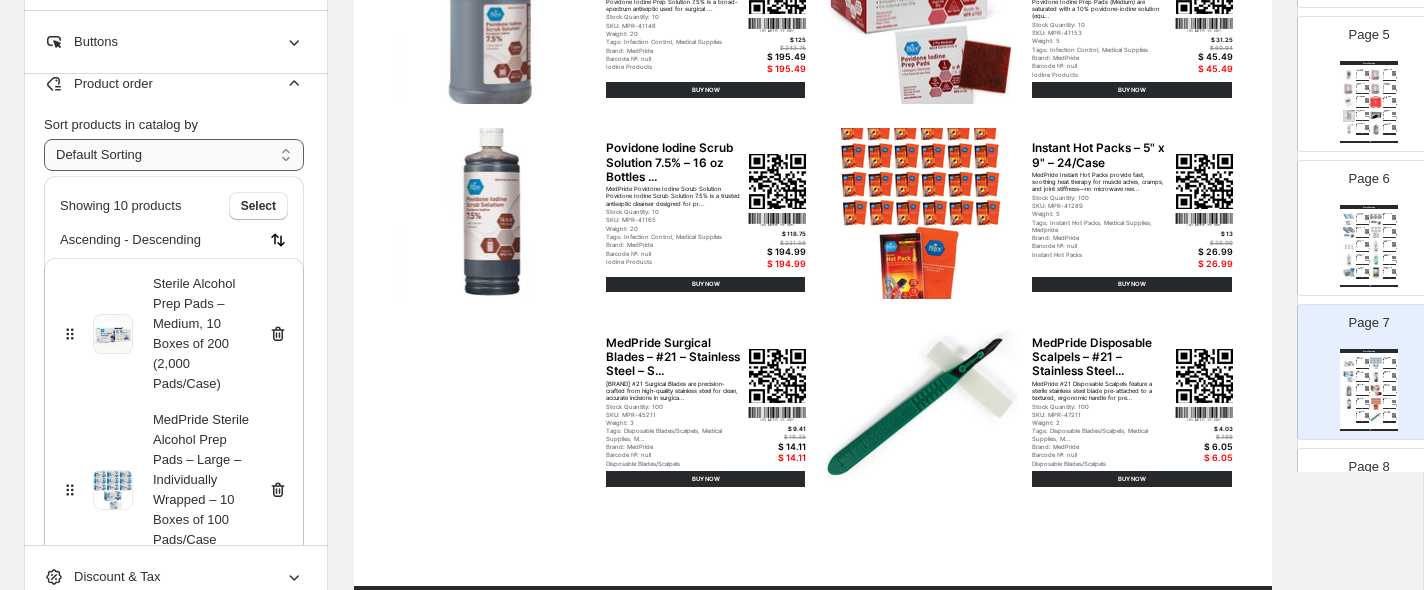 click on "**********" at bounding box center [174, 155] 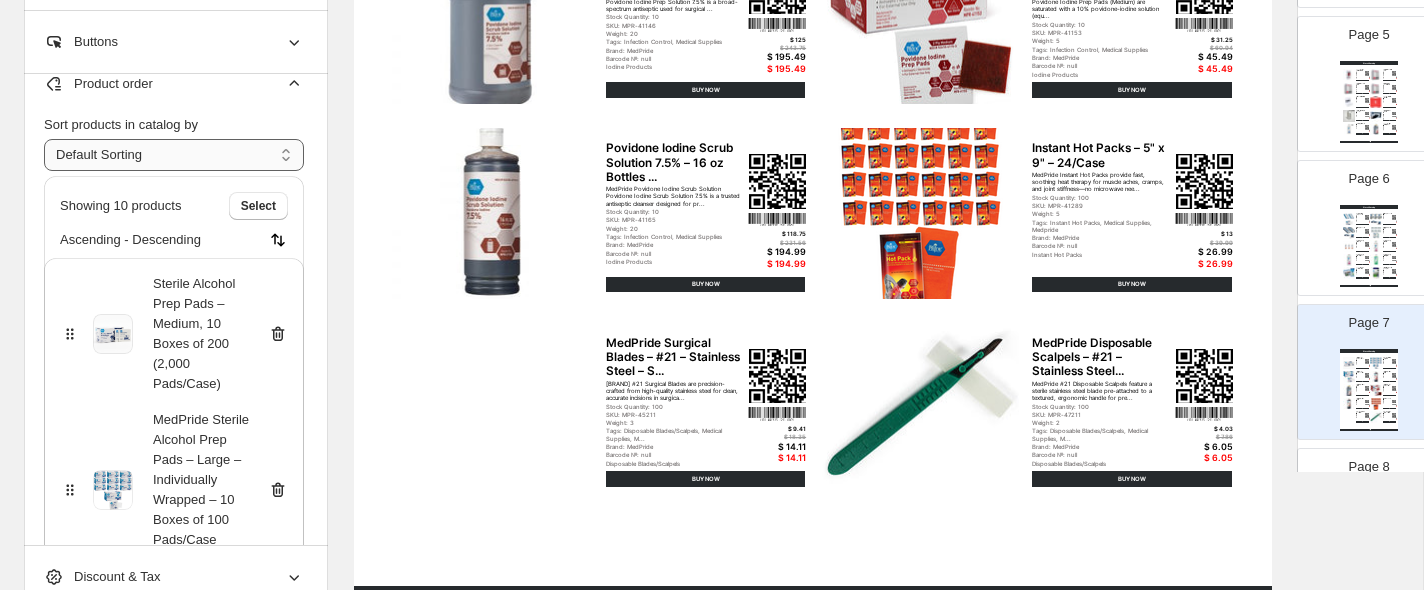 select on "****" 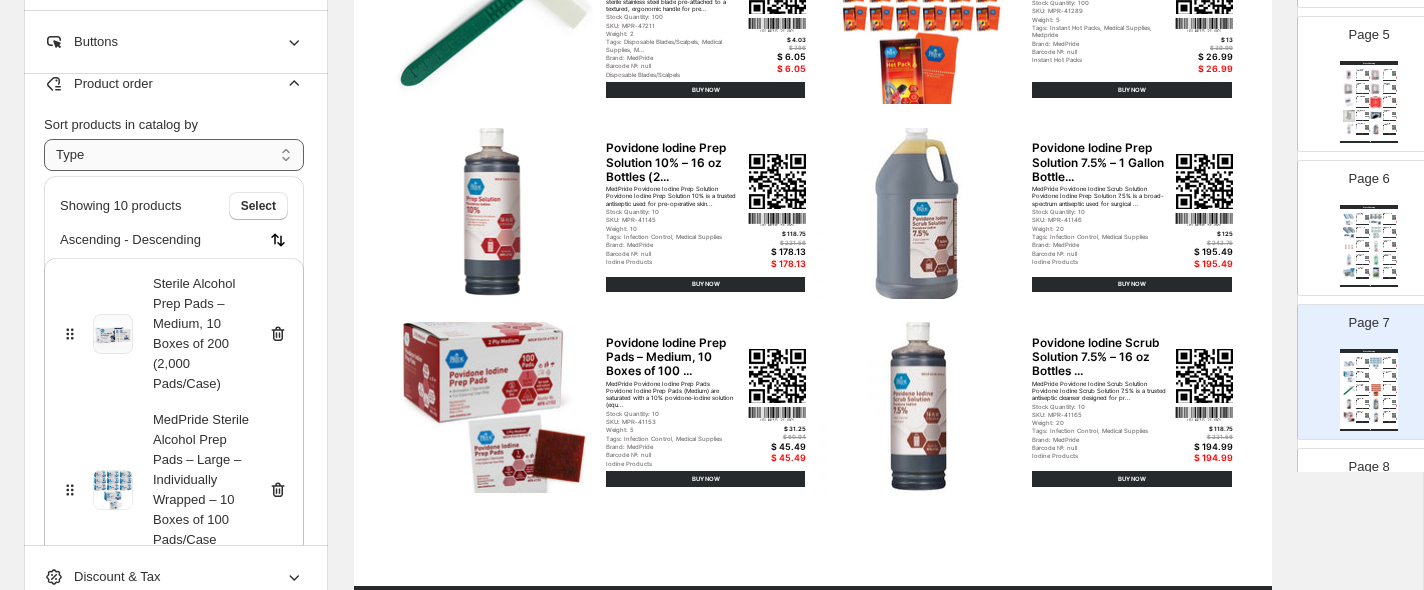 click on "**********" at bounding box center [174, 155] 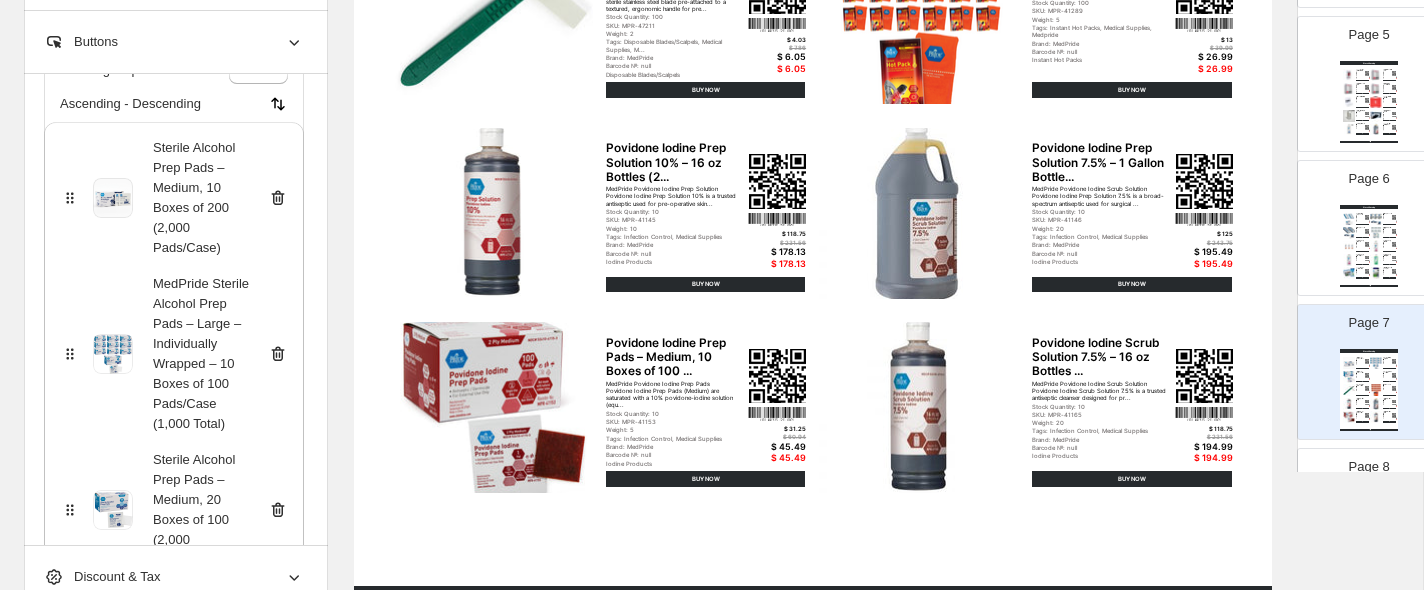 scroll, scrollTop: 0, scrollLeft: 0, axis: both 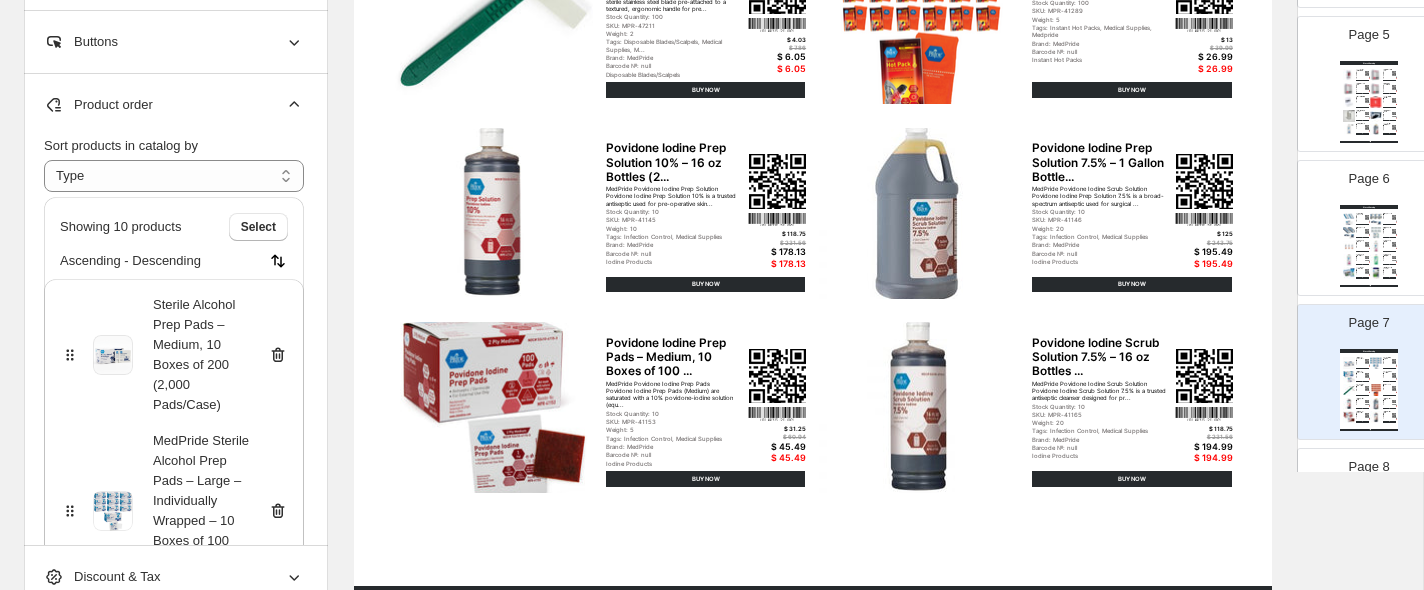 click 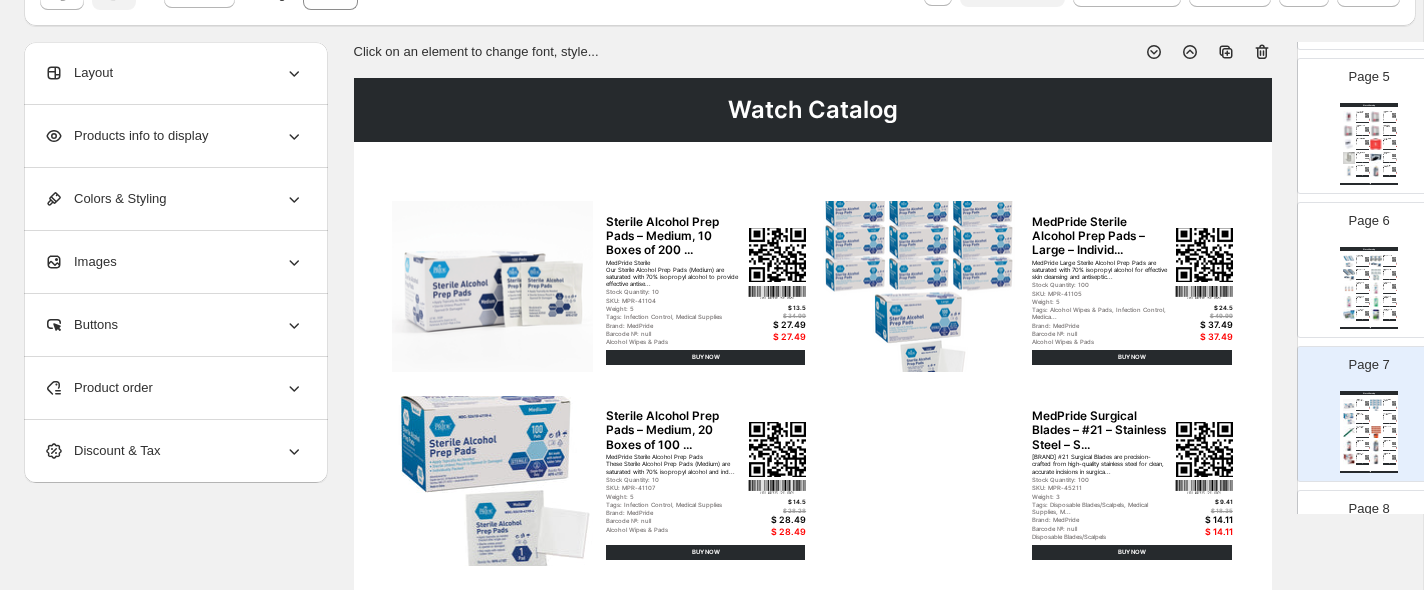 scroll, scrollTop: 0, scrollLeft: 0, axis: both 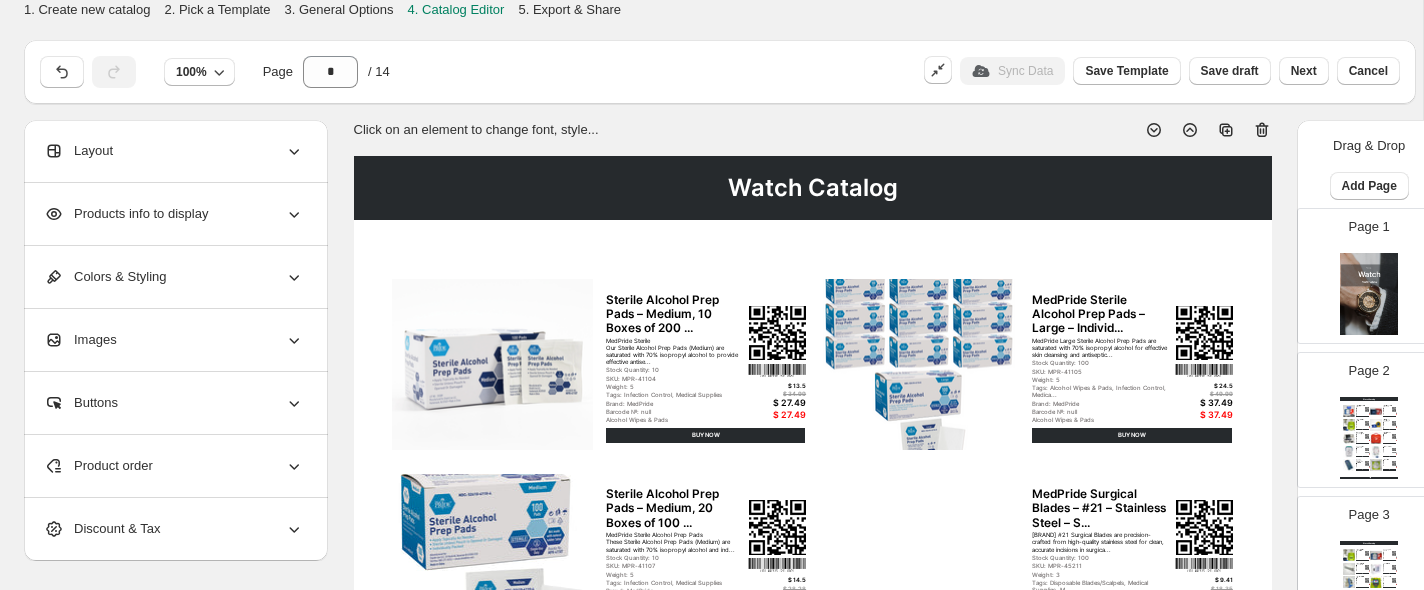 click on "Tags: Aed, Medical Supplies" at bounding box center (1360, 427) 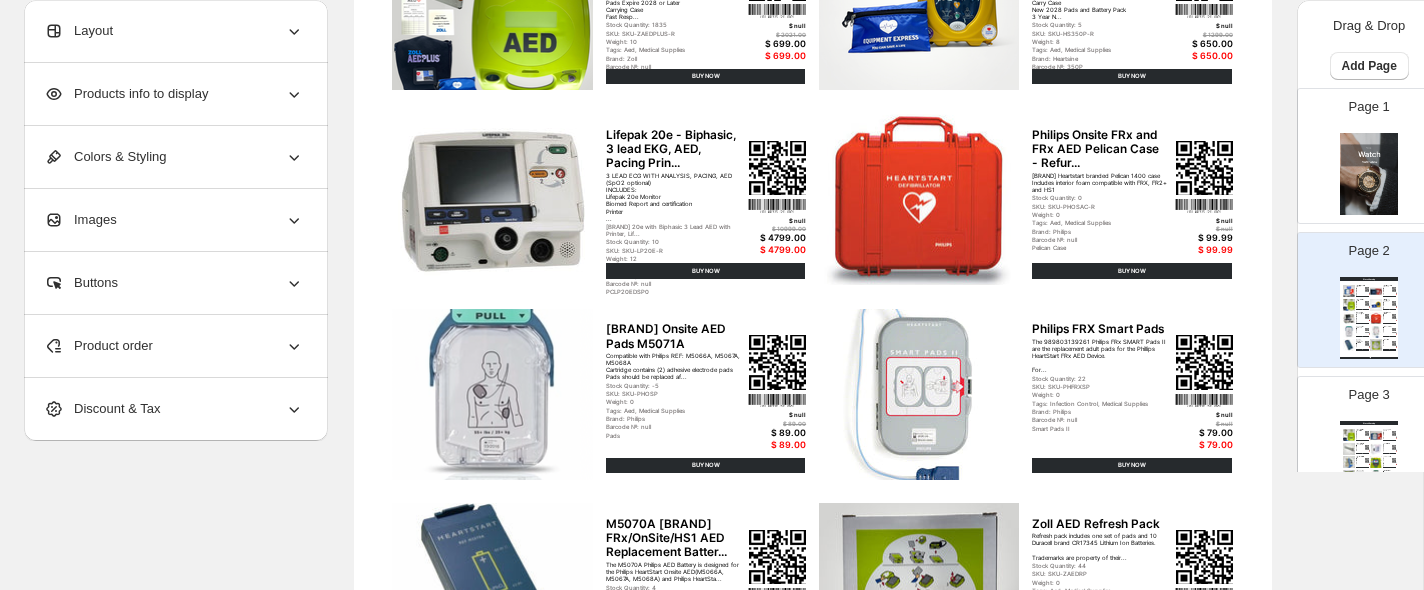 scroll, scrollTop: 564, scrollLeft: 0, axis: vertical 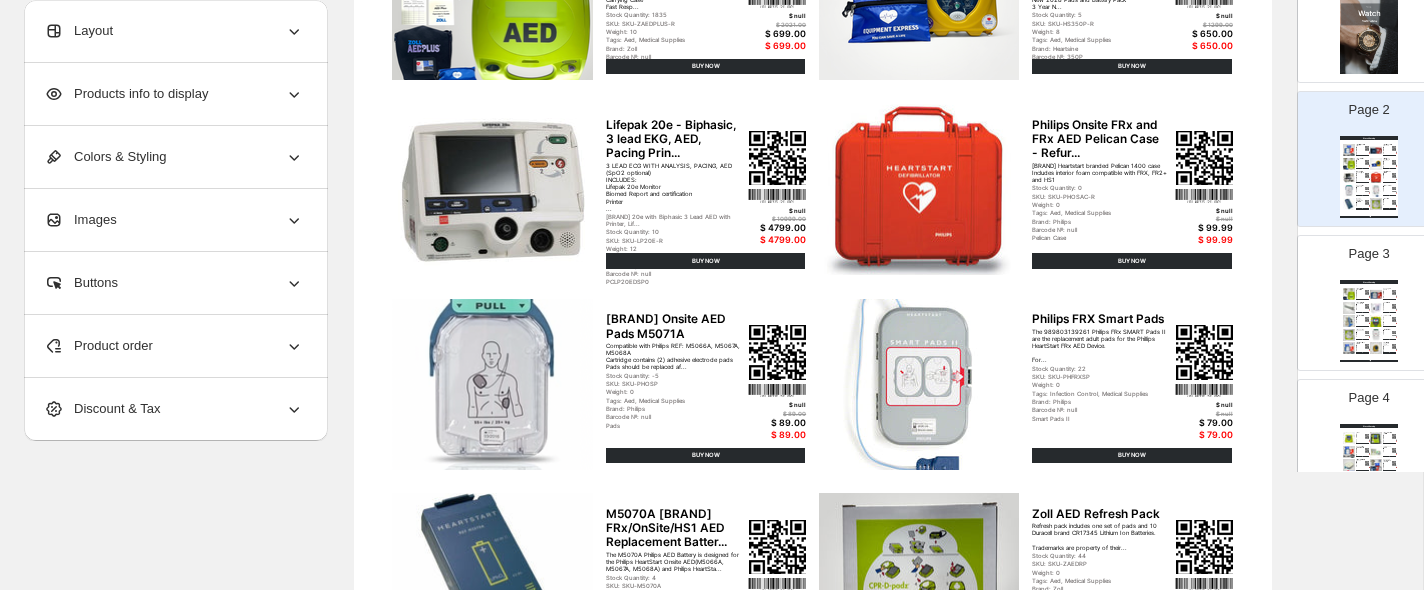 click on "Watch Catalog Zoll AED Plus Defibrillator Kit New - Semi-automatic
Zoll AED Plus Defibrillator New
Includes:
New 5 Year Batteries
New Pads
Zoll Carrying Case
Fast Response Kit
AED Sticker... Semi-automatic, Automatic Stock Quantity: 0 SKU: SKU-ZAEDPLUS-N-1-1 Weight: 5 Tags: Aed, Medical Supplies Brand: Zoll Barcode №: null Onsite HS1 $ null $ 1999.00 $ 1399.99 $ 1399.99 BUY NOW Zoll AED Plus Battery Set Duracell CR123a - 10 Pack
Includes 10 batteries for use with Zoll AED Plus models
More cost-effective than expensive, proprietary battery packs
Part #... 10 Pack, 50 Pack, 100 Pack, Case (400 Pack) Stock Quantity: 599 SKU: SKU-ZAEDB-1 Weight: 0 Tags: Aed, Medical Supplies" at bounding box center (1369, 321) 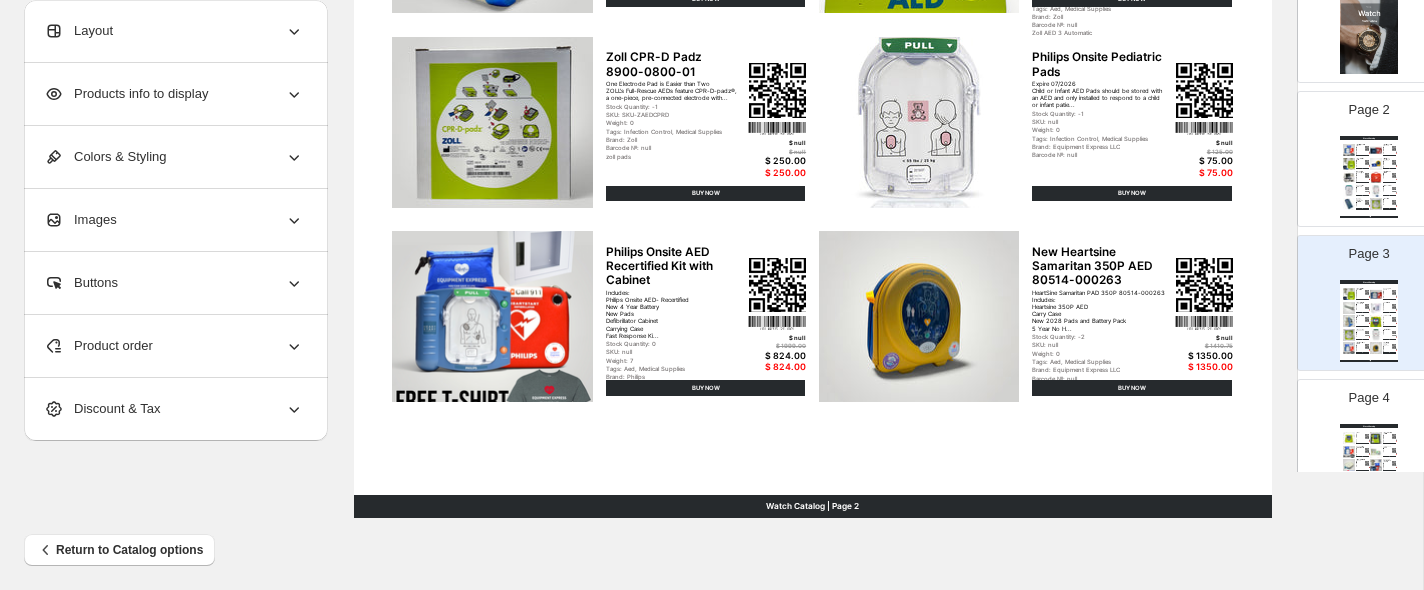 scroll, scrollTop: 835, scrollLeft: 0, axis: vertical 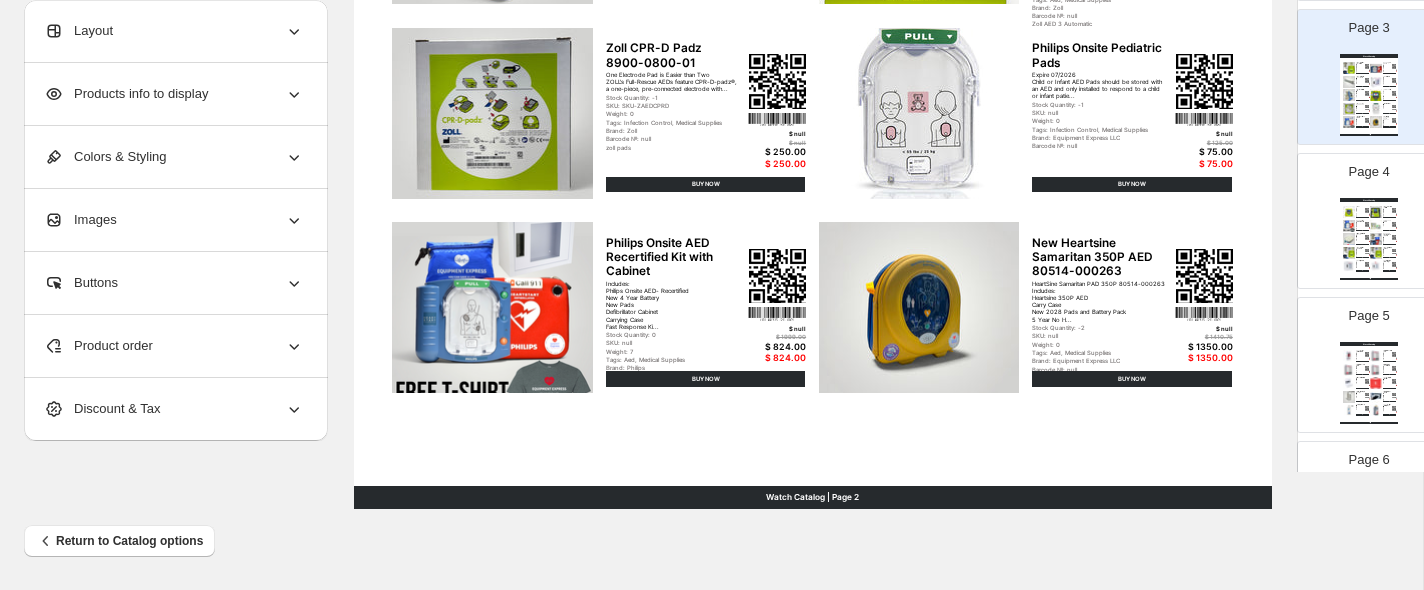 click at bounding box center (1376, 253) 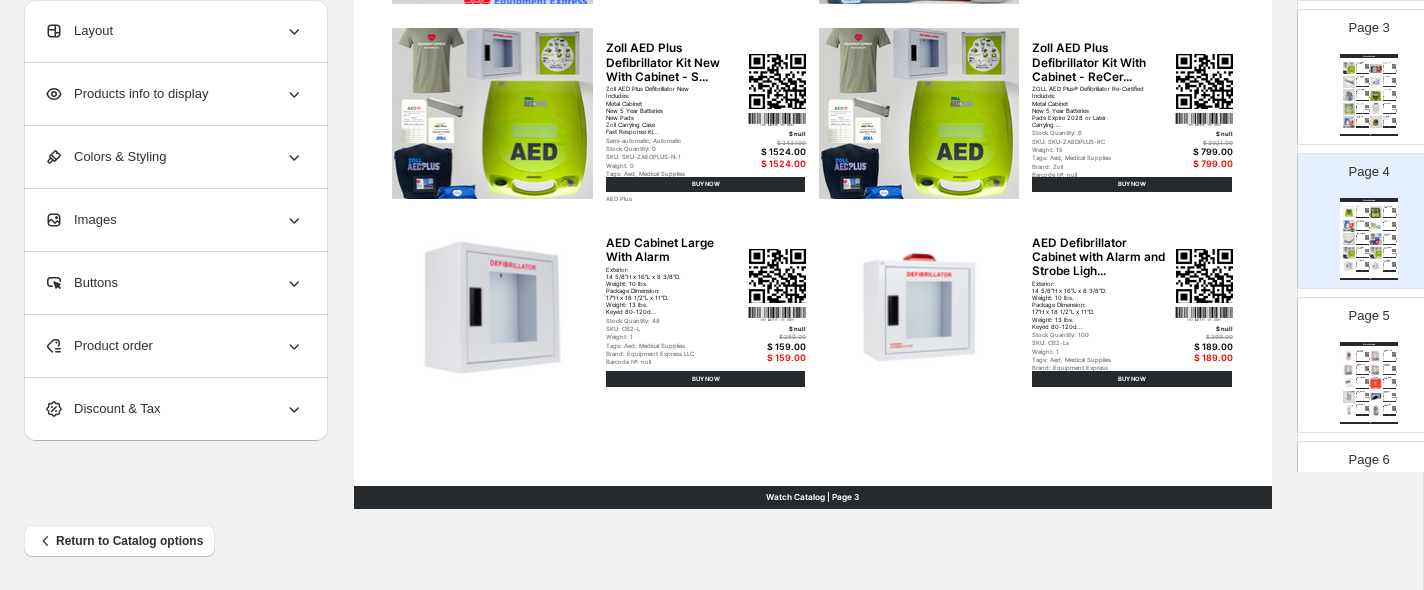 click on "Page 5" at bounding box center [1369, 316] 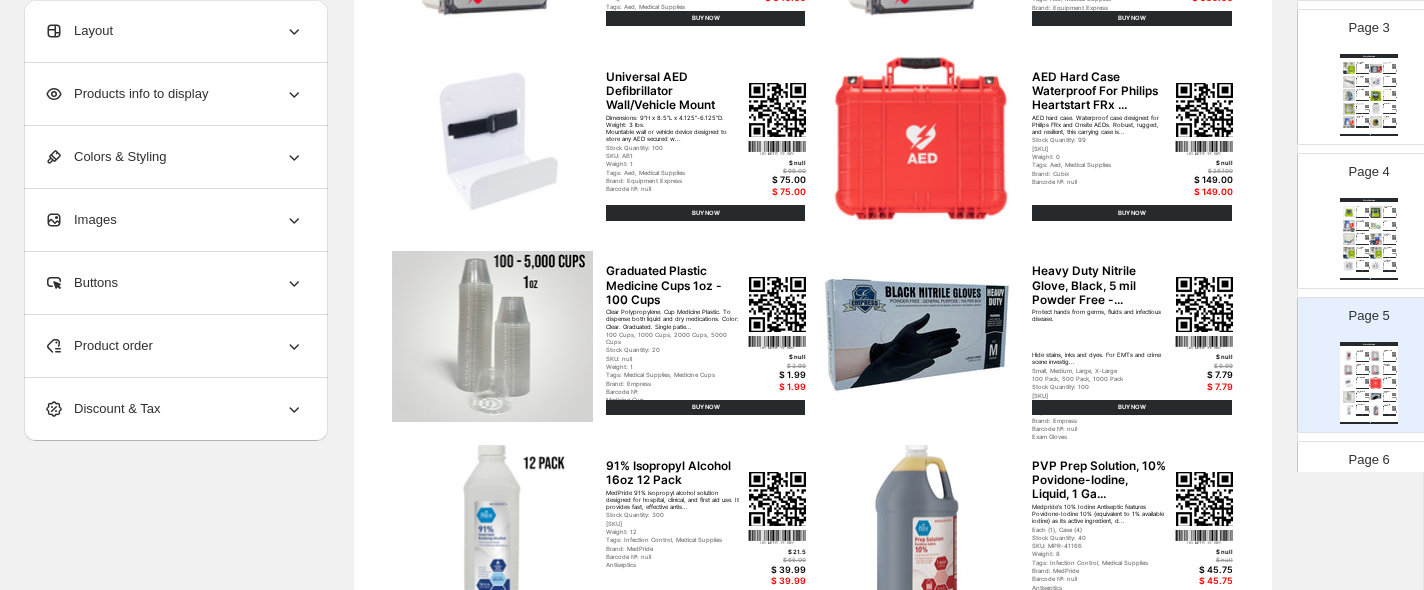 scroll, scrollTop: 664, scrollLeft: 0, axis: vertical 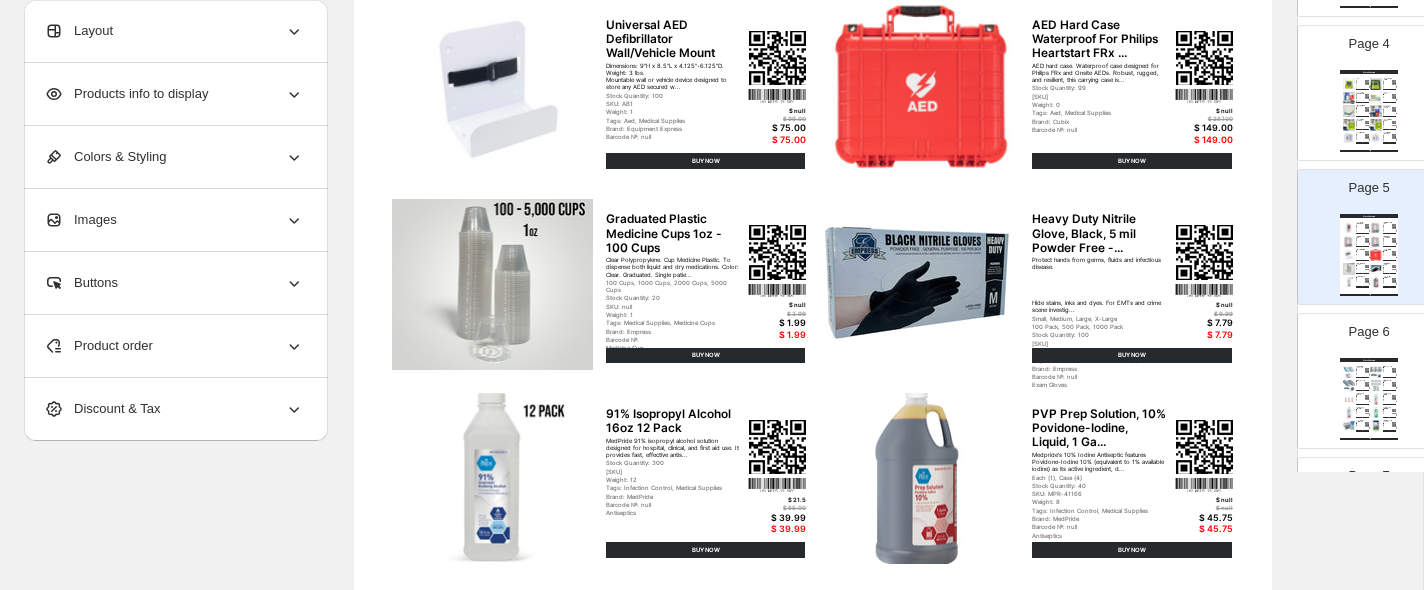 click on "Watch Catalog 70% Isopropyl Alcohol Prep Pads 1,000 Count Sterile Alcohol Prep Pads
• Antiseptic
• For Professional and Hospital Use
• Saturated with 70% Isopropyl Alcohol
• Not made ... Stock Quantity:  100 SKU:  MPR-41105-1 Weight:  5 Tags:  Infection Control, Medical Supplies Brand:  [BRAND] Barcode №:  null Antiseptics $ 24.5 $ 65.00 $ 39.99 $ 39.99 BUY NOW Lens Cleaning Wipes 600 Count [BRAND]® Lens &amp; Screen Cleaning Wipes safely and quickly cleans eyglasses and sunglasses plus other optics, including le... Stock Quantity:  99 SKU:  MPR-41002 Weight:  5 Tags:  Infection Control, Medical Supplies Brand:  [BRAND] Barcode №:  null Lens Cleaning Wipes $ 15 $ 49.99 $ 29.99 $ 29.99 BUY NOW Lens Cleaning Wipes 1,000 Count [BRAND]® Lens &amp; Screen Cleaning Wipes safely and quickly cleans eyglasses and sunglasses plus other optics, including le... Stock Quantity:  99 SKU:  MPR-41001 Weight:  5 Tags:  Infection Control, Medical Supplies Brand:  [BRAND] Barcode №:  null $ 25 $ 79.99 $ 97" at bounding box center [1369, 399] 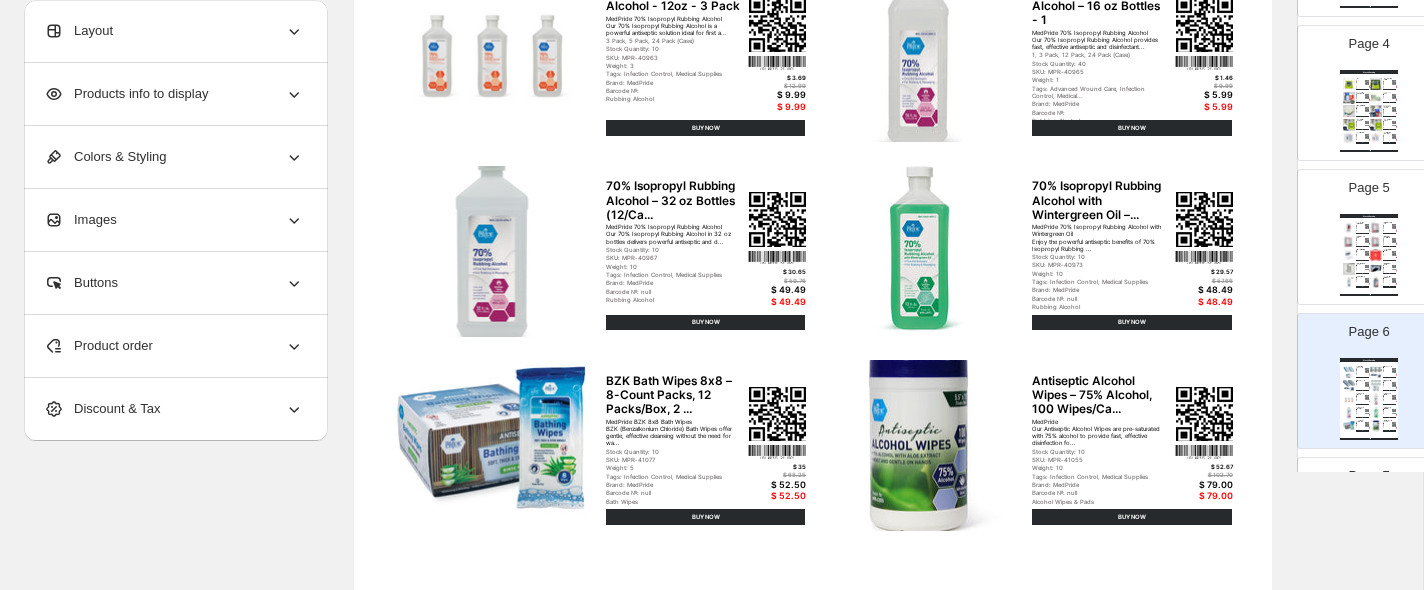 scroll, scrollTop: 699, scrollLeft: 0, axis: vertical 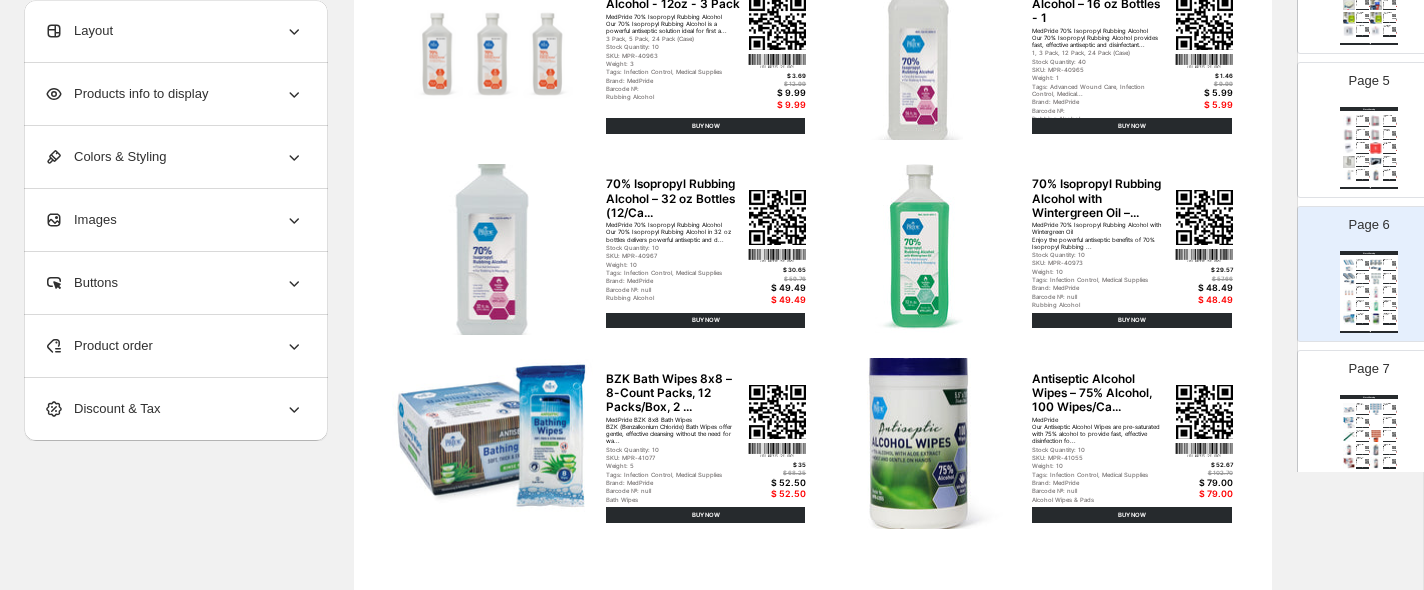 click on "Tags:  Infection Control, Medical Supplies" at bounding box center [1360, 409] 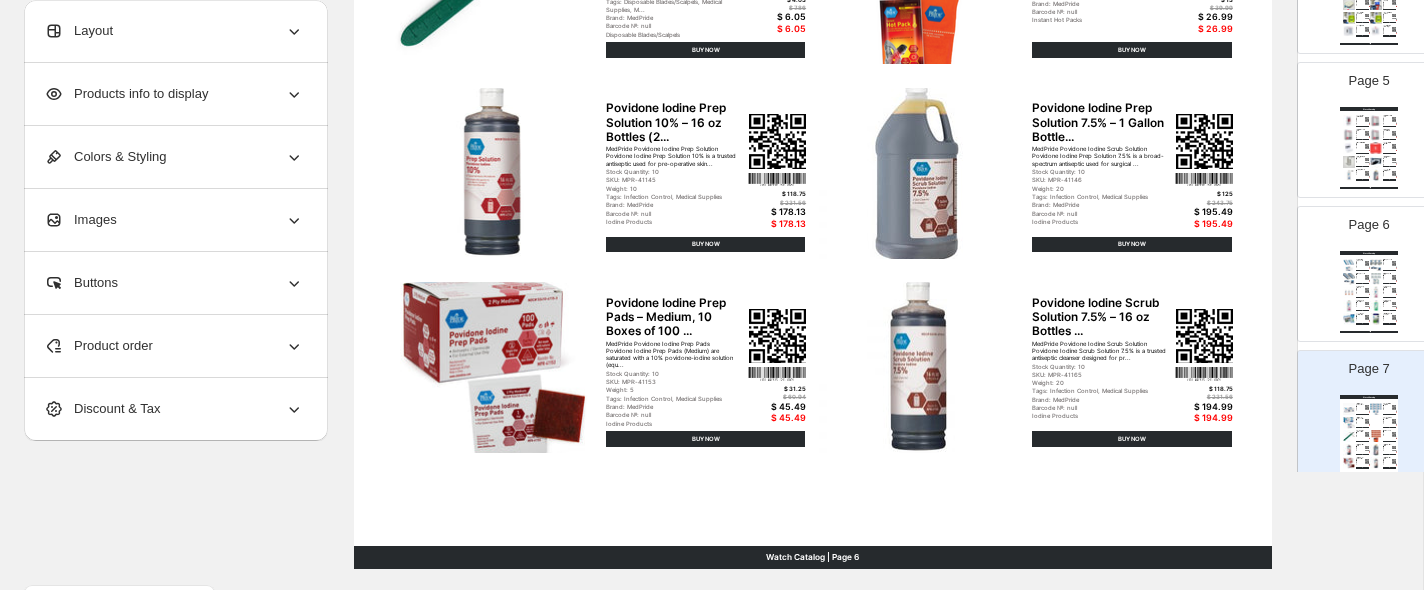 scroll, scrollTop: 835, scrollLeft: 0, axis: vertical 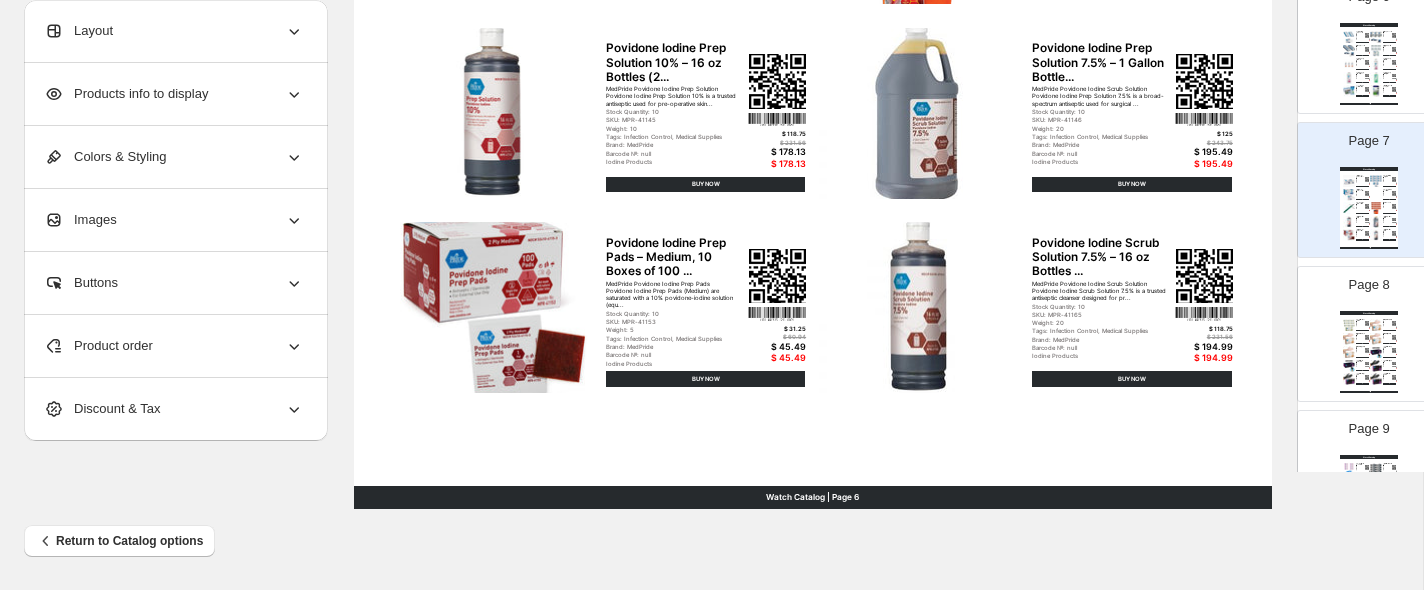 click on "Watch Catalog" at bounding box center [1369, 313] 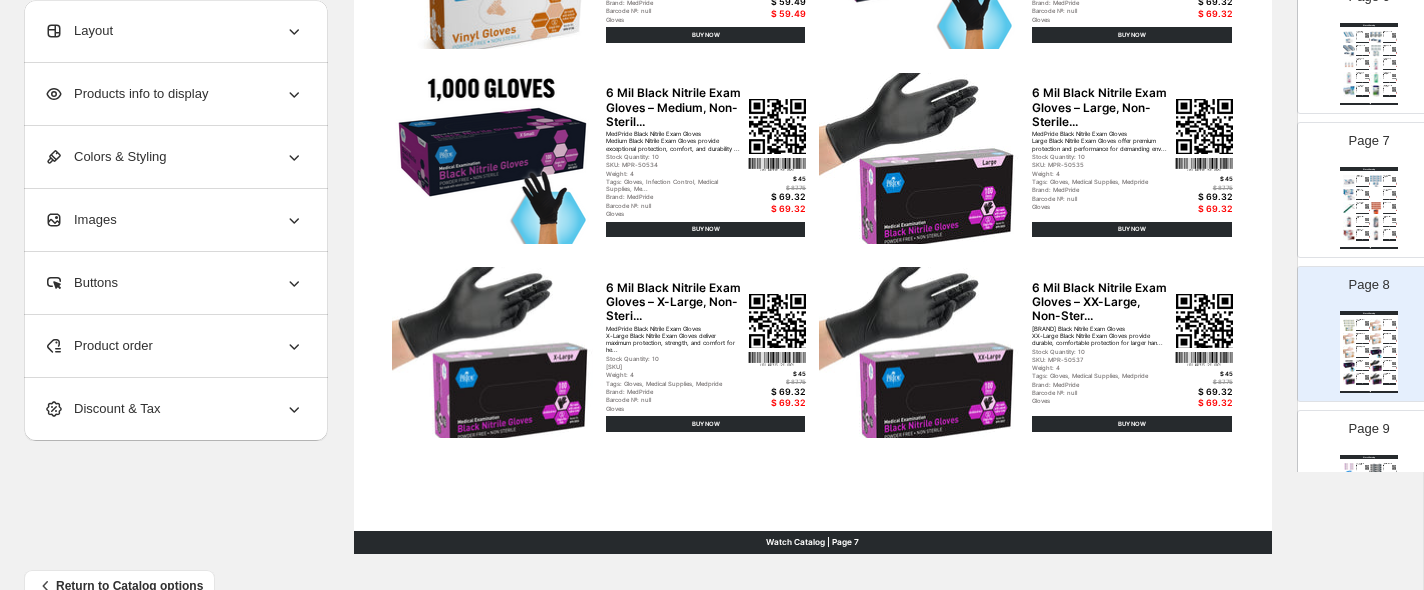 scroll, scrollTop: 801, scrollLeft: 0, axis: vertical 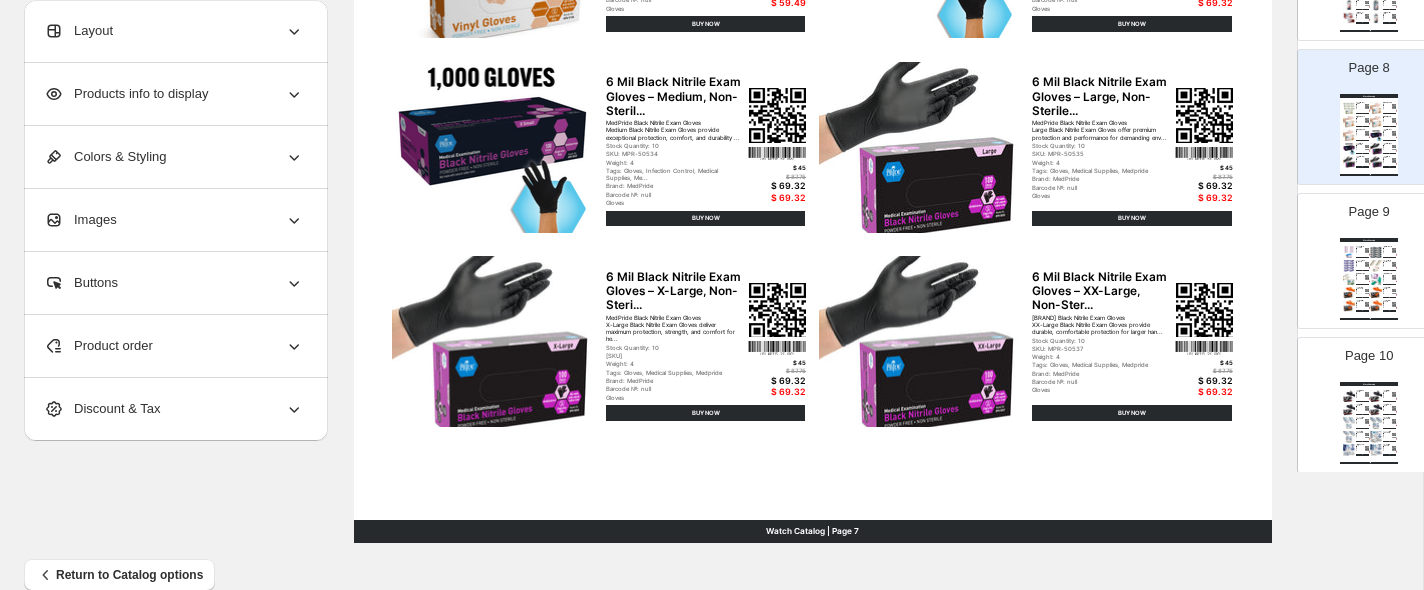click at bounding box center (1376, 293) 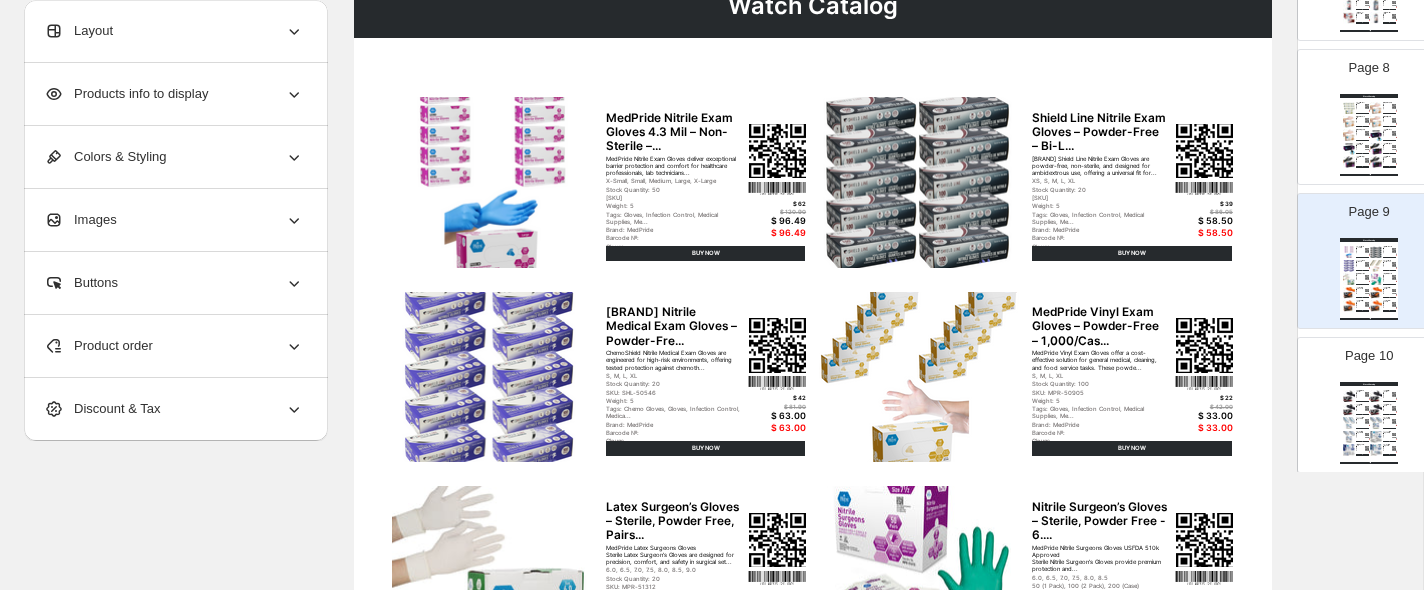 scroll, scrollTop: 173, scrollLeft: 0, axis: vertical 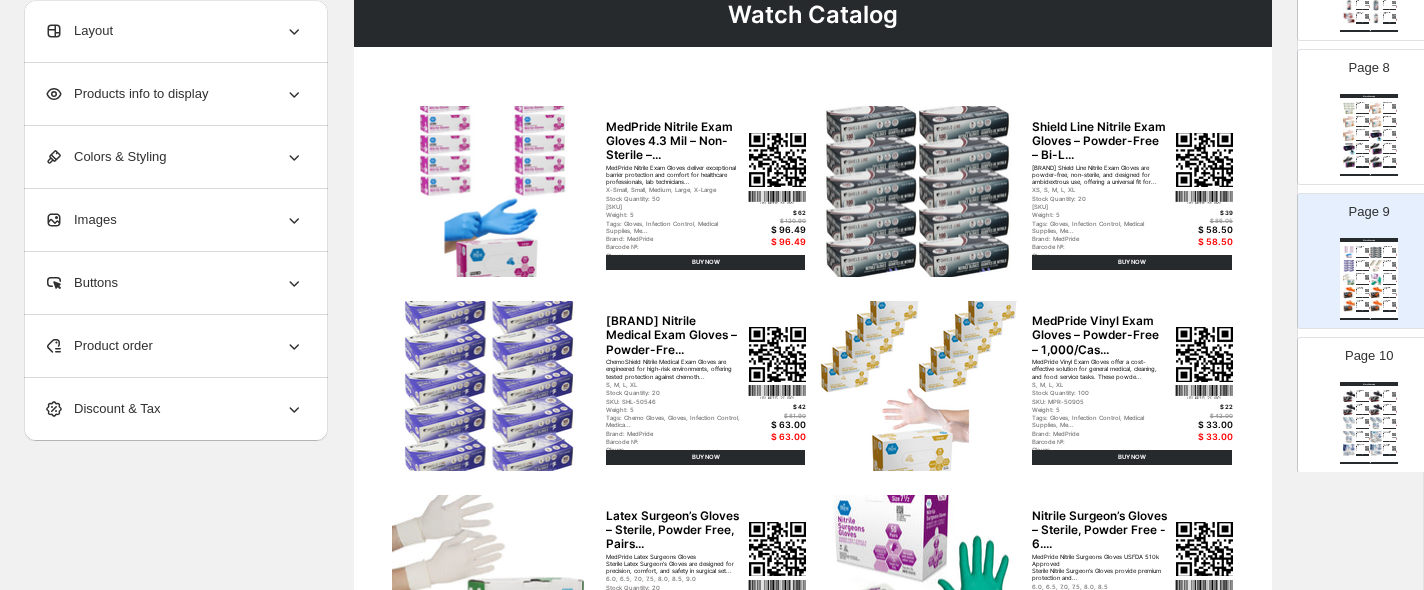 click on "MedPride Nitrile Exam Gloves deliver exceptional barrier protection and comfort for healthcare professionals, lab technicians..." at bounding box center (674, 174) 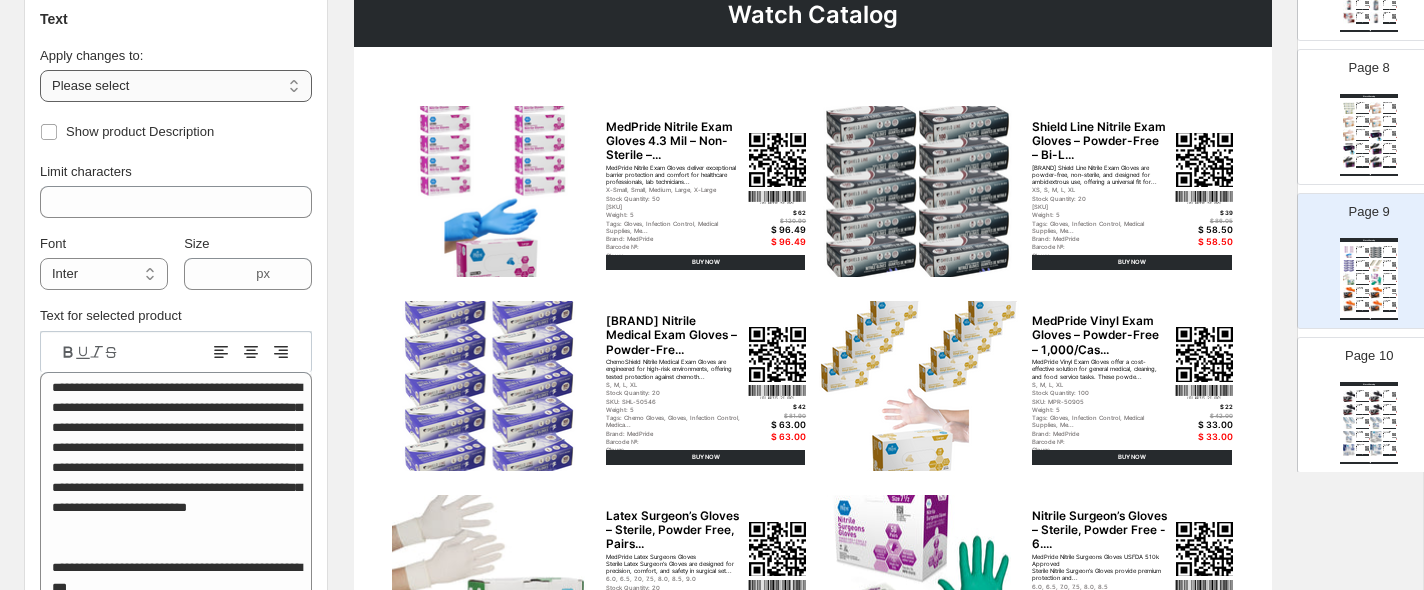 click on "**********" at bounding box center [176, 86] 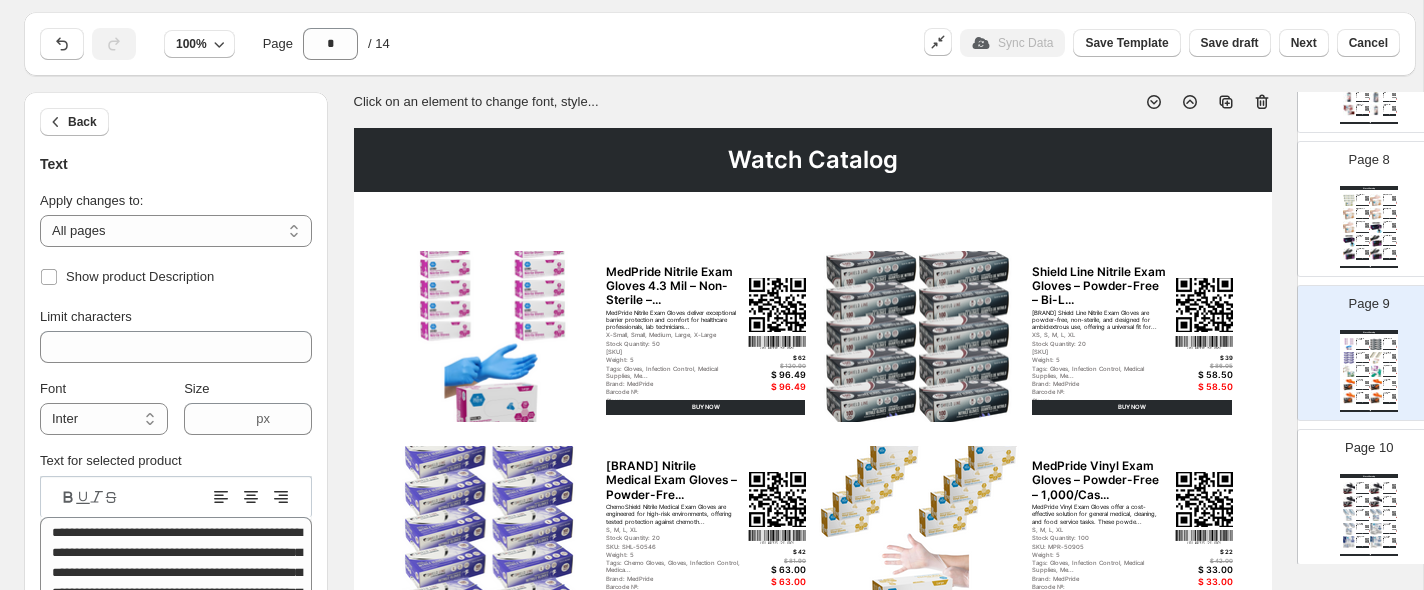 scroll, scrollTop: 0, scrollLeft: 0, axis: both 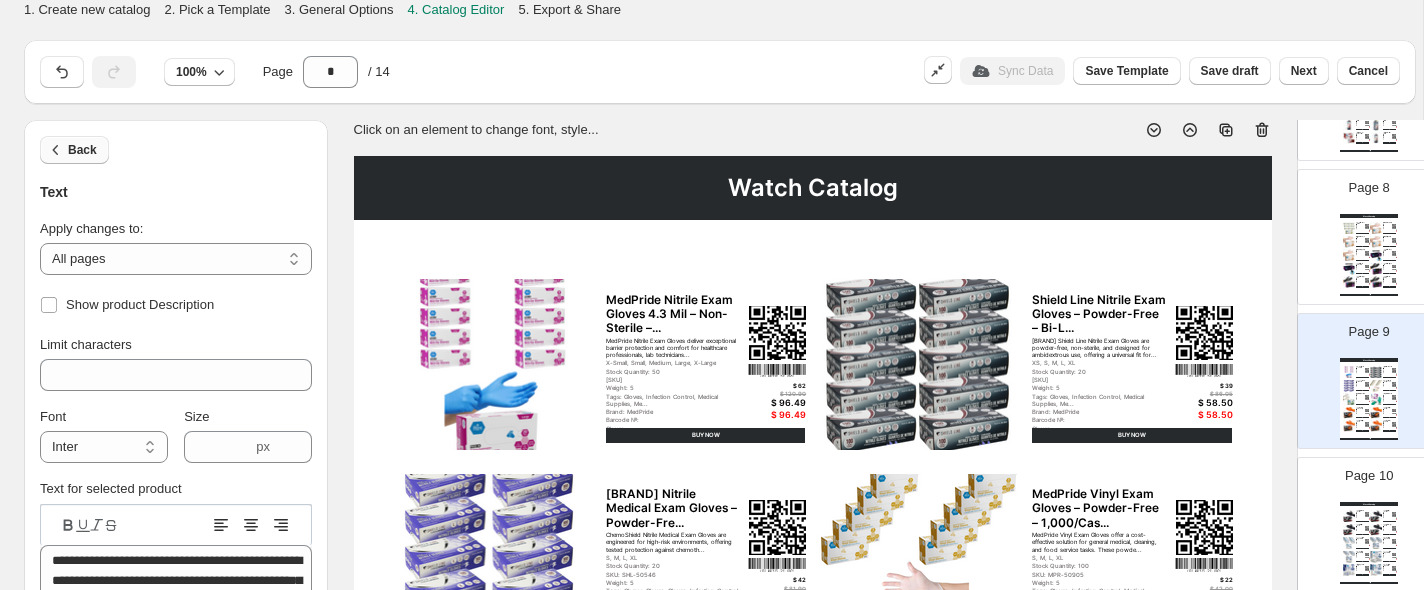 click 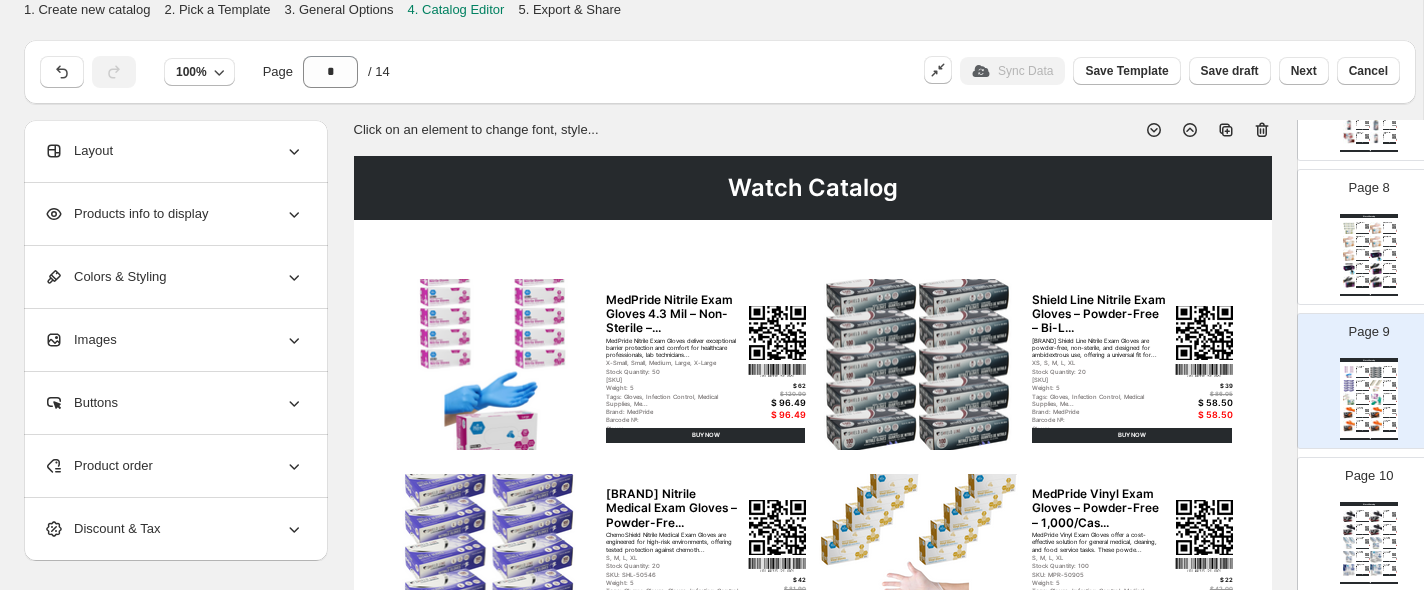 click on "Products info to display" at bounding box center [126, 214] 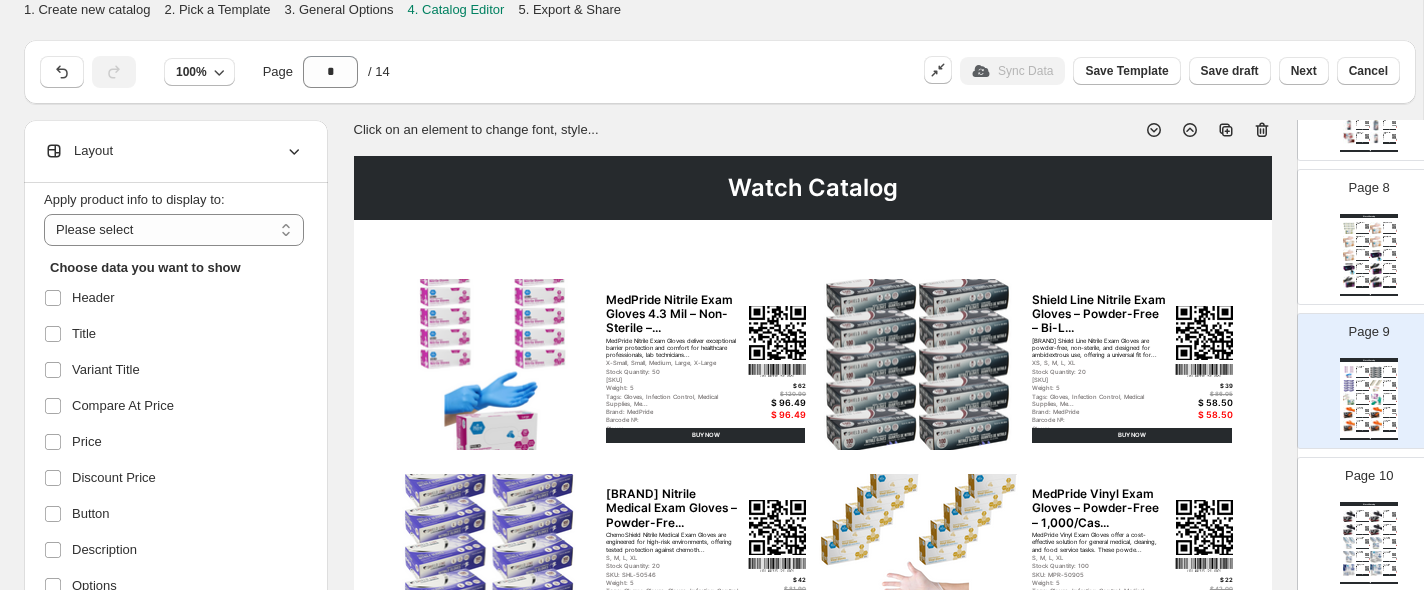 scroll, scrollTop: 25, scrollLeft: 0, axis: vertical 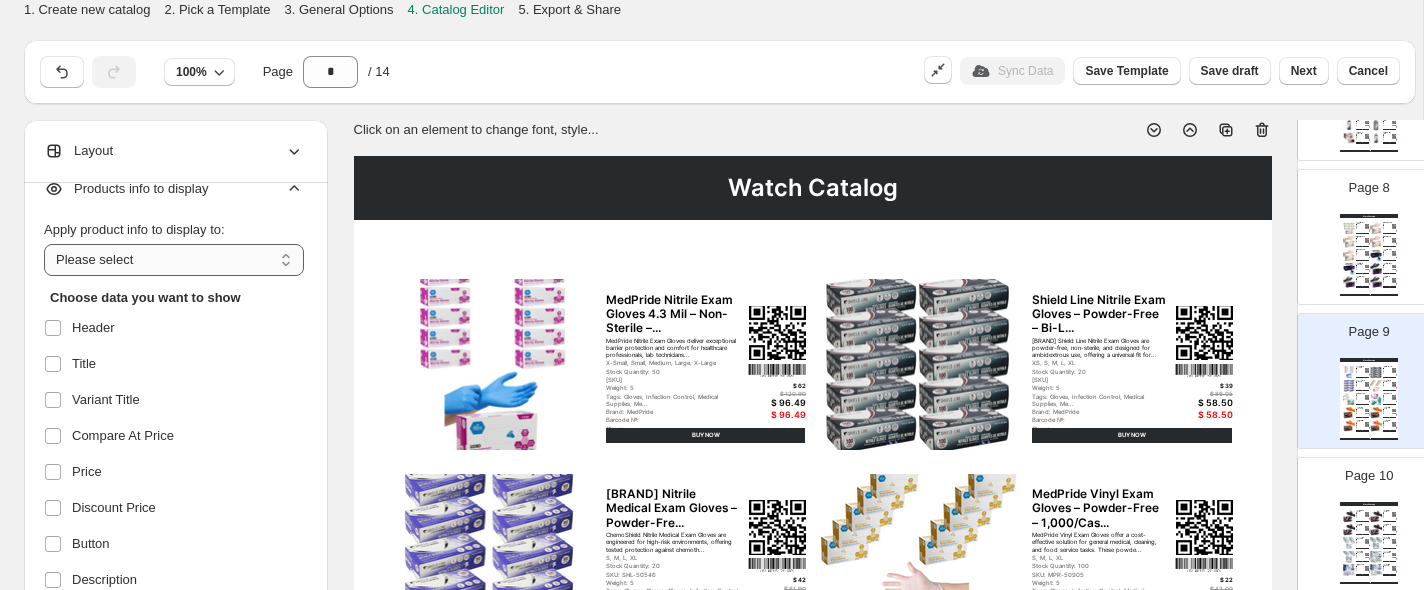 click on "**********" at bounding box center [174, 260] 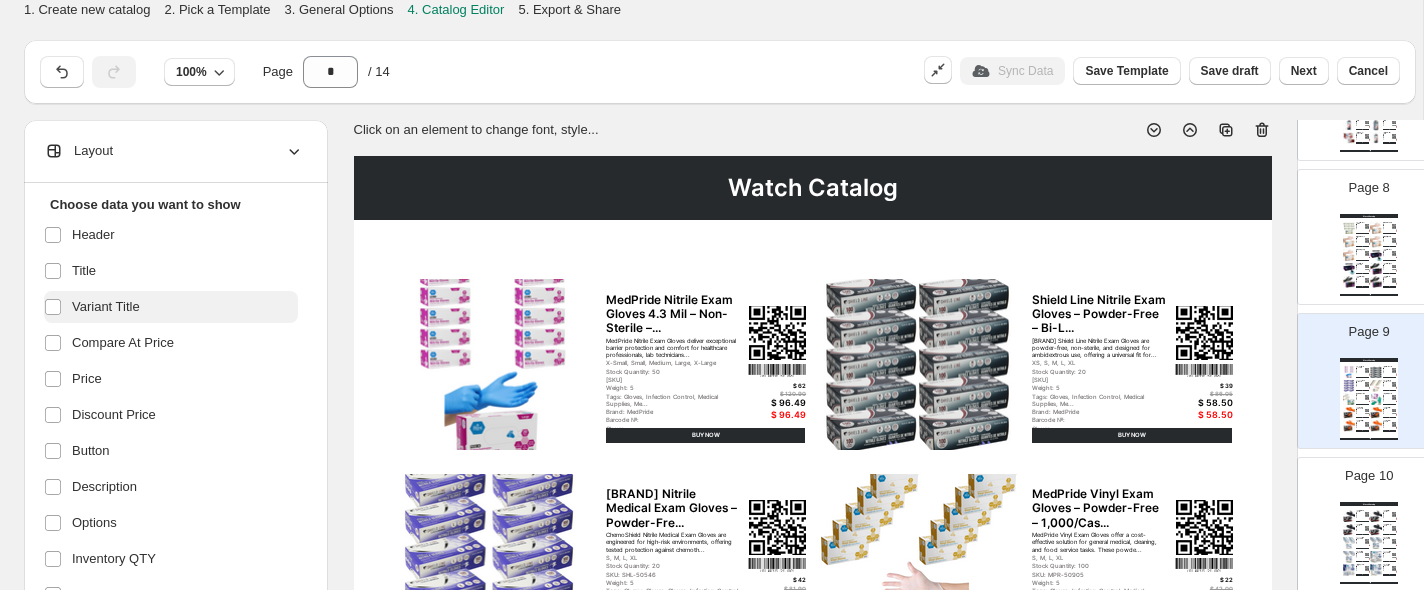 scroll, scrollTop: 114, scrollLeft: 0, axis: vertical 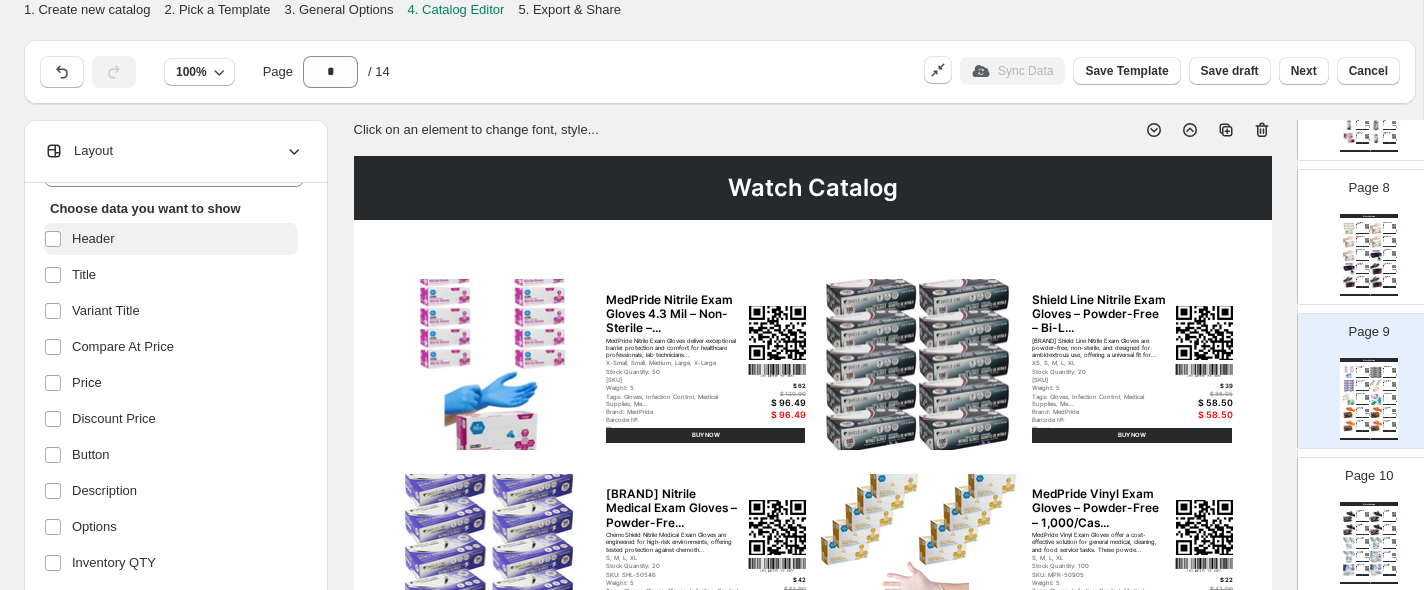 click on "Header" at bounding box center (93, 239) 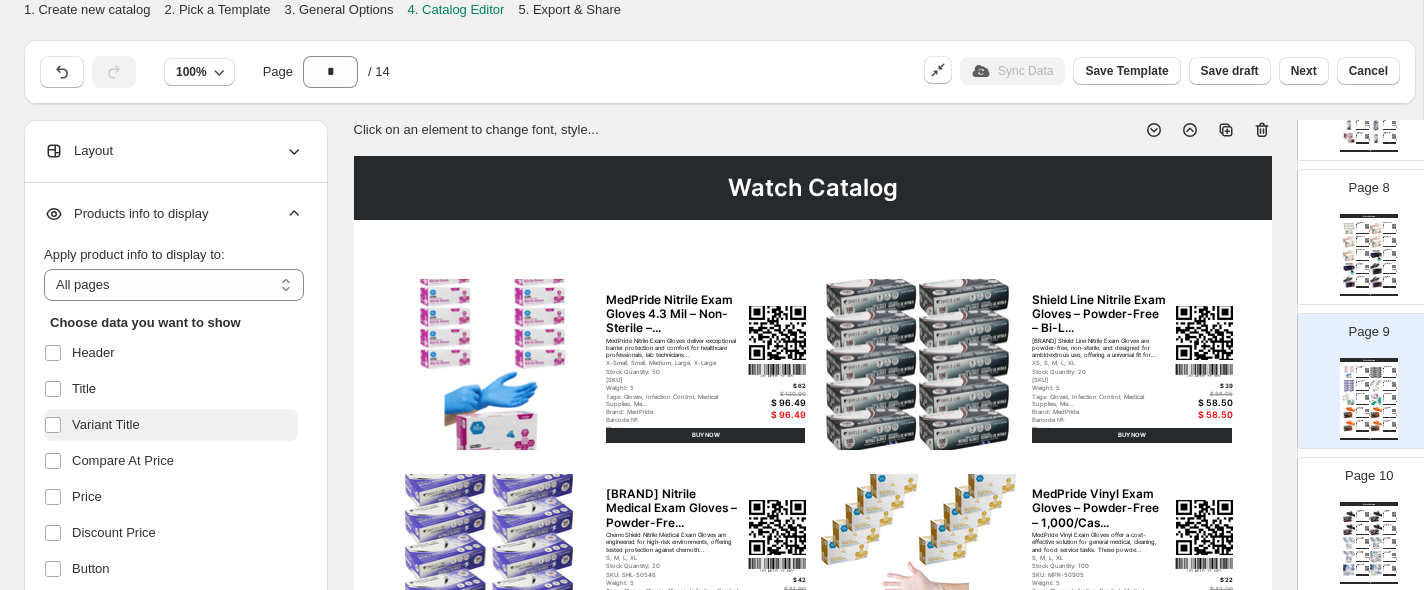 scroll, scrollTop: 453, scrollLeft: 0, axis: vertical 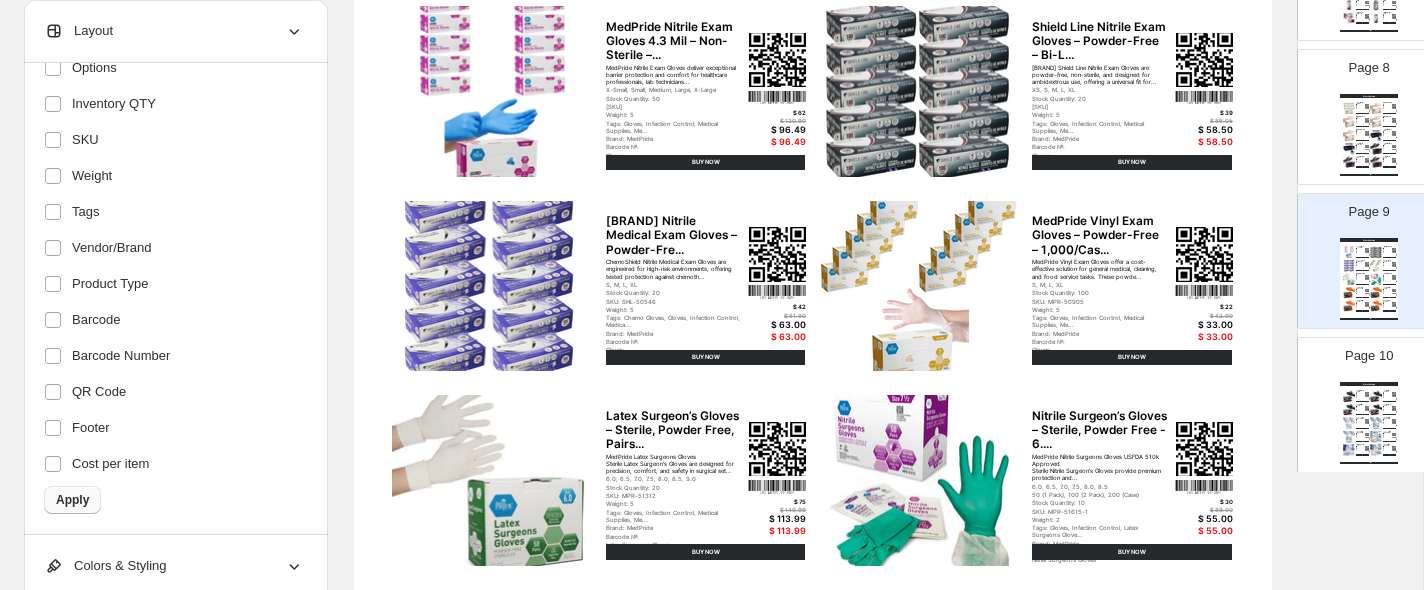 click on "Apply" at bounding box center [72, 500] 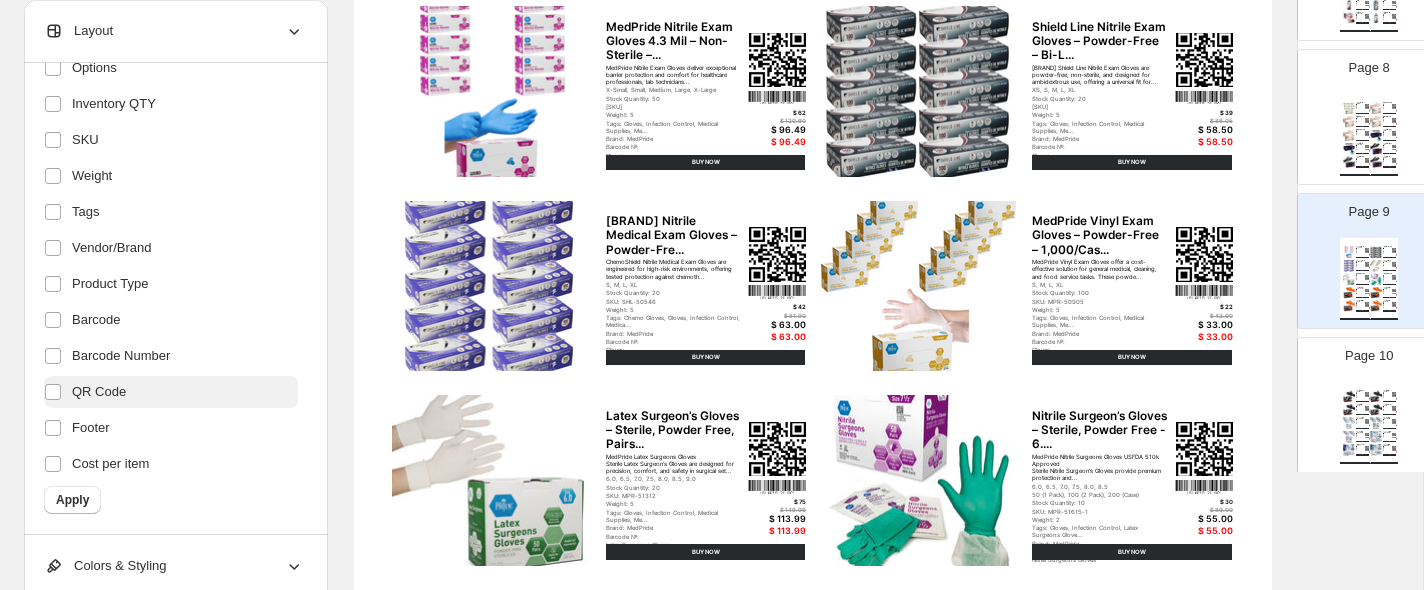 scroll, scrollTop: 0, scrollLeft: 0, axis: both 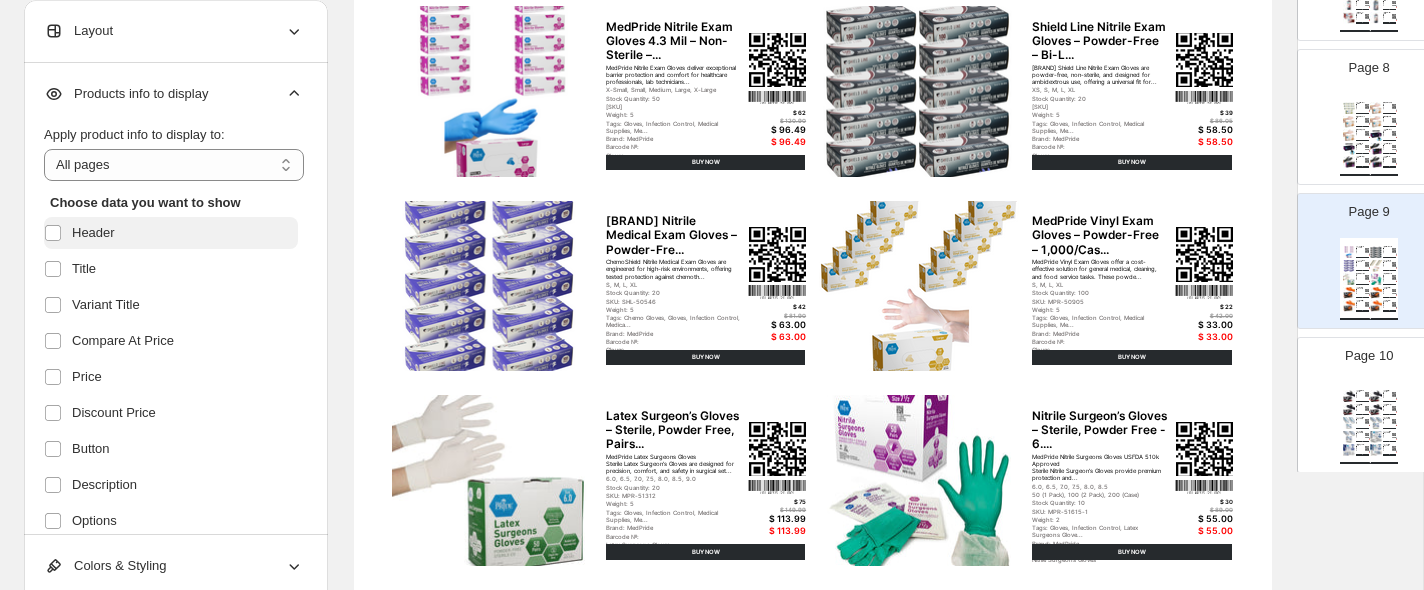 click on "Header" at bounding box center (93, 233) 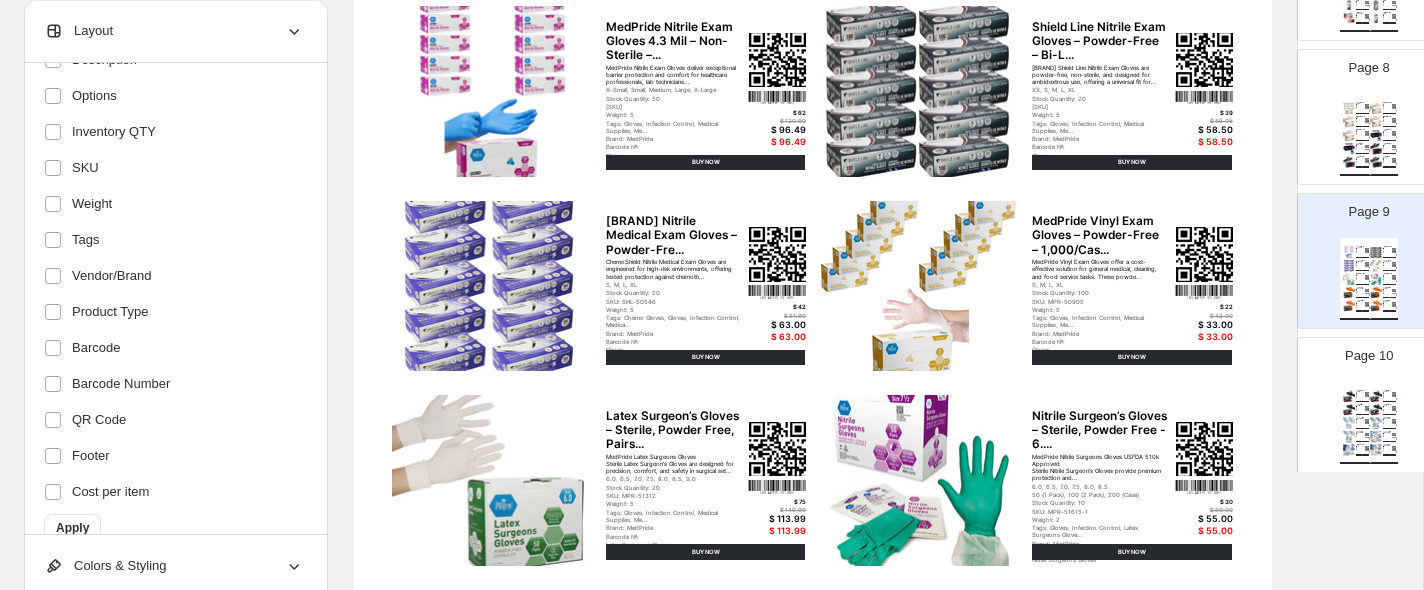 scroll, scrollTop: 453, scrollLeft: 0, axis: vertical 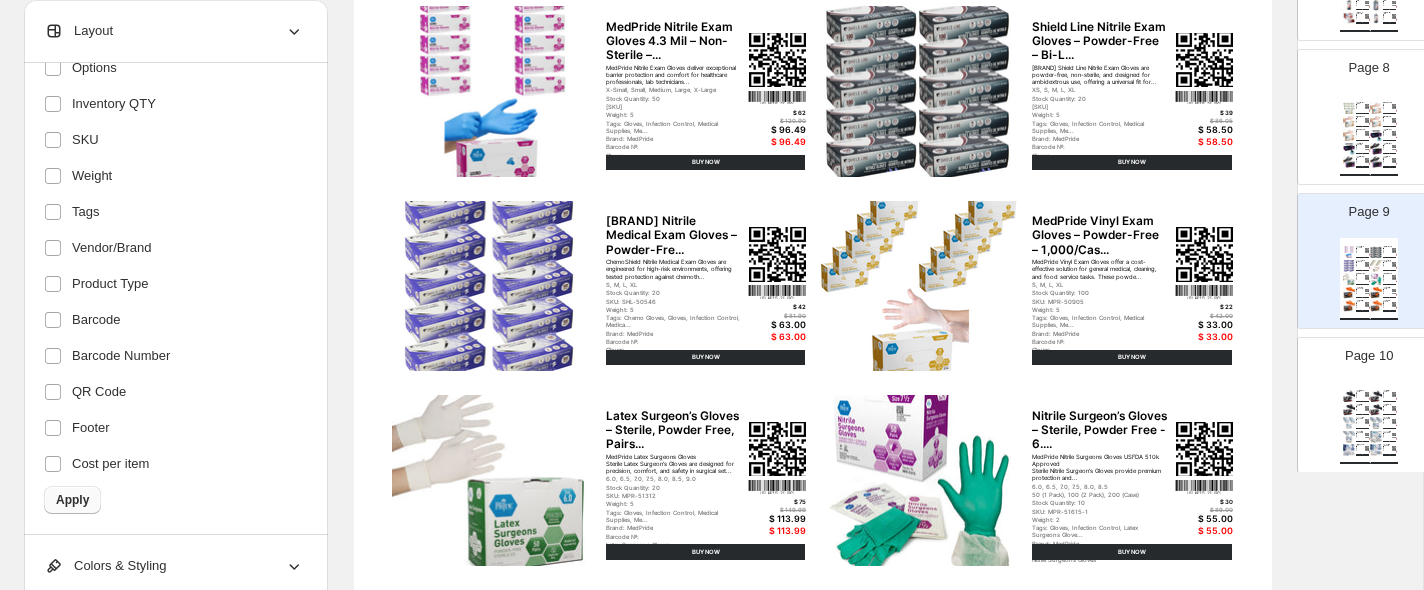click on "Apply" at bounding box center (72, 500) 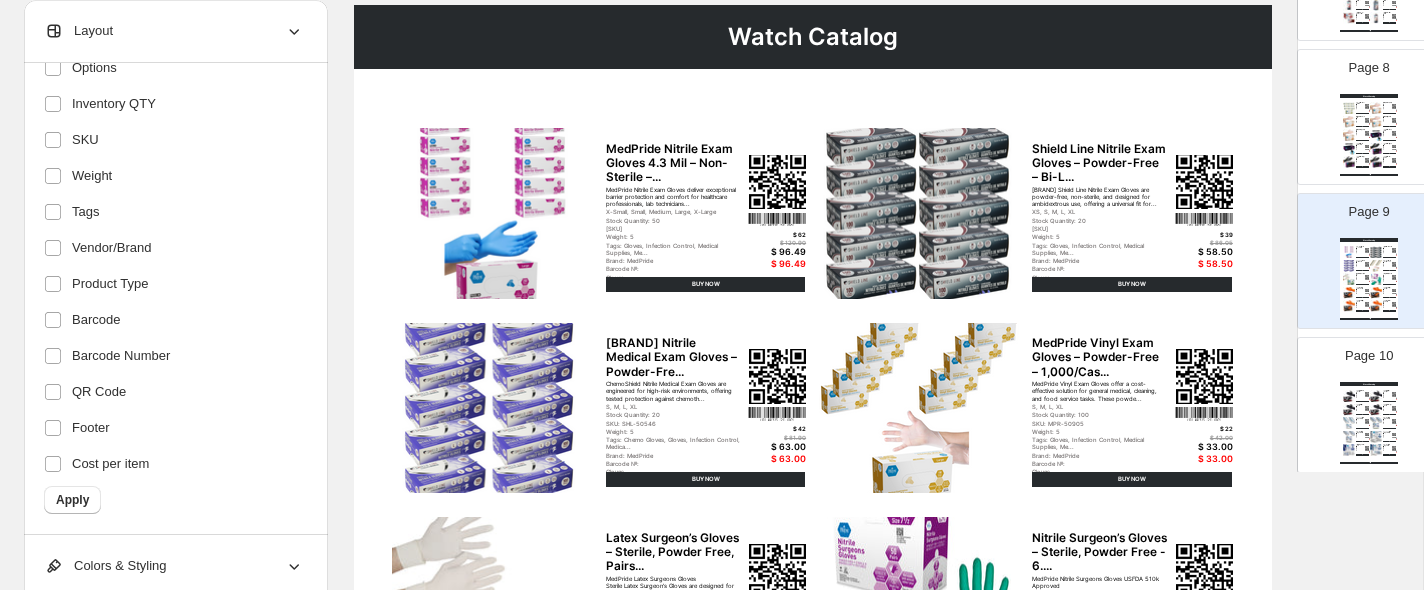 scroll, scrollTop: 160, scrollLeft: 0, axis: vertical 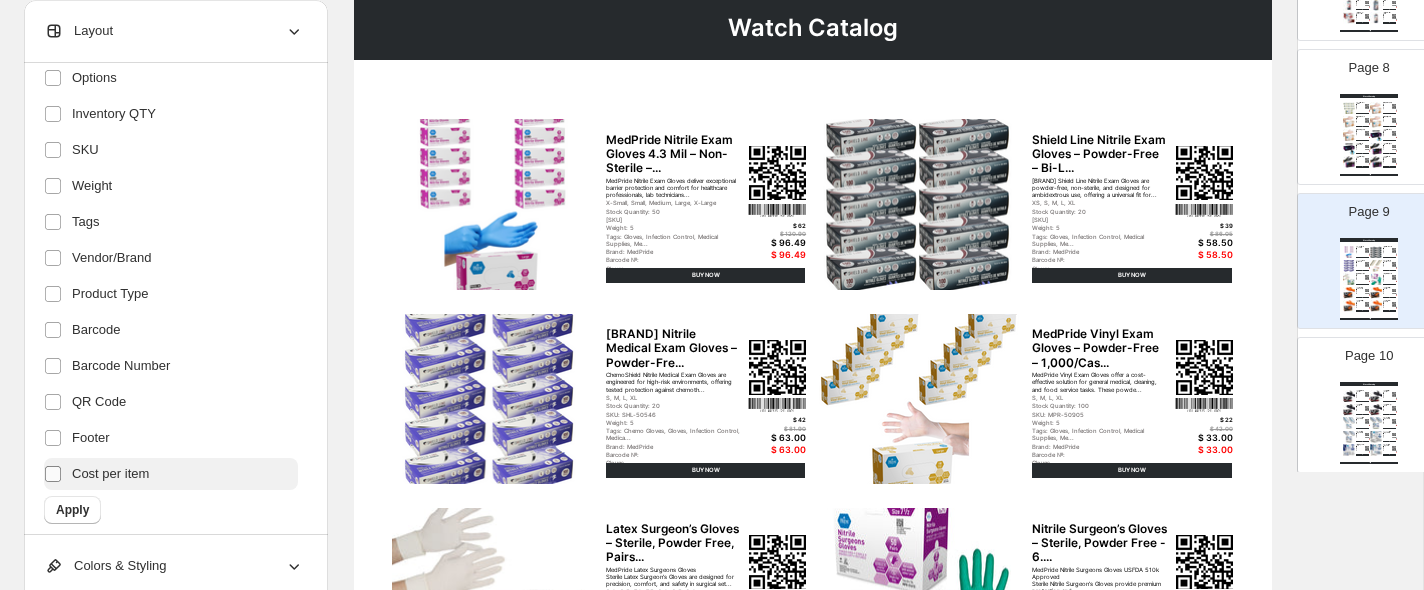 click at bounding box center (53, 474) 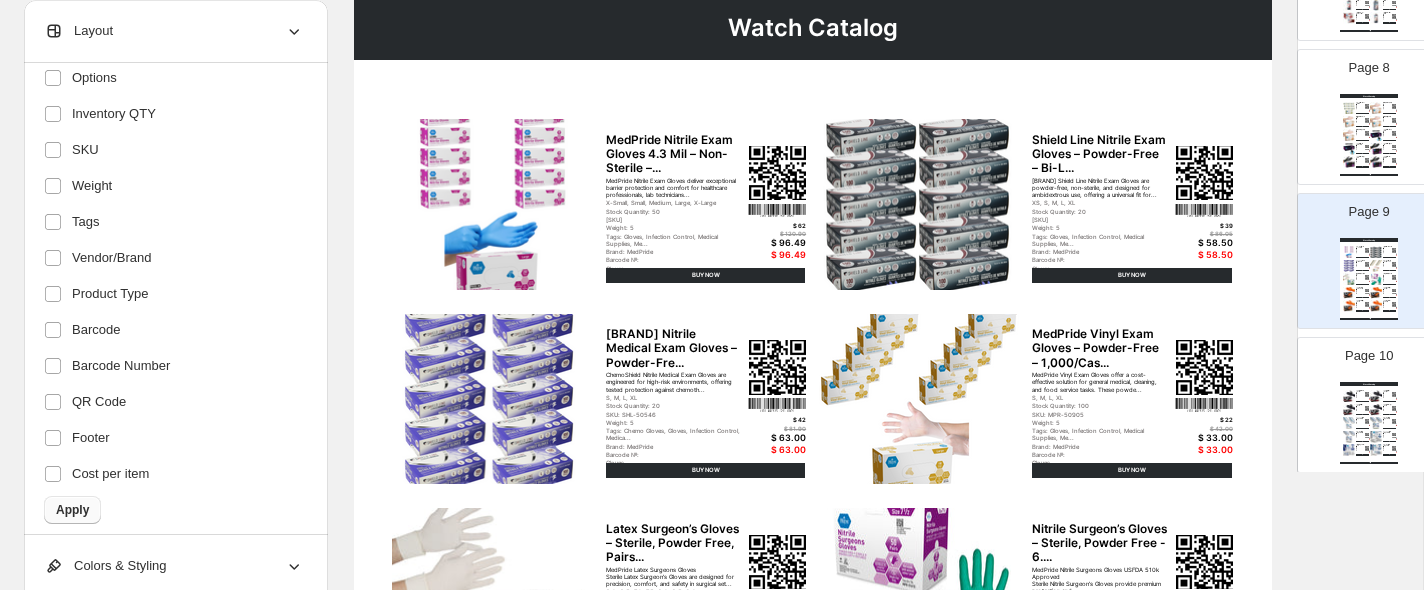 click on "Apply" at bounding box center (72, 510) 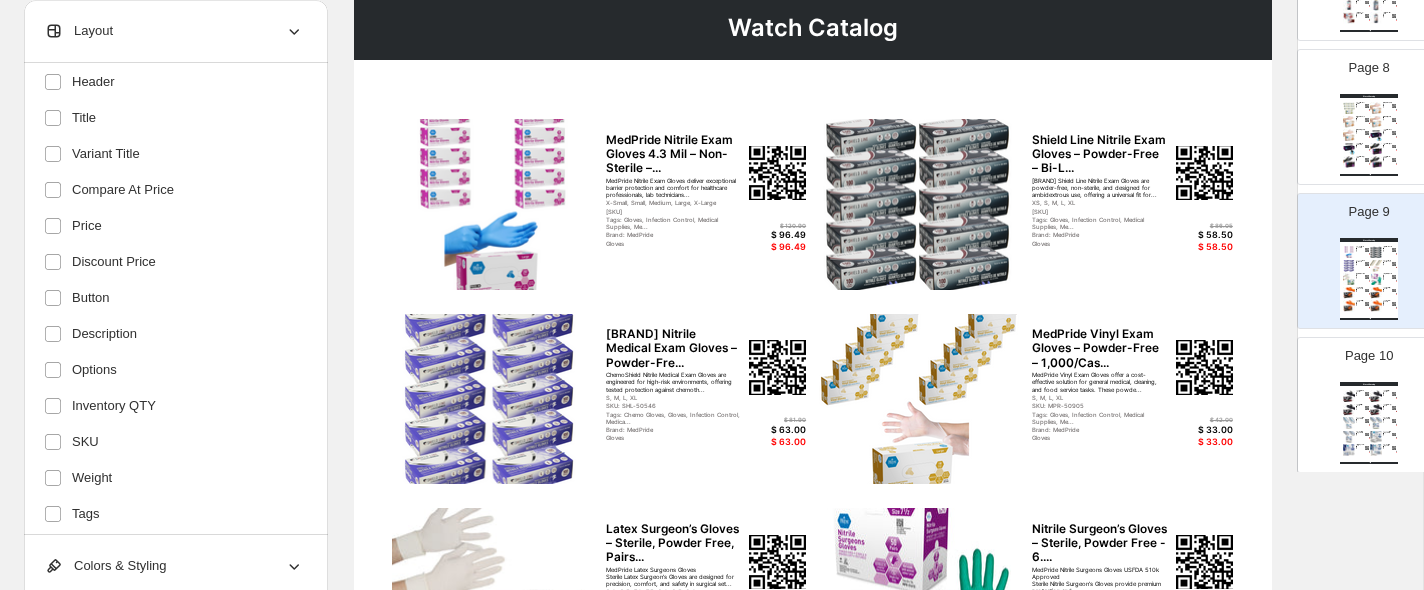 scroll, scrollTop: 139, scrollLeft: 0, axis: vertical 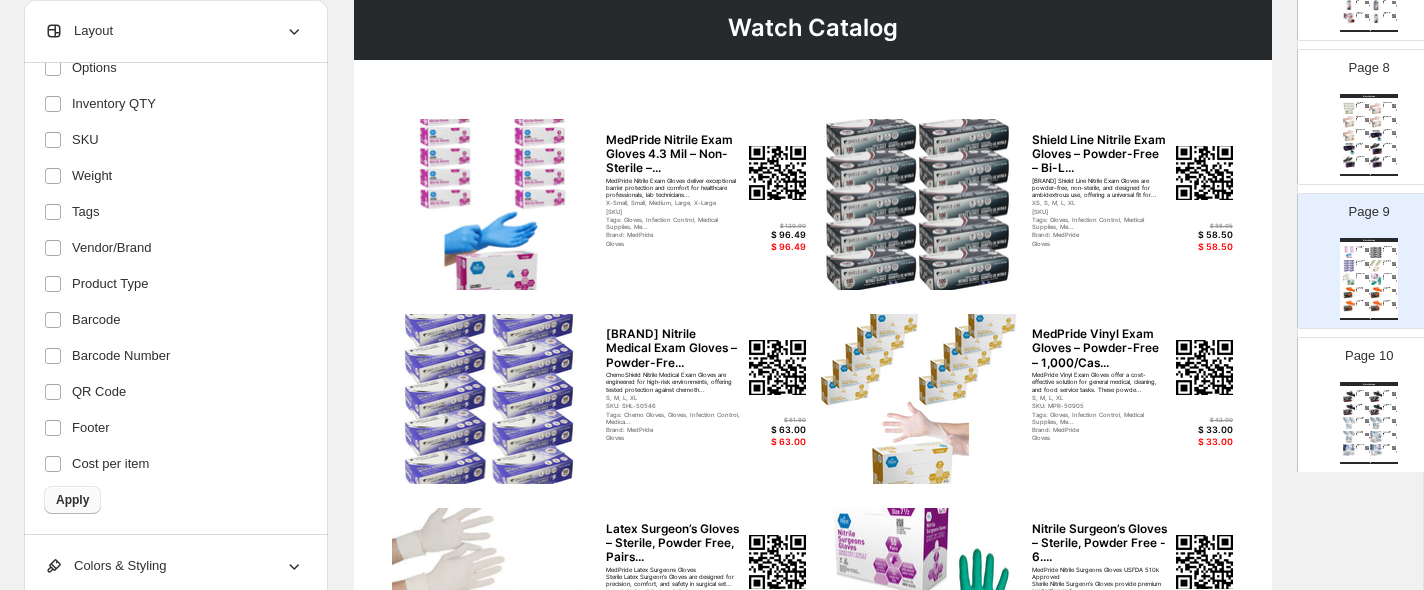 click on "Apply" at bounding box center (72, 500) 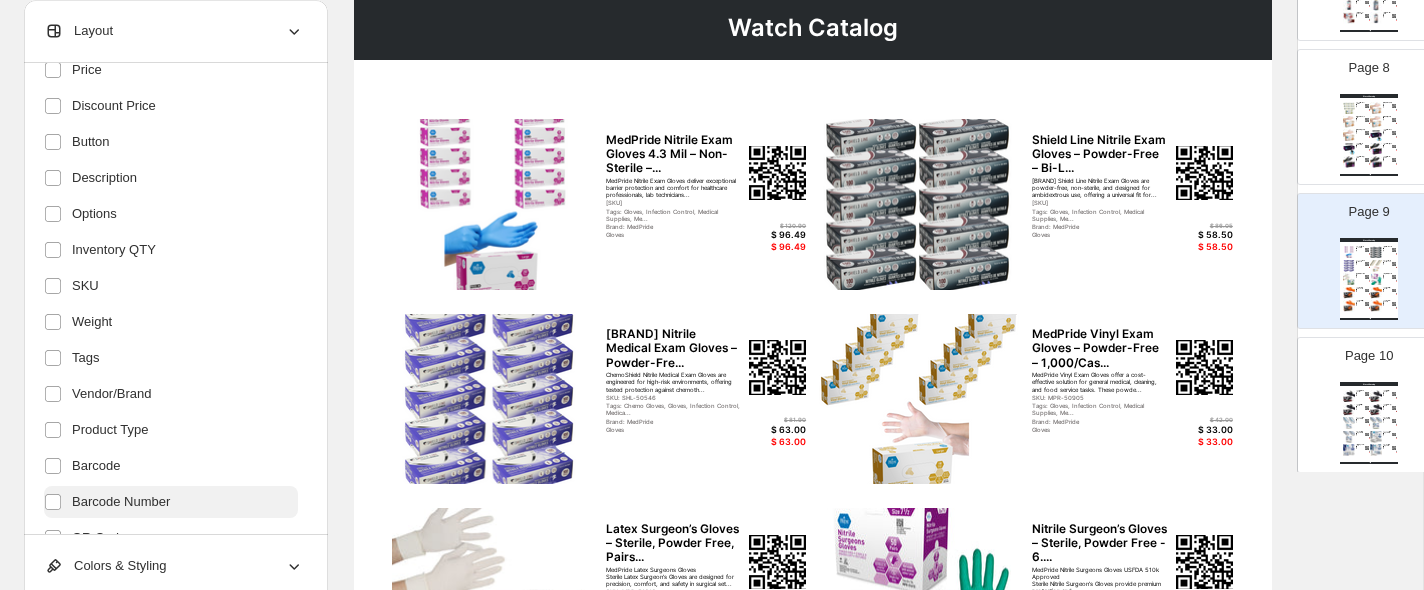 scroll, scrollTop: 303, scrollLeft: 0, axis: vertical 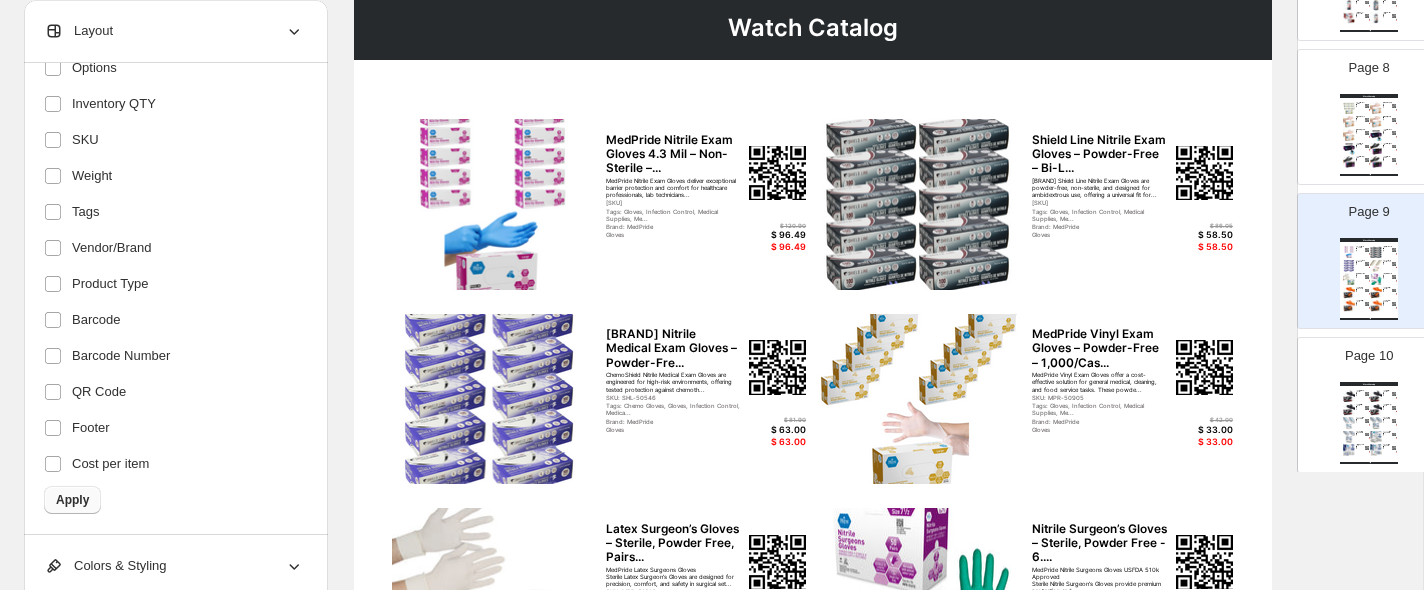 click on "Apply" at bounding box center [72, 500] 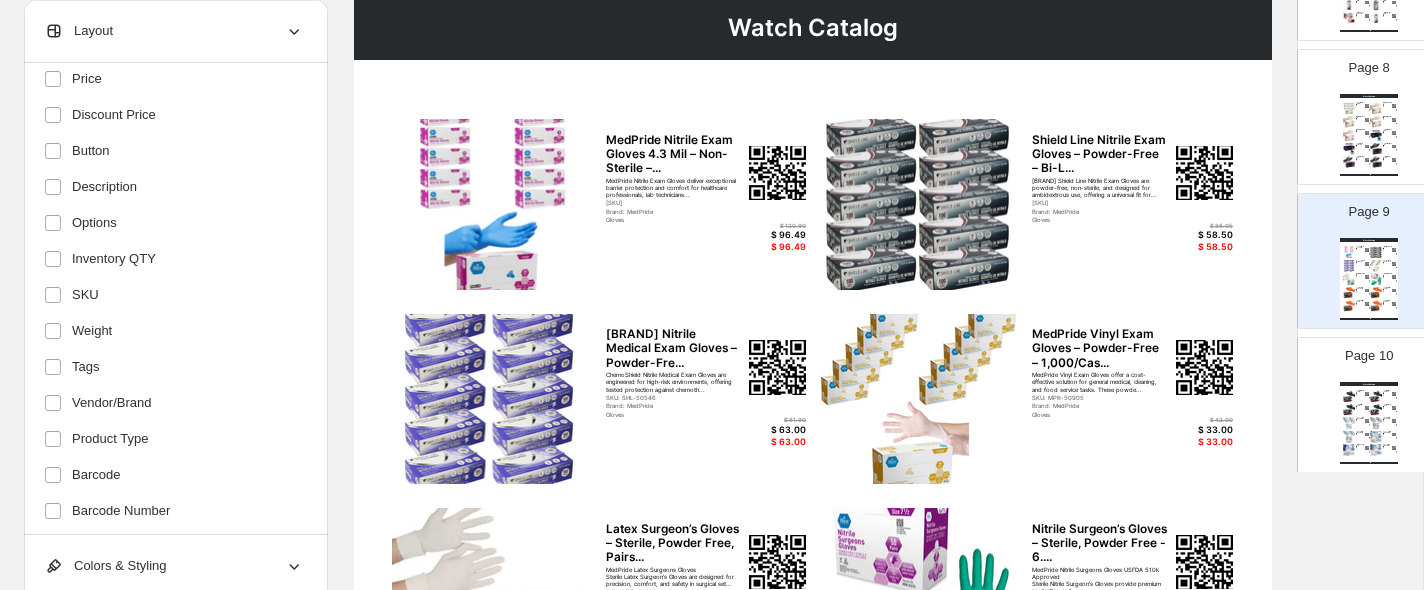 scroll, scrollTop: 0, scrollLeft: 0, axis: both 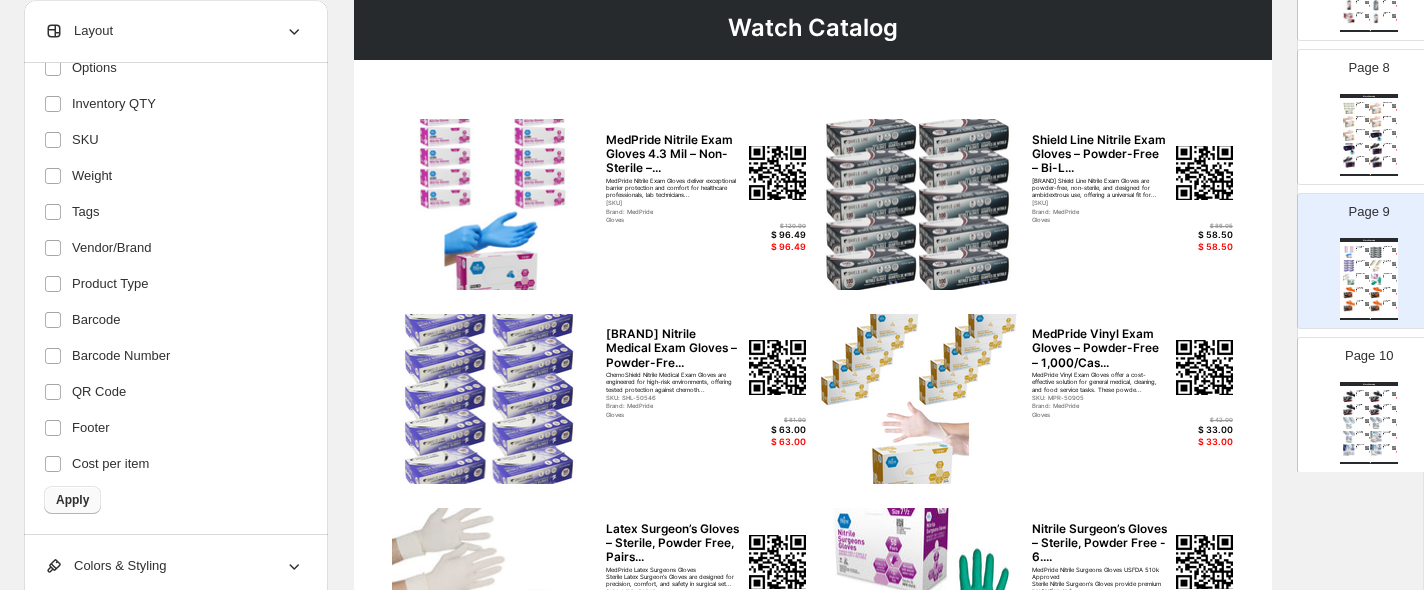 click on "Apply" at bounding box center (72, 500) 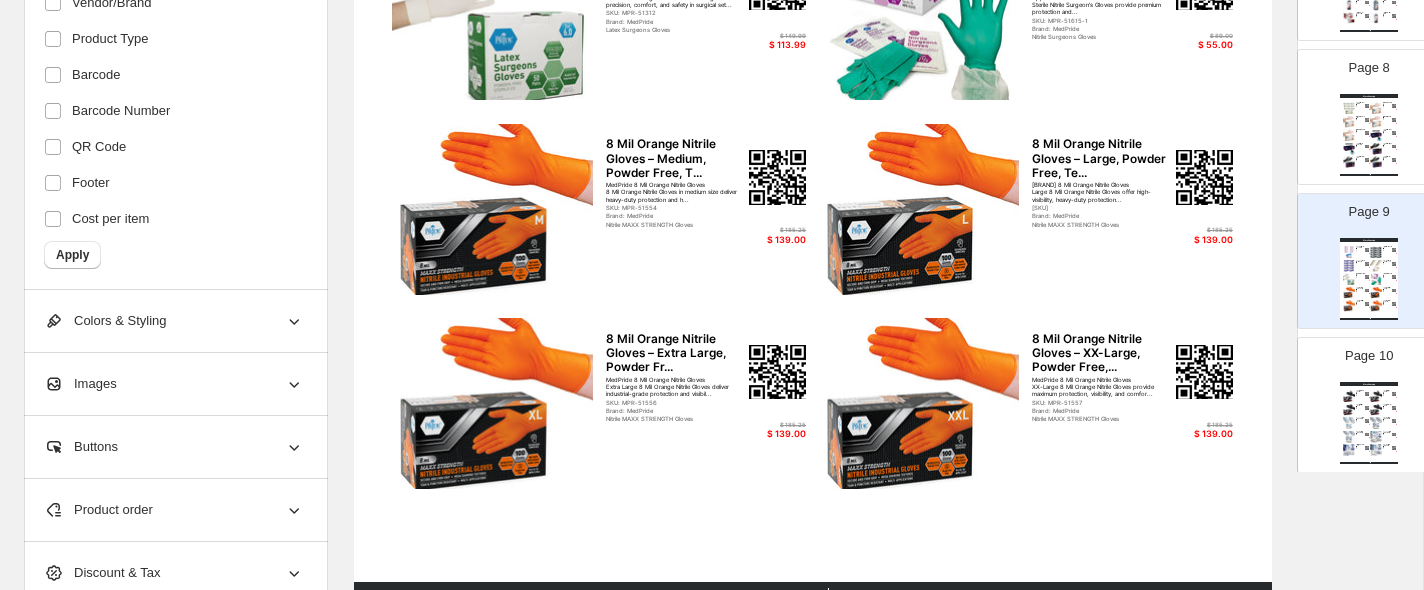 scroll, scrollTop: 835, scrollLeft: 0, axis: vertical 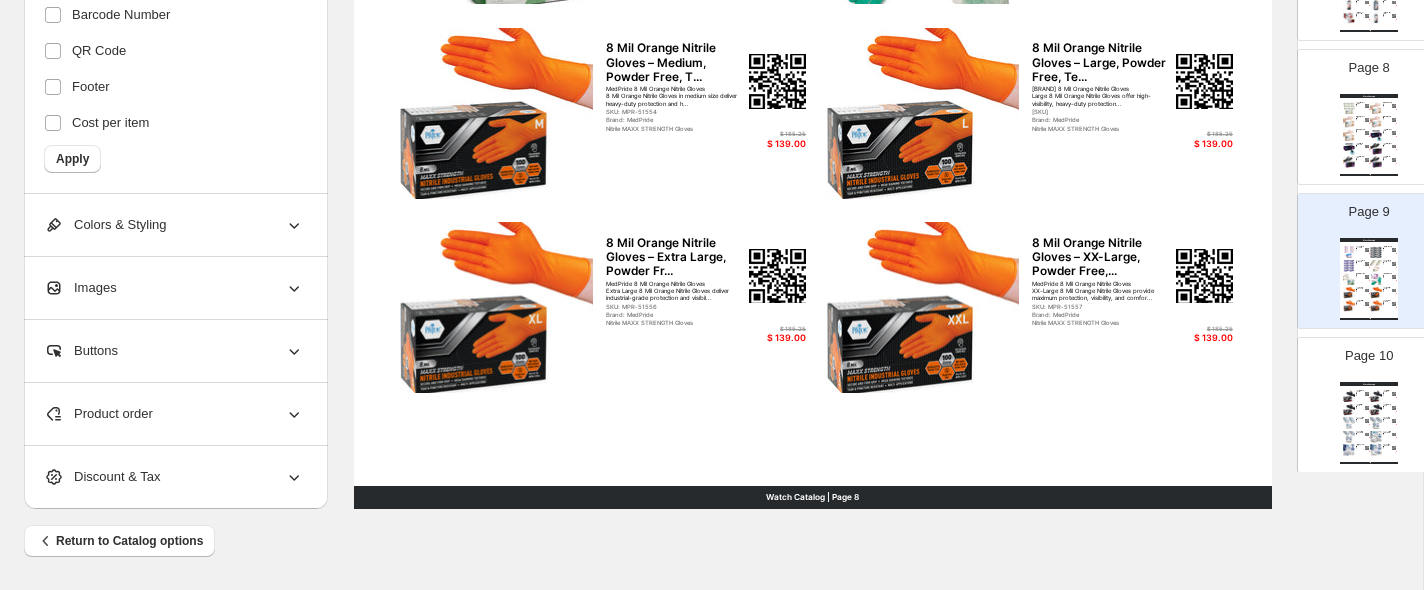 click on "Colors & Styling" at bounding box center [174, 225] 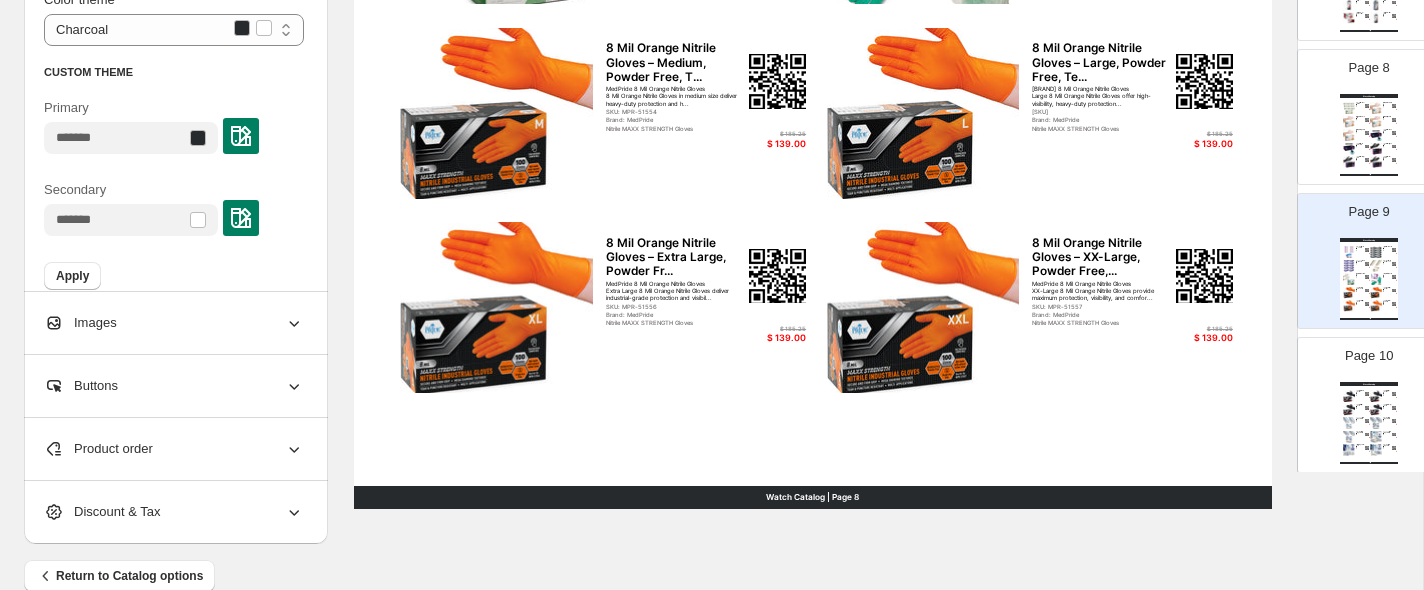 click on "Images" at bounding box center [174, 323] 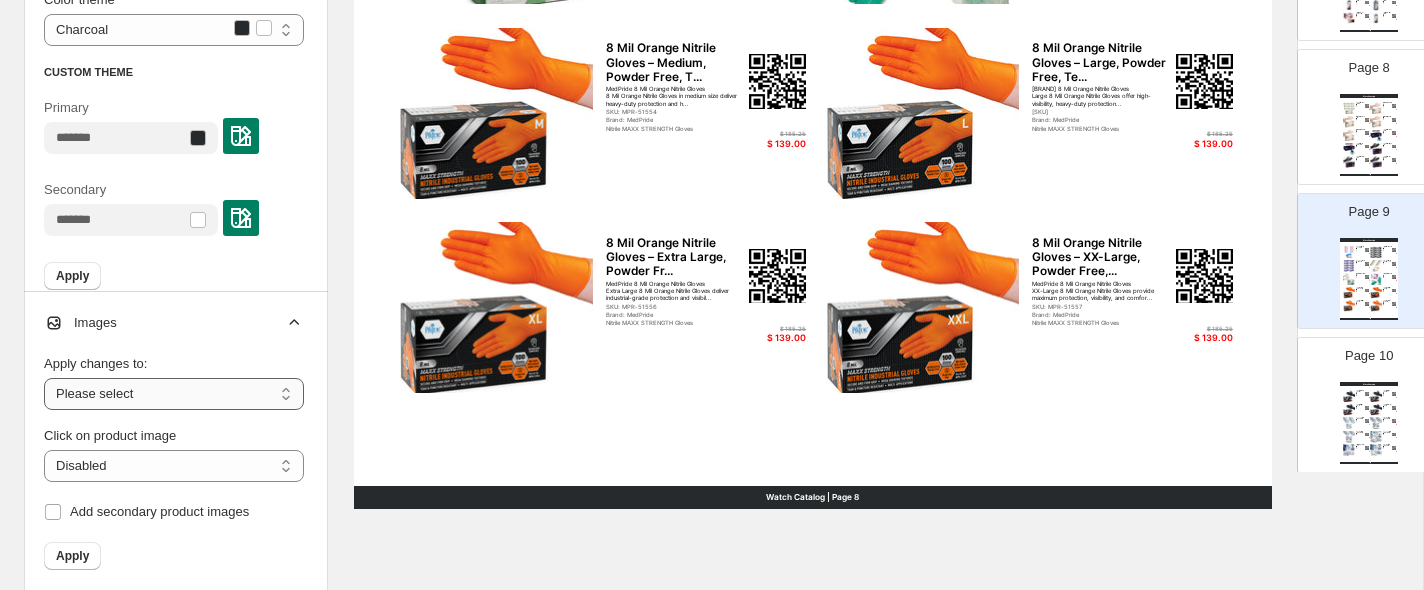 click on "**********" at bounding box center (174, 394) 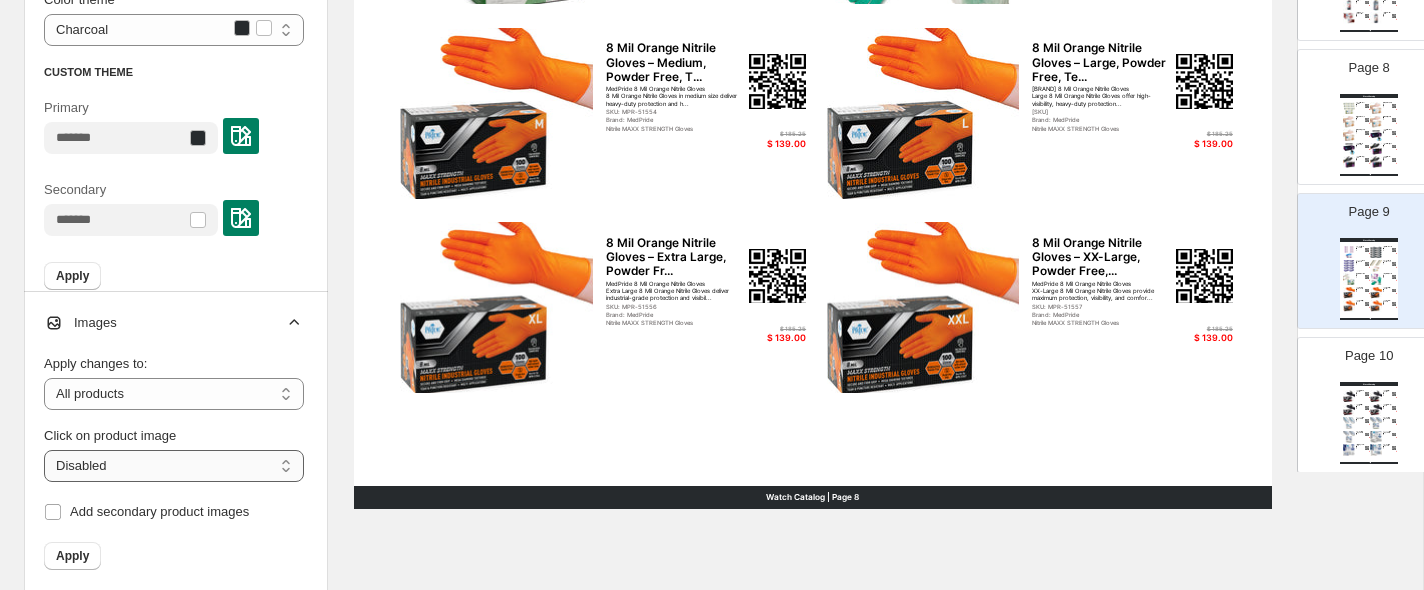 click on "**********" at bounding box center [174, 466] 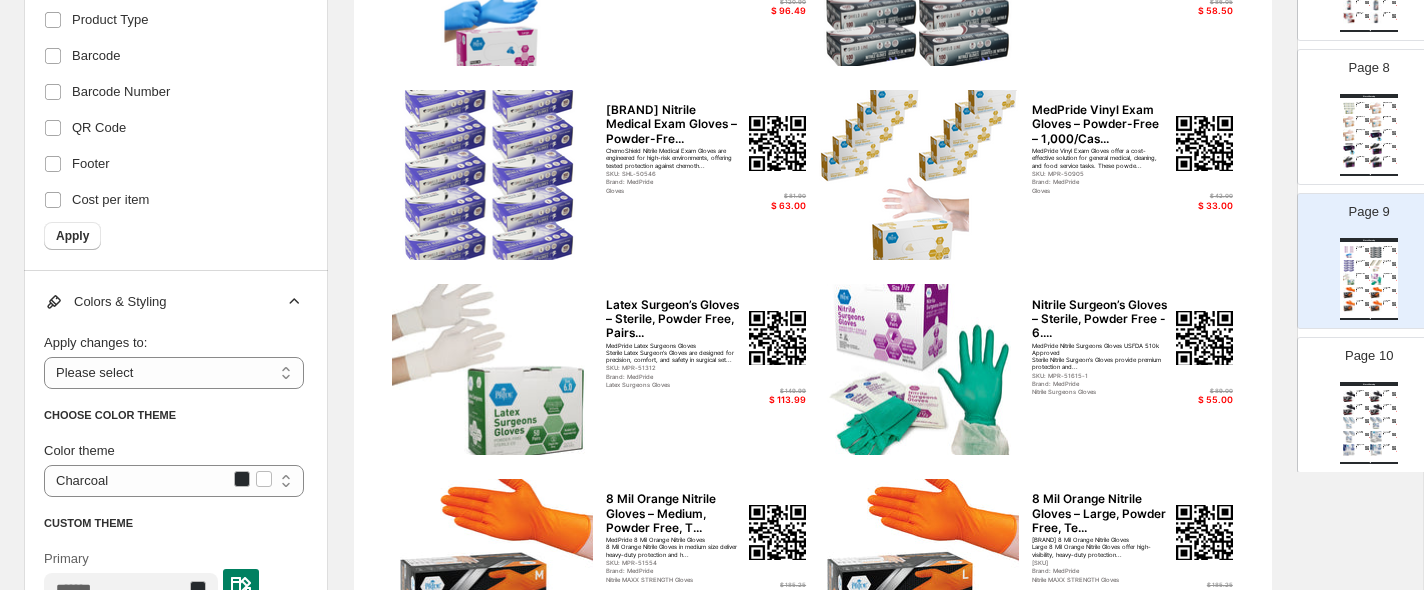 scroll, scrollTop: 0, scrollLeft: 0, axis: both 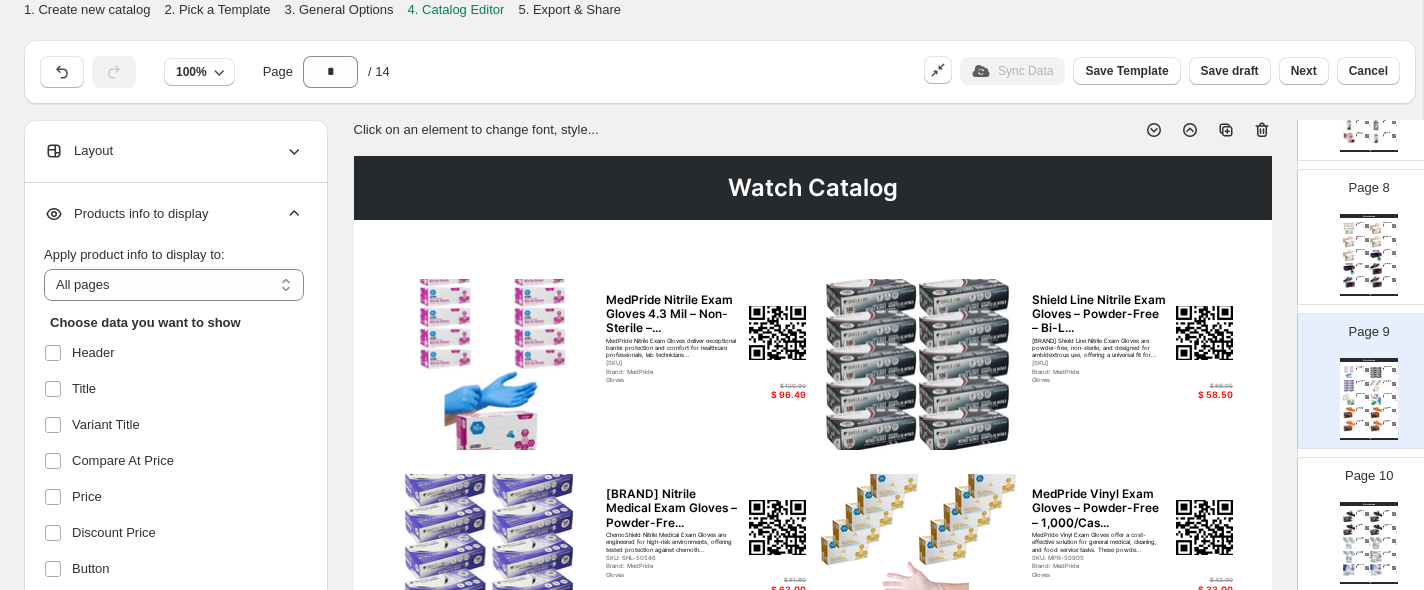 click on "Products info to display" at bounding box center (174, 214) 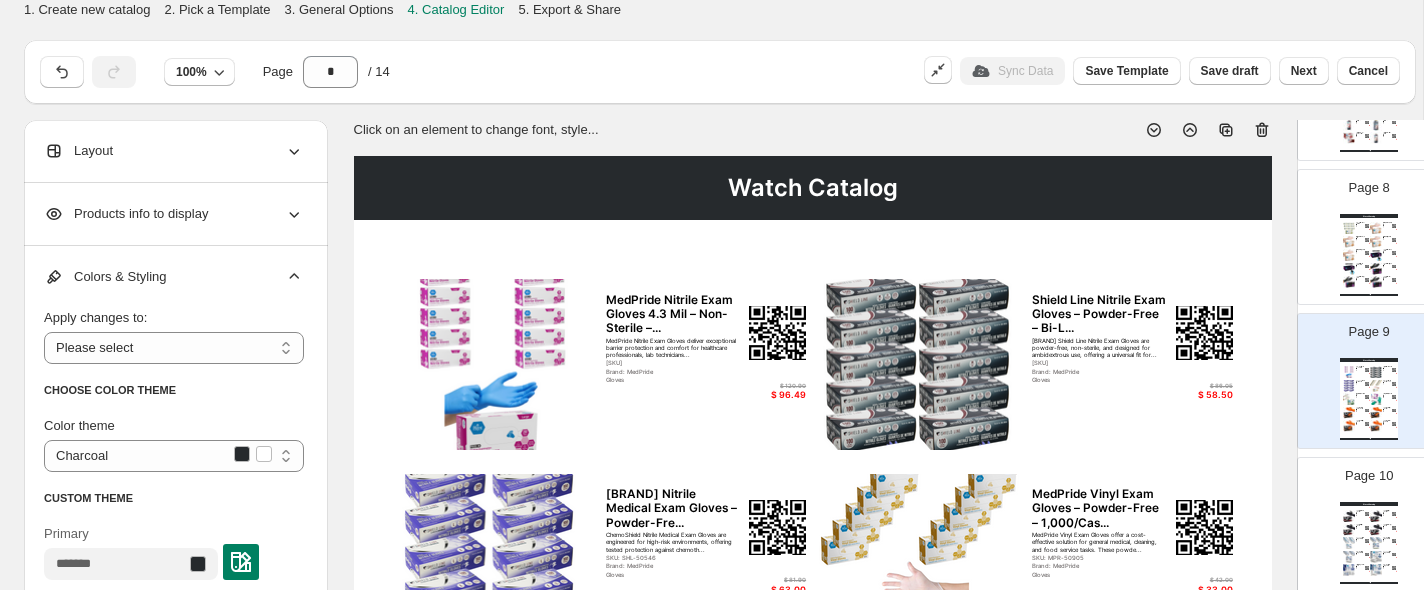 scroll, scrollTop: 19, scrollLeft: 0, axis: vertical 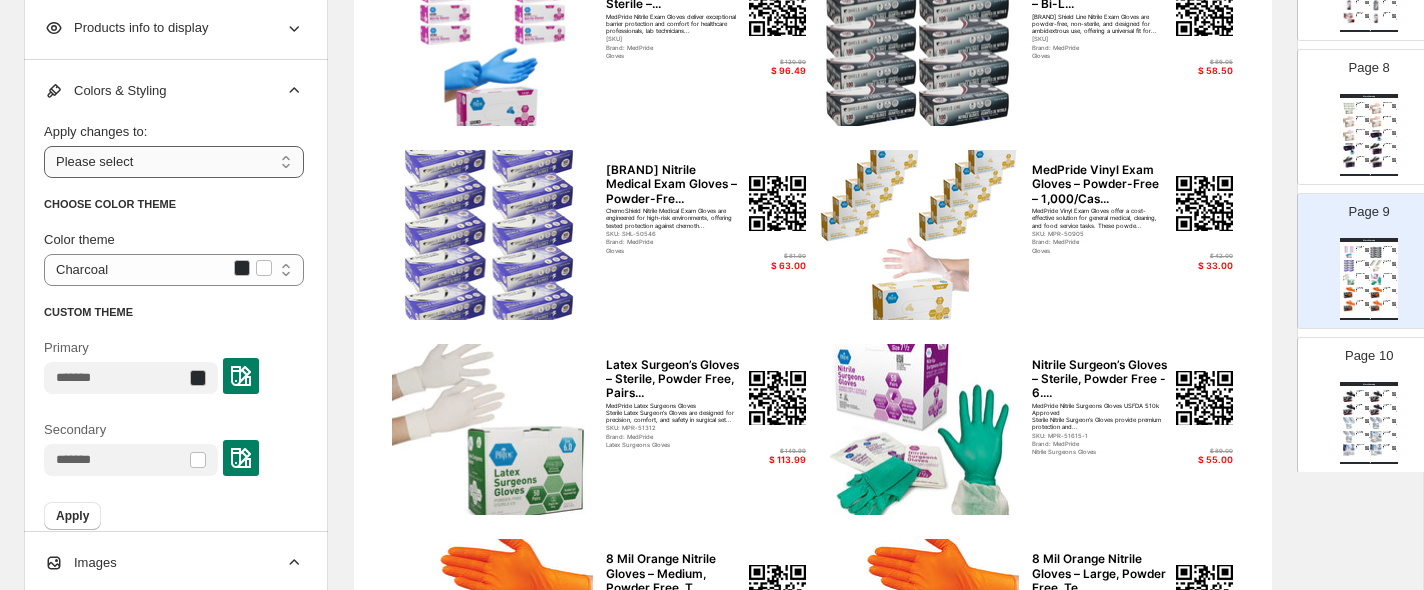 click on "**********" at bounding box center [174, 162] 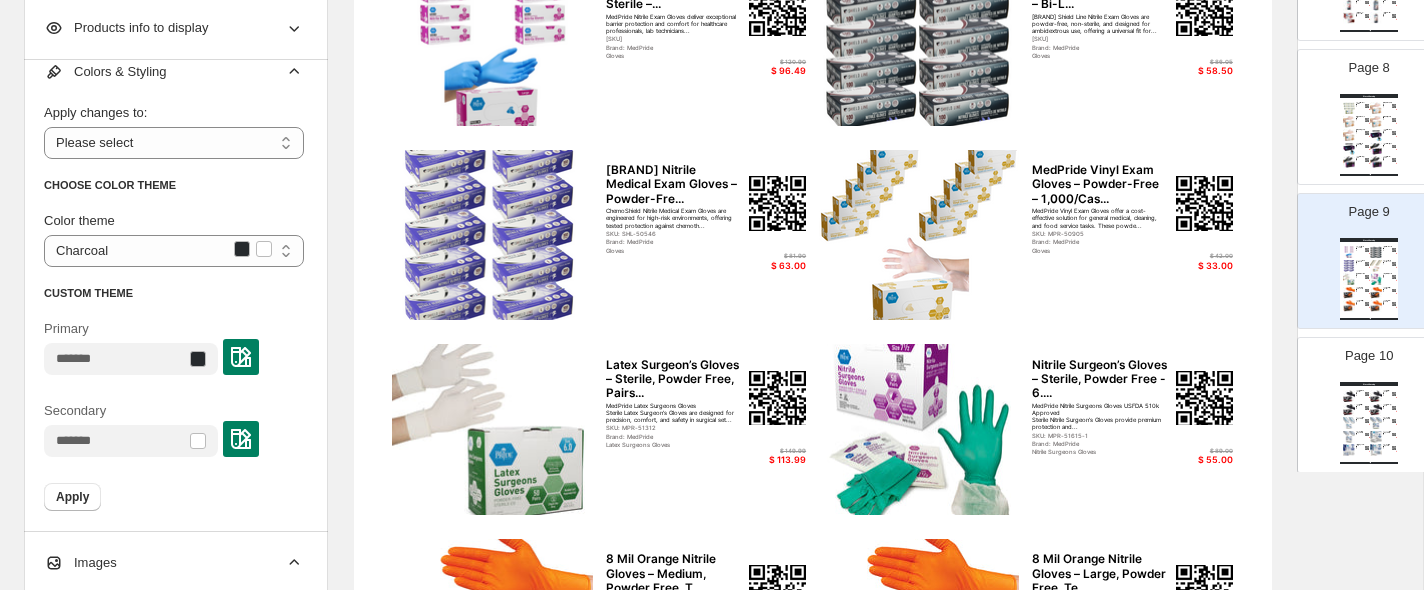 scroll, scrollTop: 0, scrollLeft: 0, axis: both 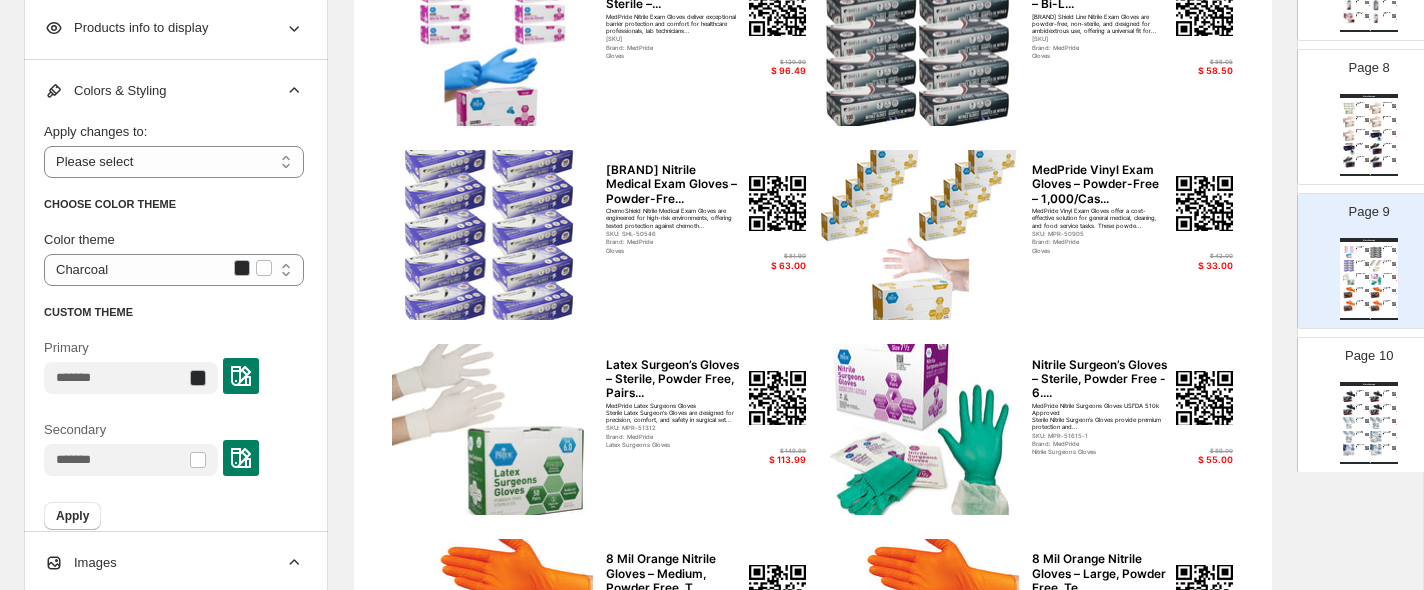 click on "Colors & Styling" at bounding box center (174, 91) 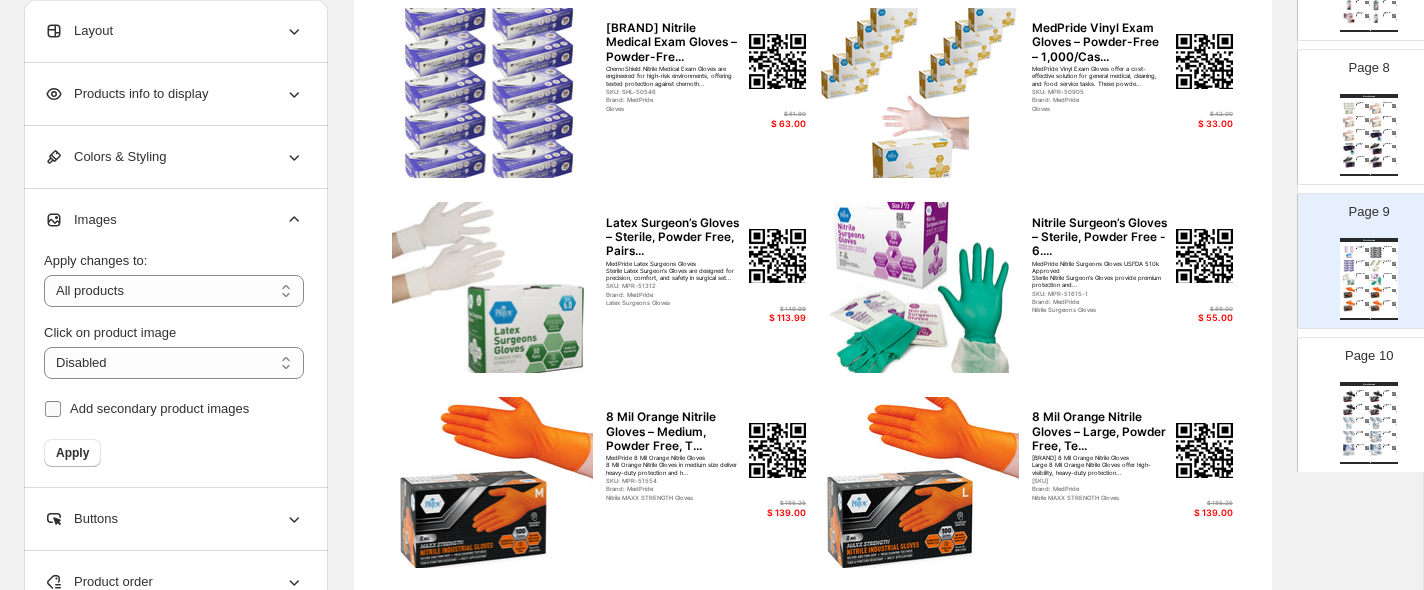 scroll, scrollTop: 478, scrollLeft: 0, axis: vertical 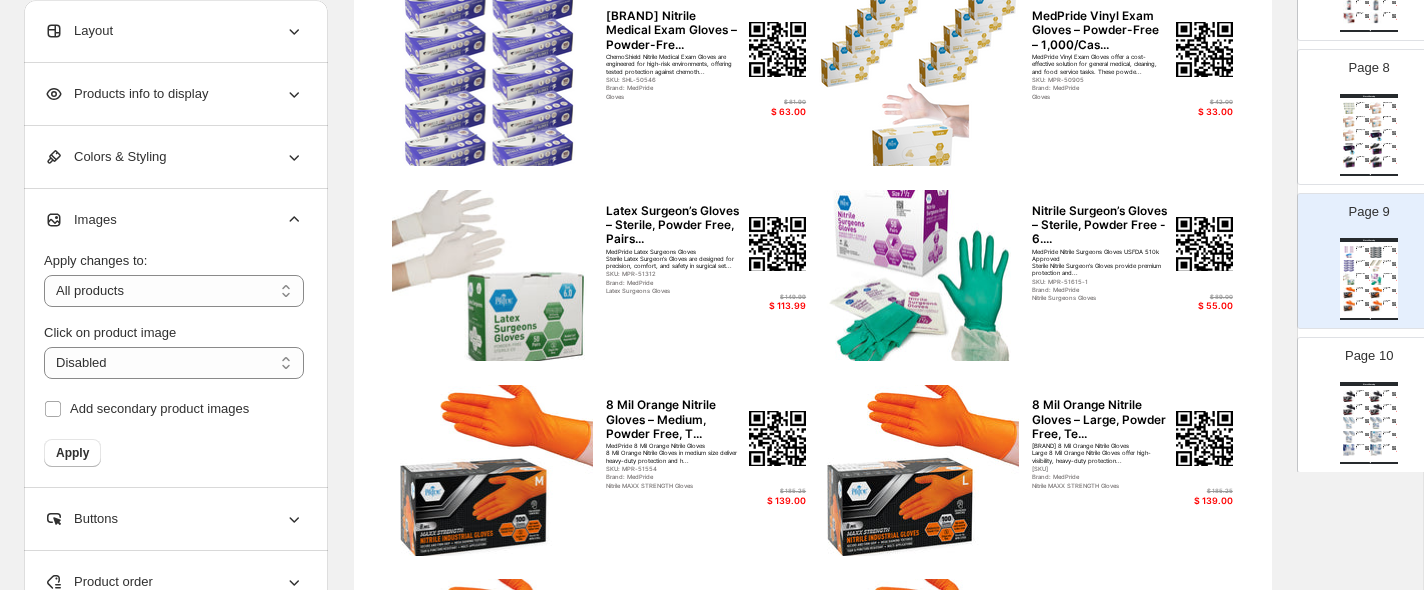 click on "Buttons" at bounding box center [174, 519] 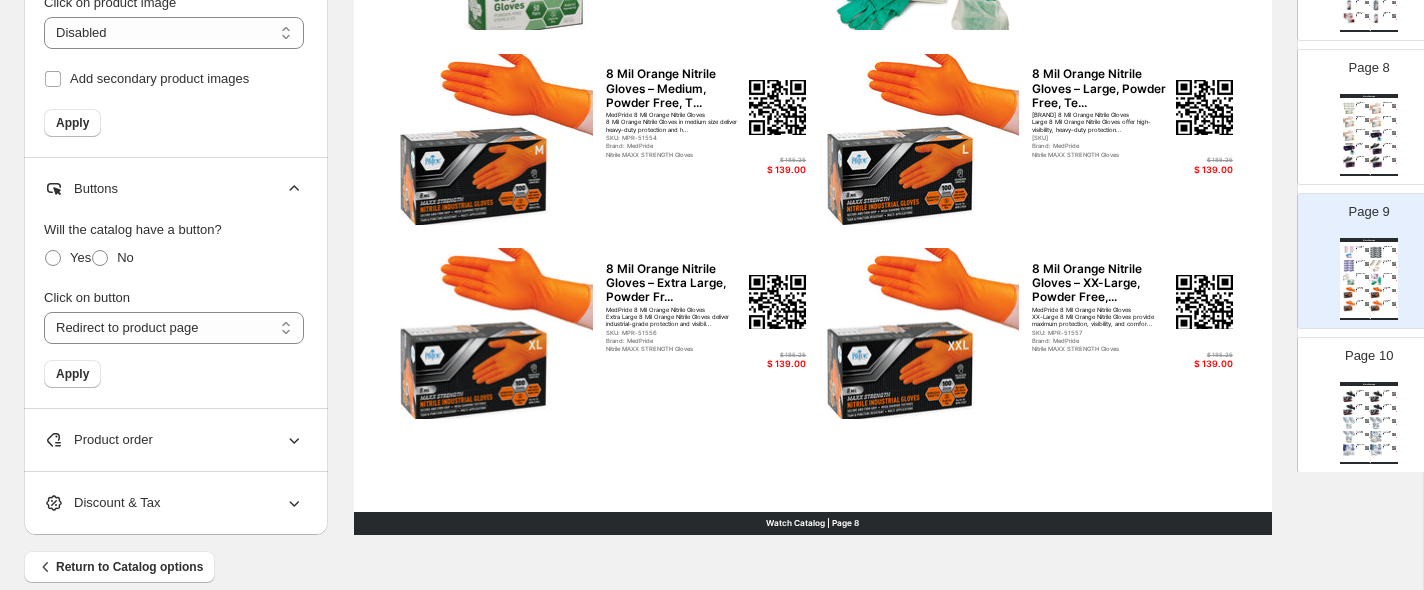 scroll, scrollTop: 835, scrollLeft: 0, axis: vertical 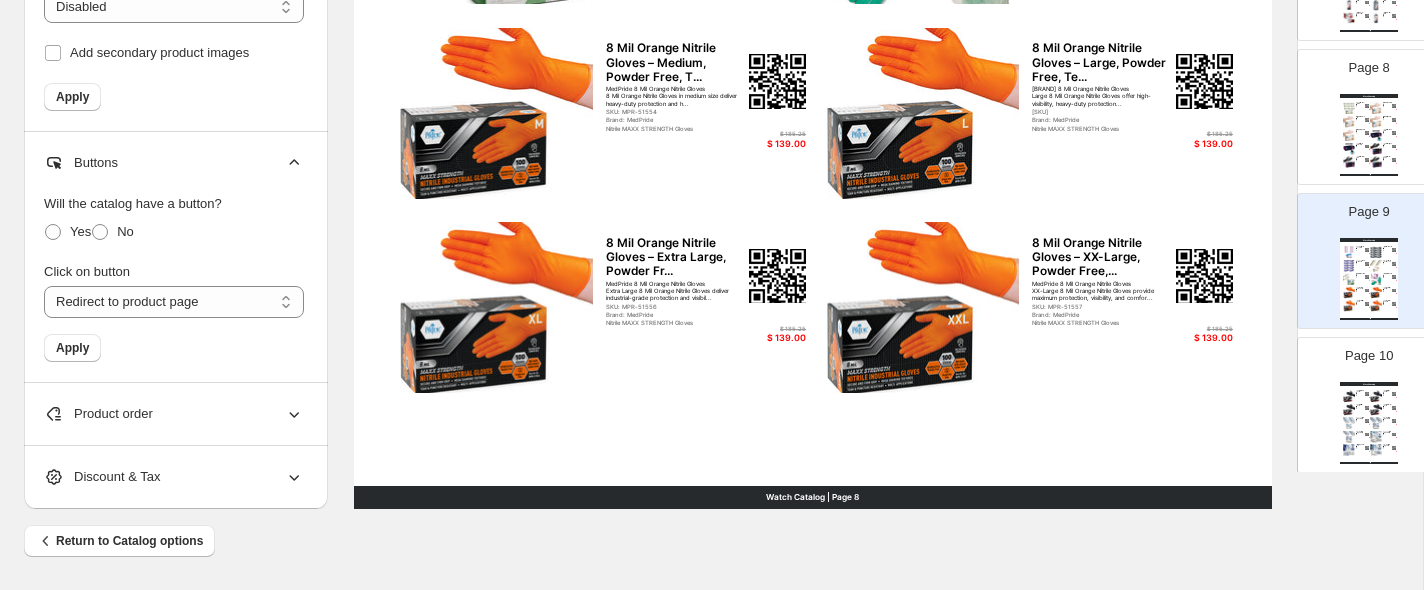 click on "Product order" at bounding box center (174, 414) 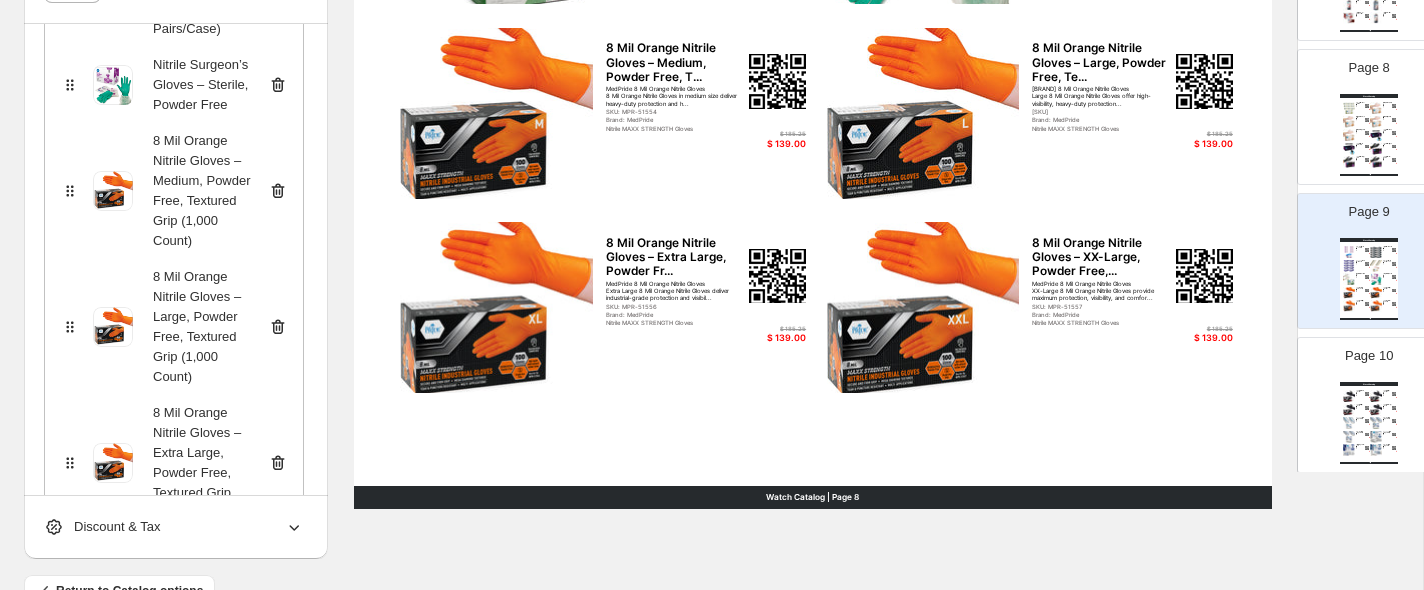 scroll, scrollTop: 848, scrollLeft: 0, axis: vertical 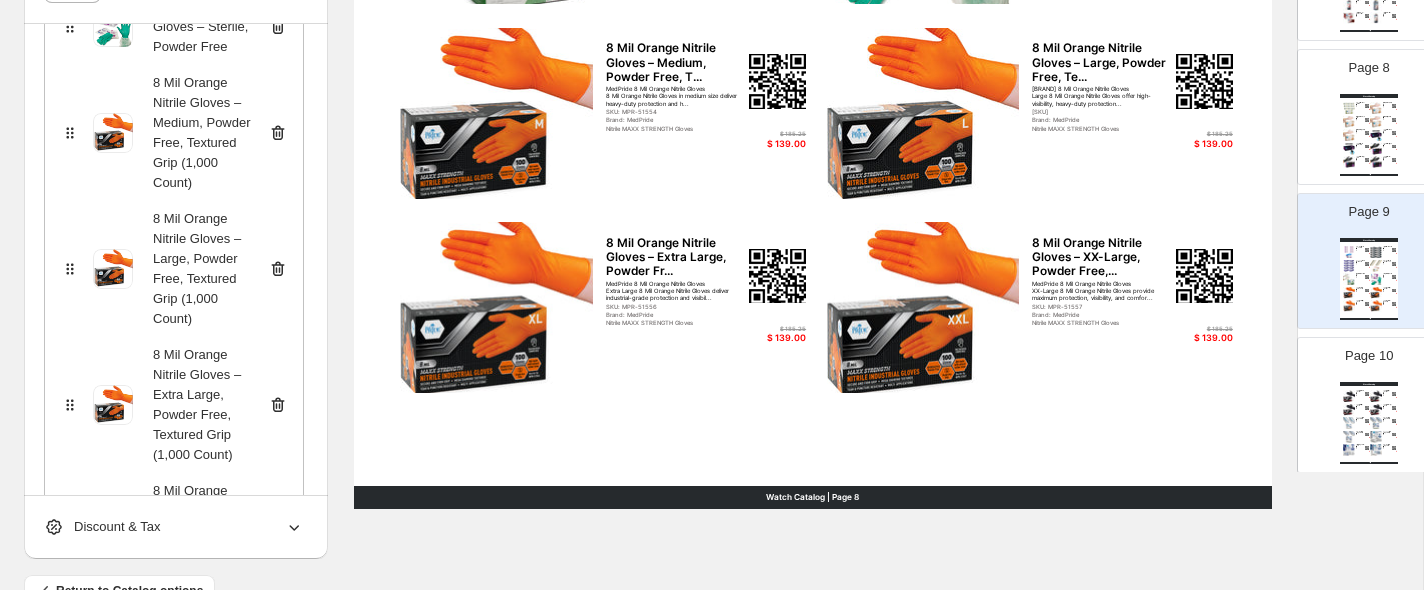 click on "Discount & Tax" at bounding box center [174, 527] 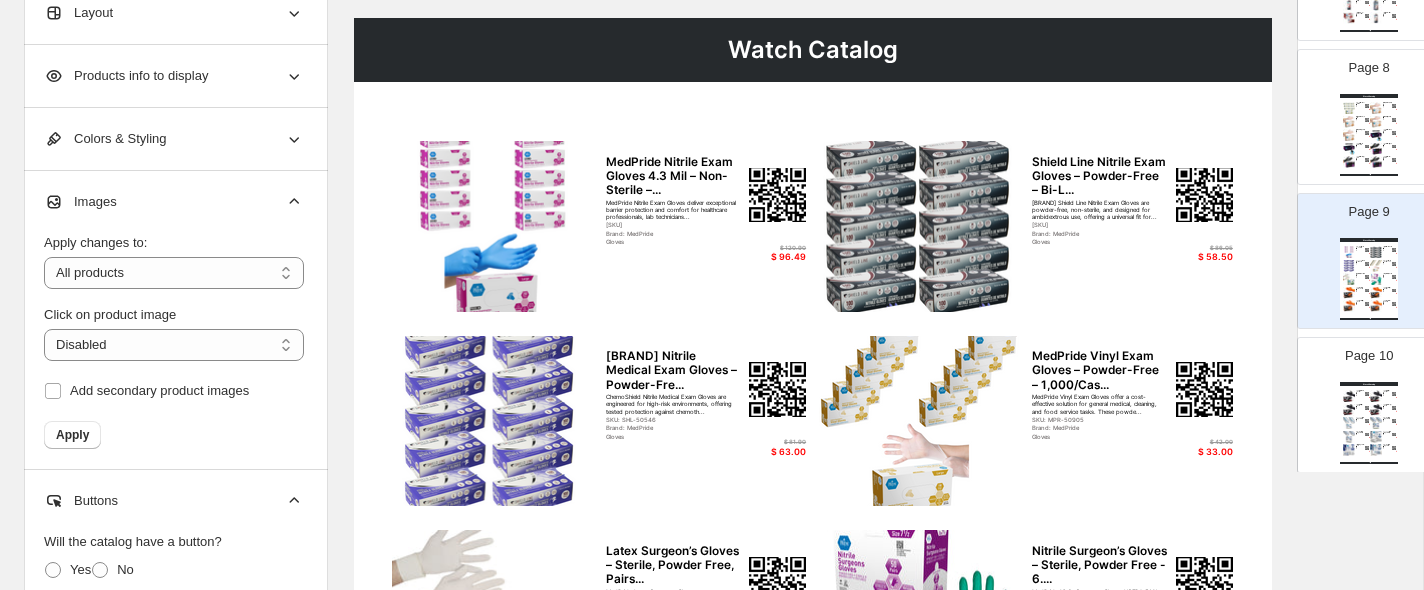 scroll, scrollTop: 0, scrollLeft: 0, axis: both 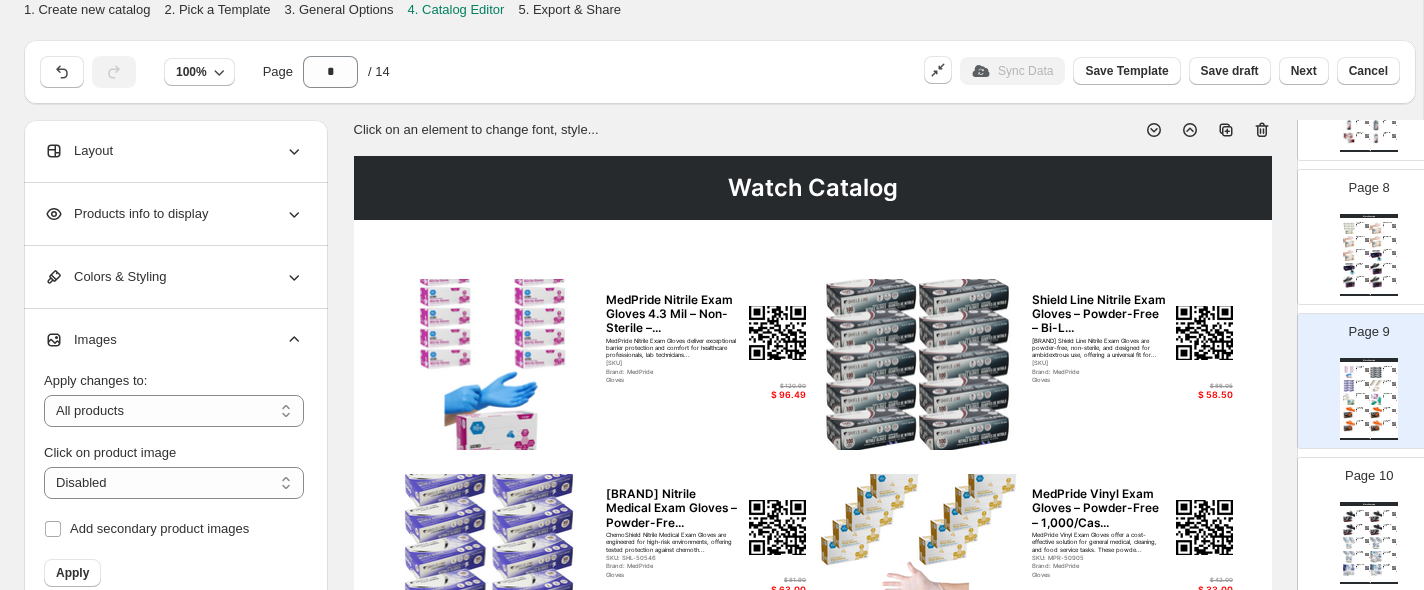click on "Images" at bounding box center [174, 340] 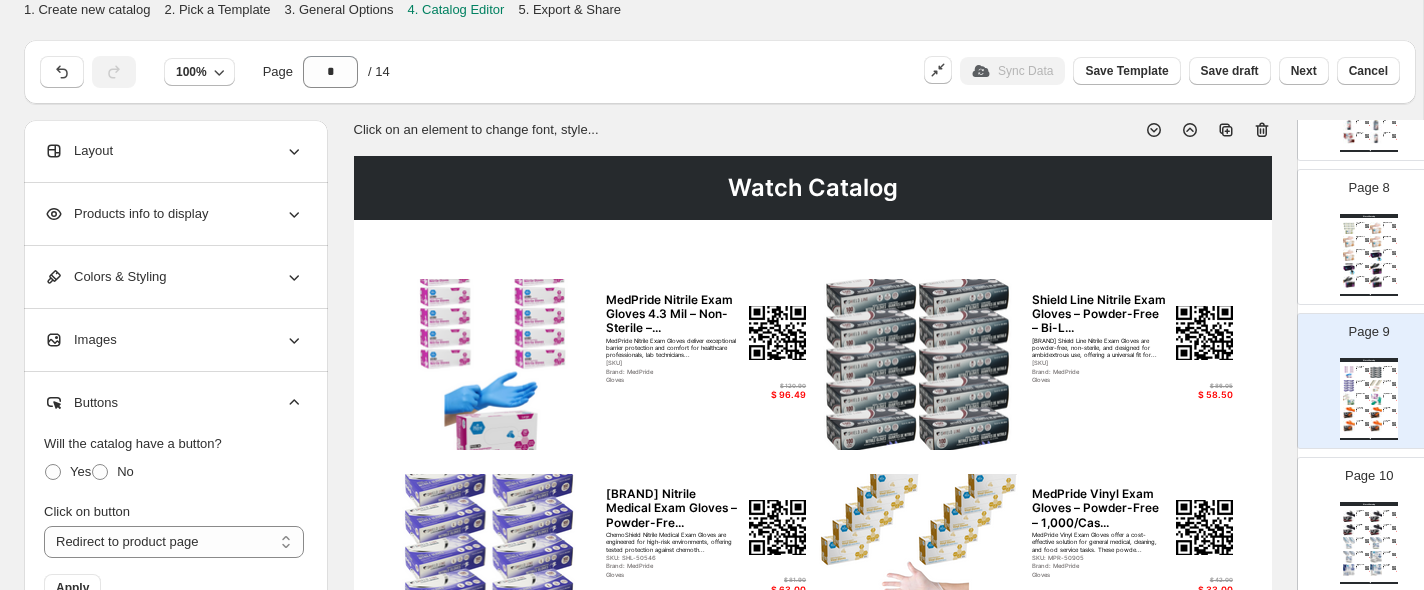 click on "Buttons" at bounding box center [174, 403] 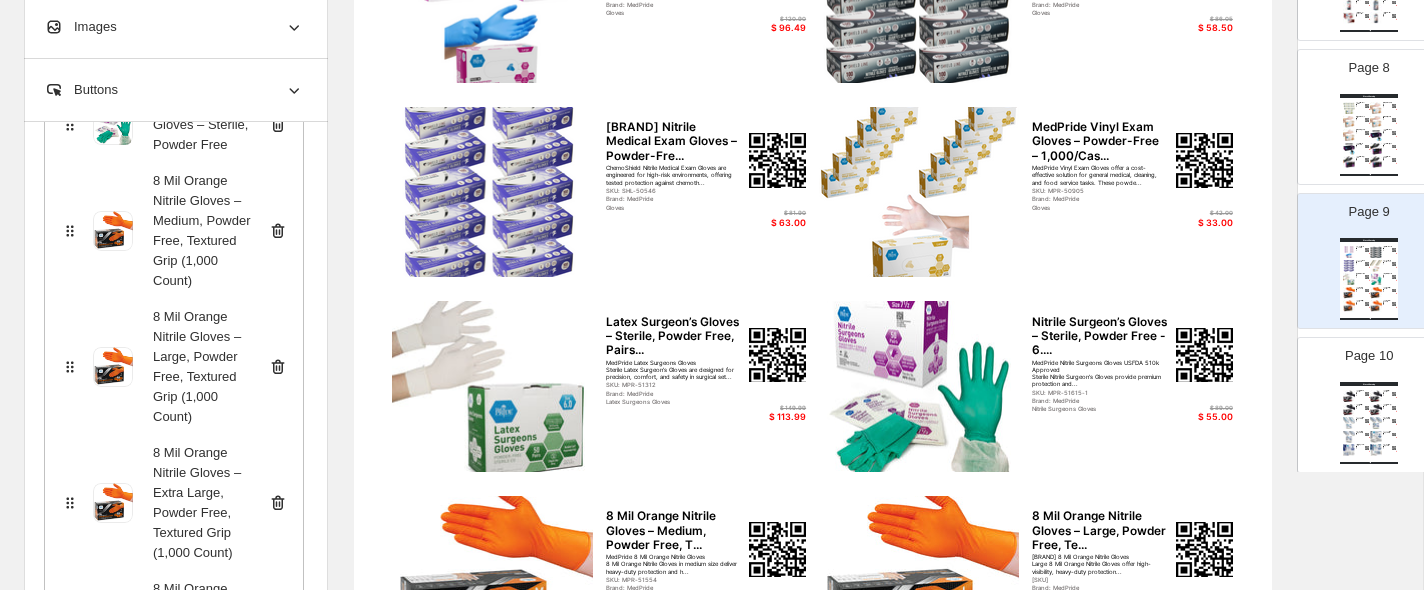 scroll, scrollTop: 599, scrollLeft: 0, axis: vertical 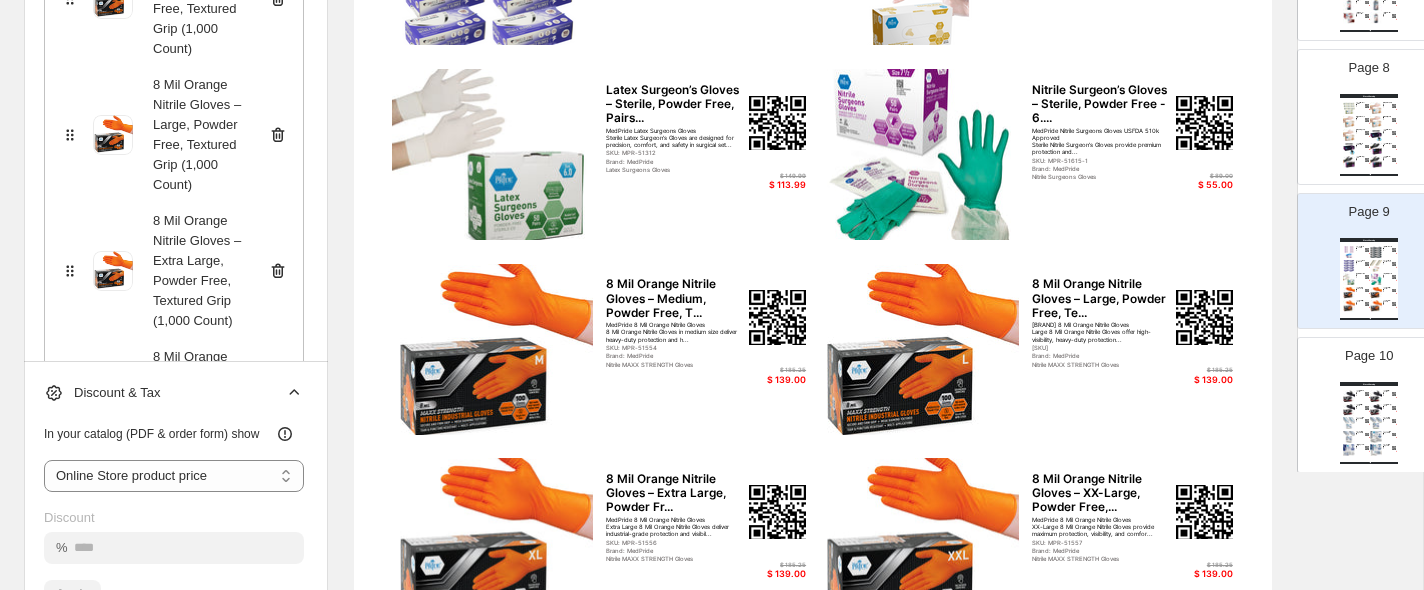 click on "Discount & Tax" at bounding box center (174, 393) 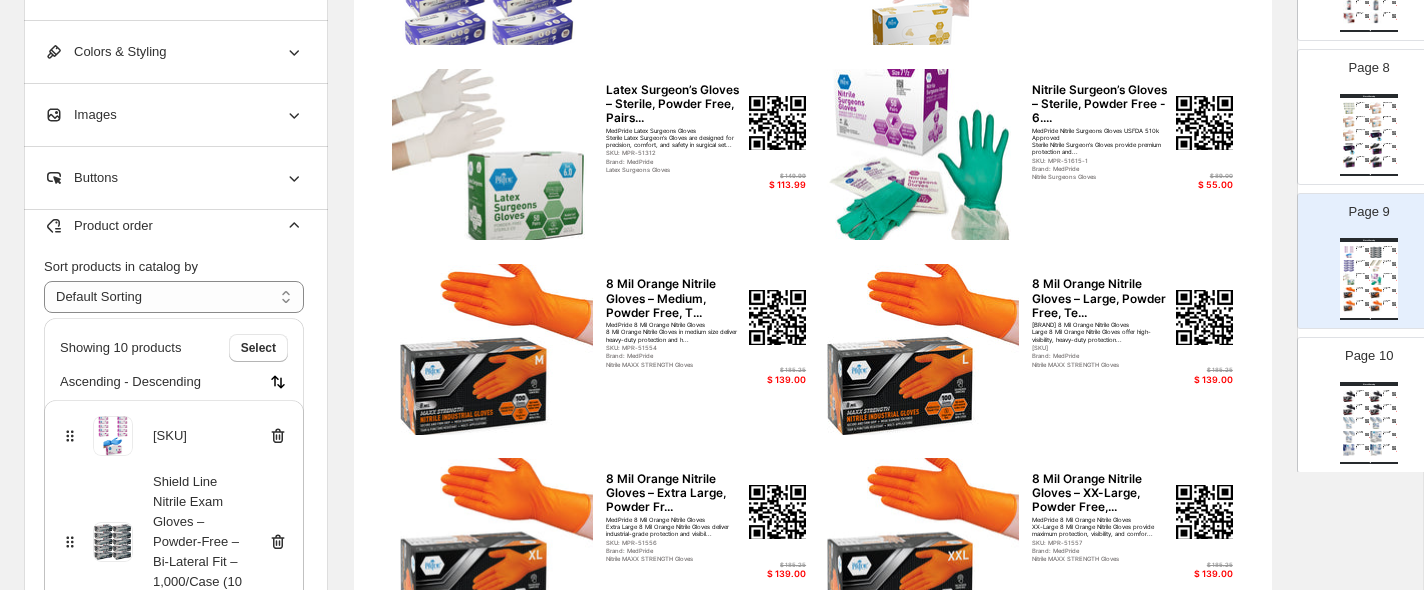 scroll, scrollTop: 0, scrollLeft: 0, axis: both 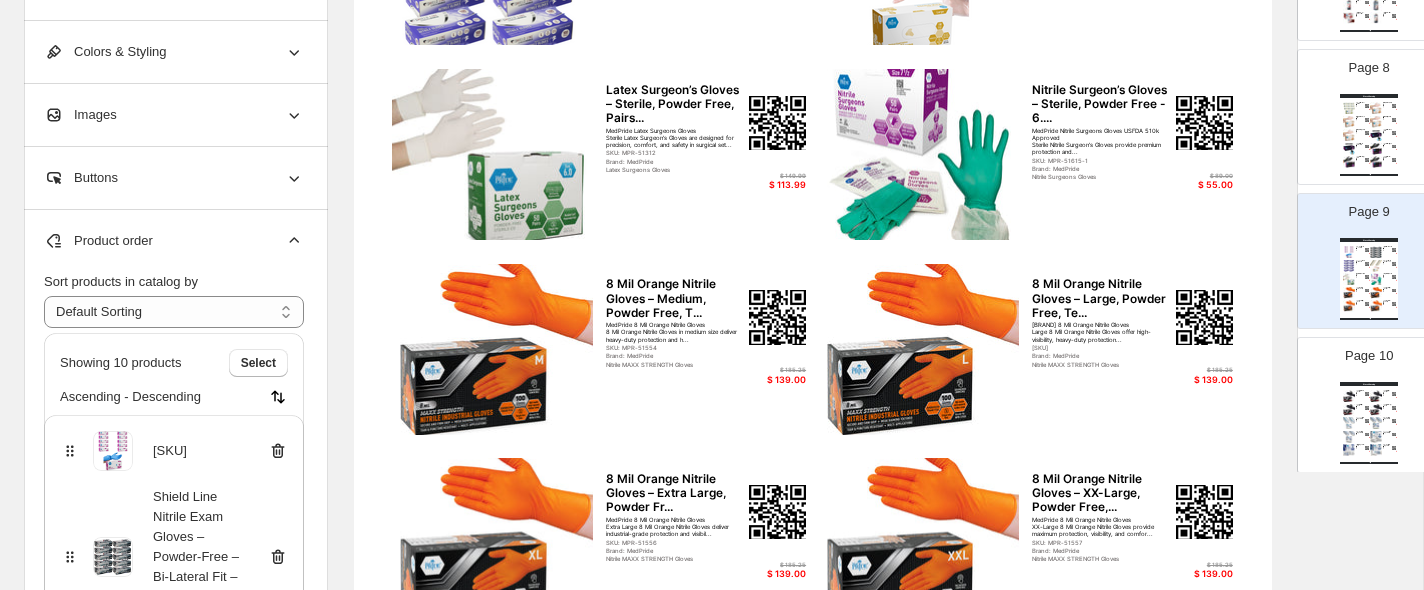 click 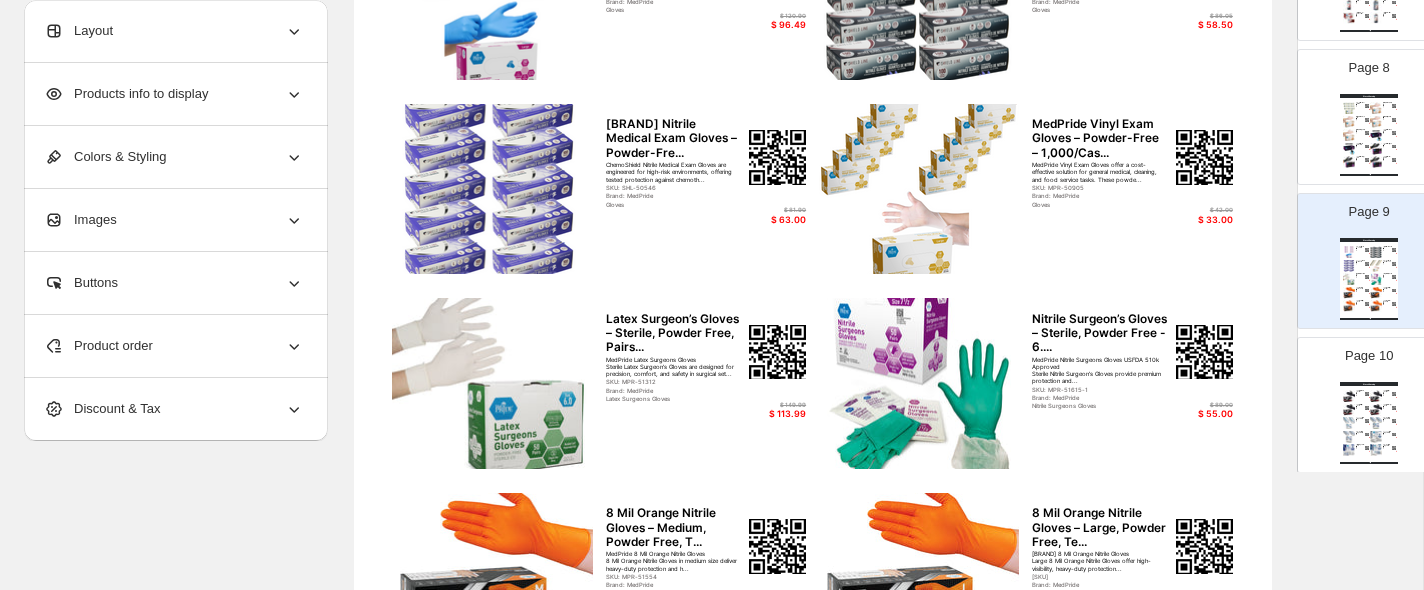 scroll, scrollTop: 331, scrollLeft: 0, axis: vertical 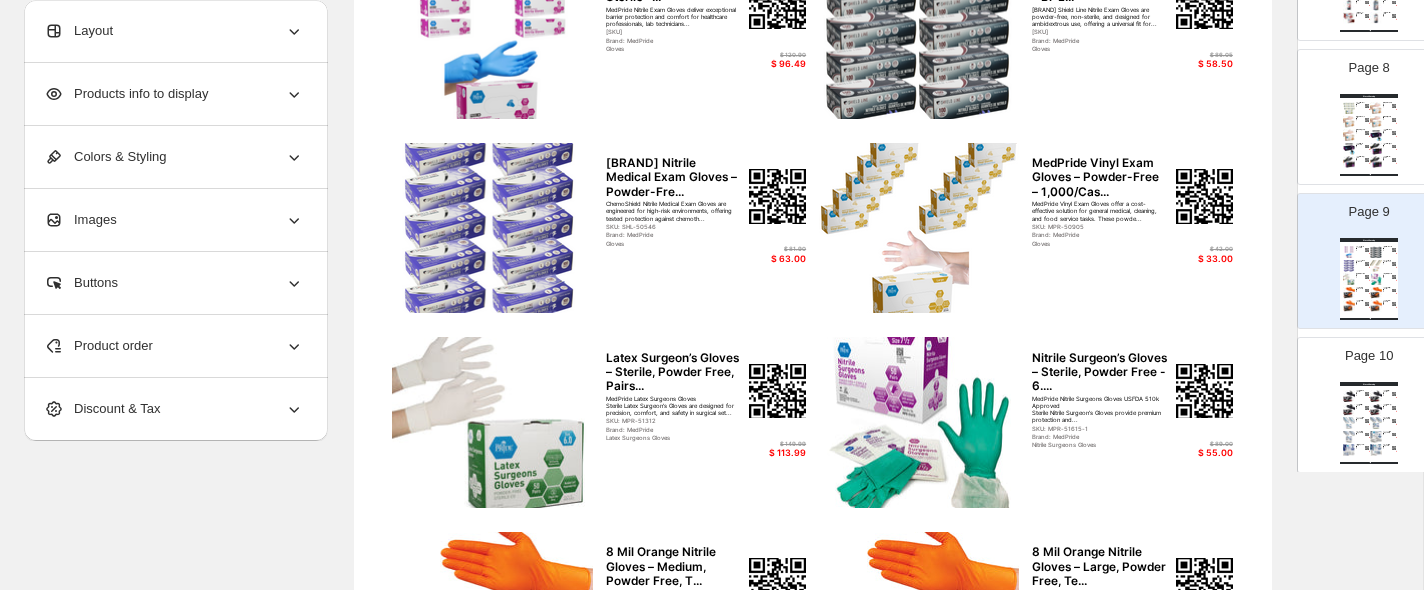 click on "Layout" at bounding box center [174, 31] 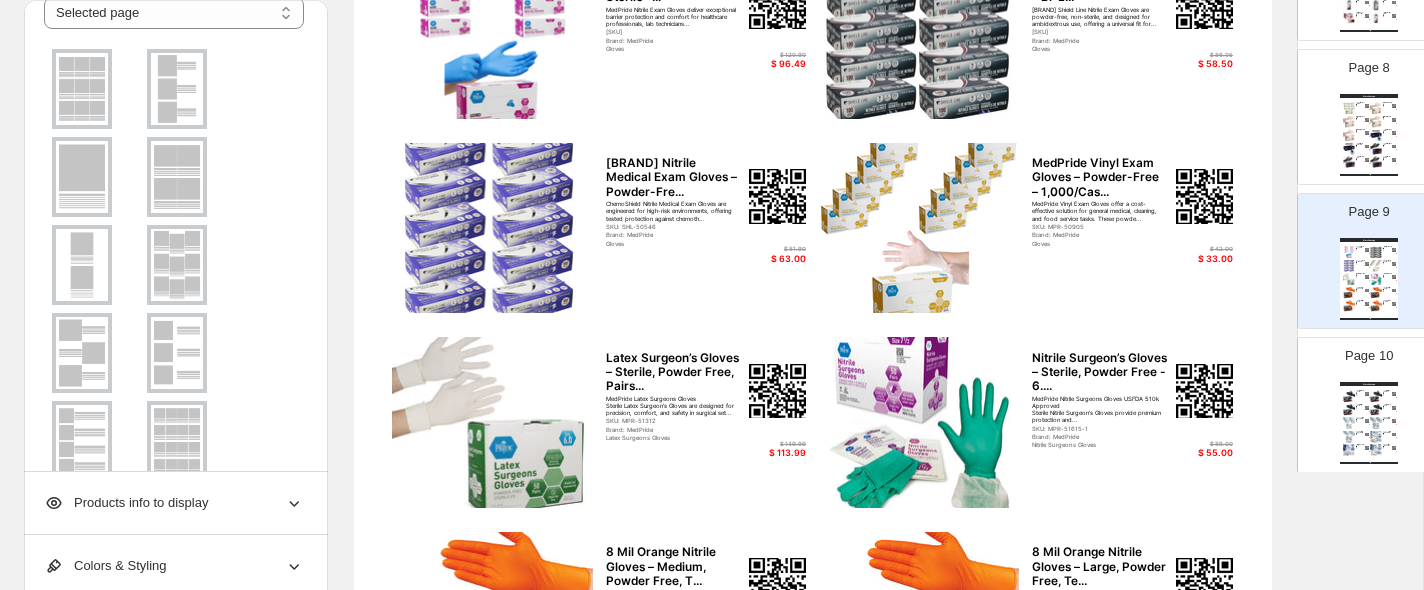 scroll, scrollTop: 0, scrollLeft: 0, axis: both 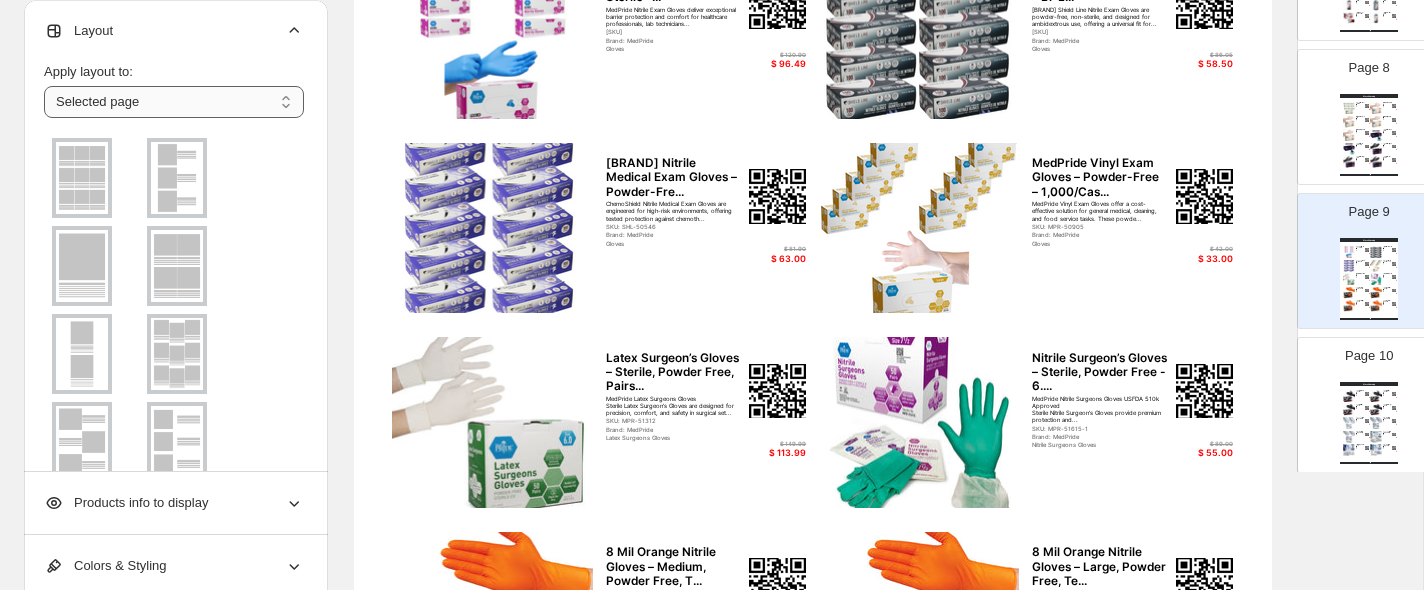 click on "**********" at bounding box center (174, 102) 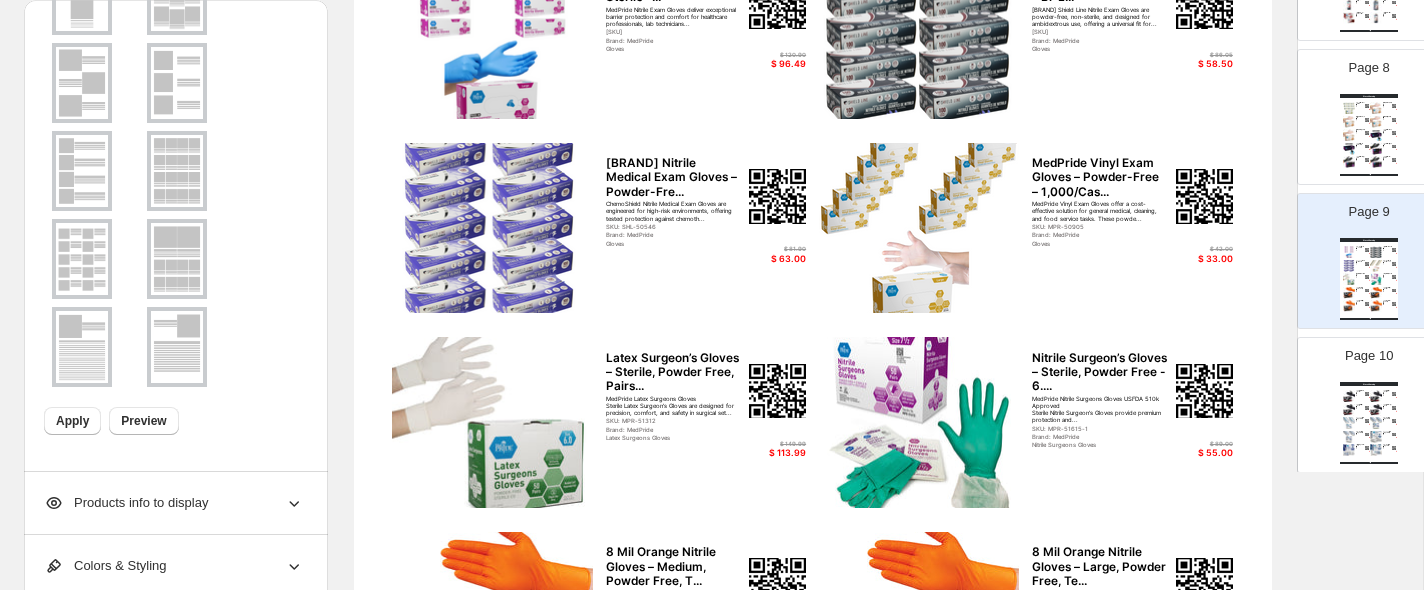 scroll, scrollTop: 0, scrollLeft: 0, axis: both 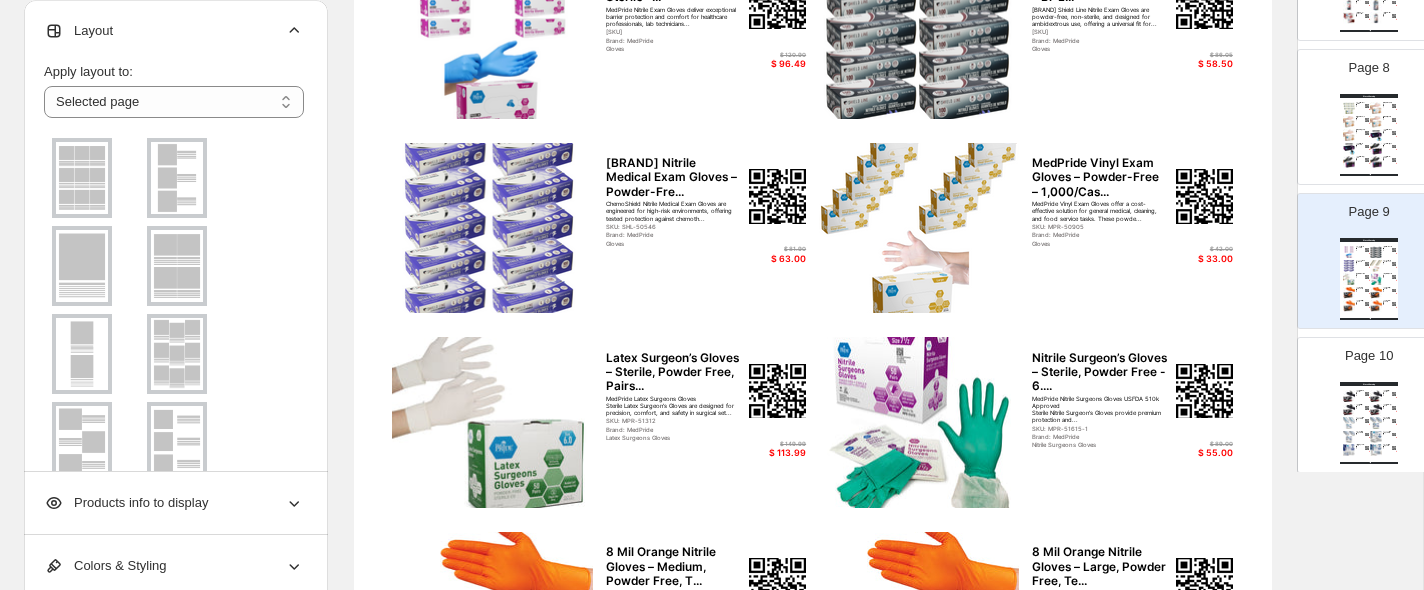 click 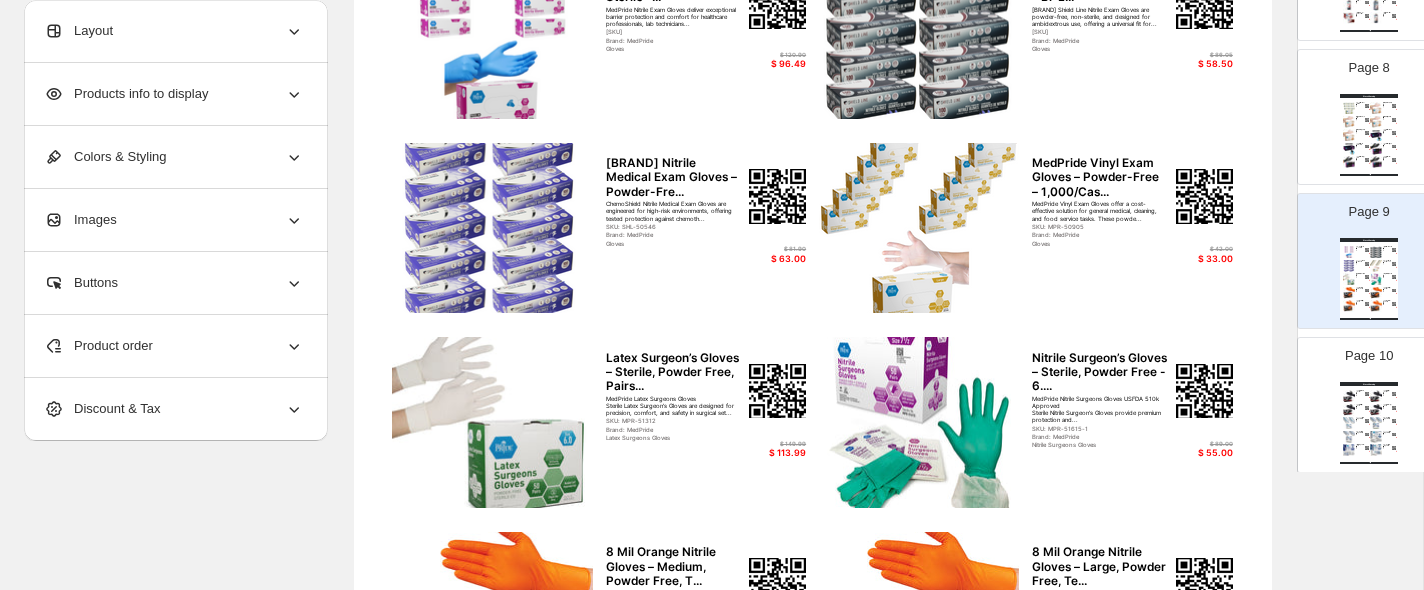 click on "Products info to display" at bounding box center [174, 94] 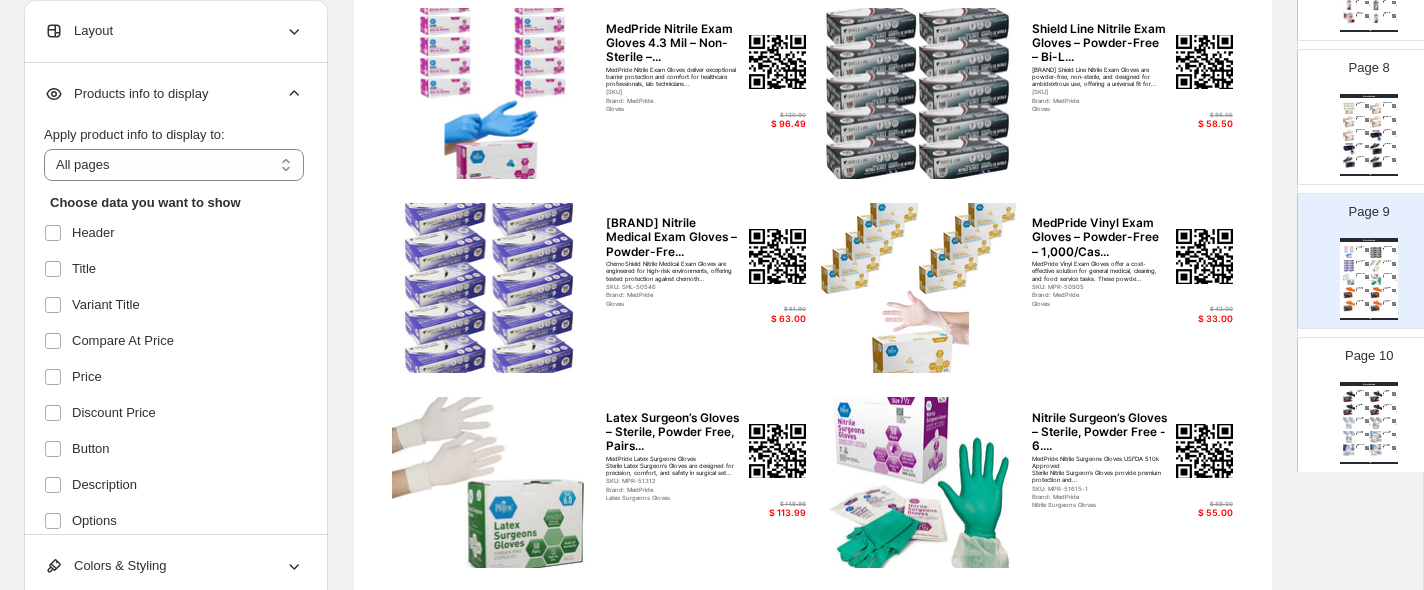 scroll, scrollTop: 0, scrollLeft: 0, axis: both 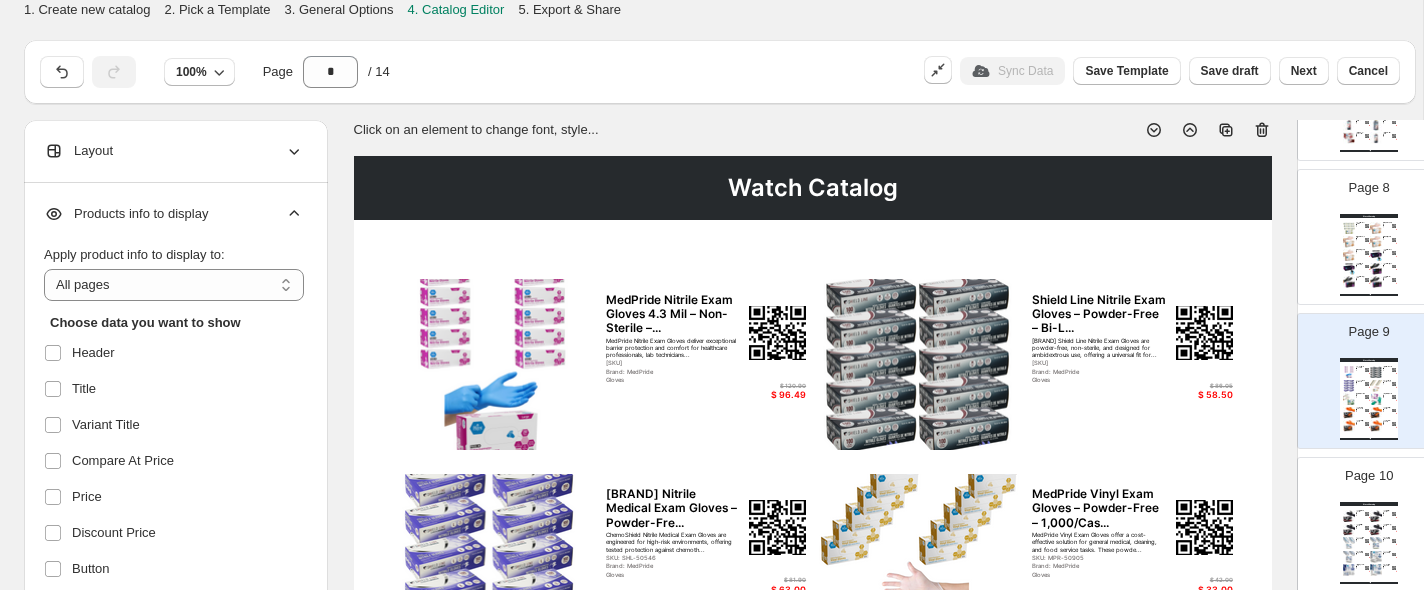 click at bounding box center [492, 364] 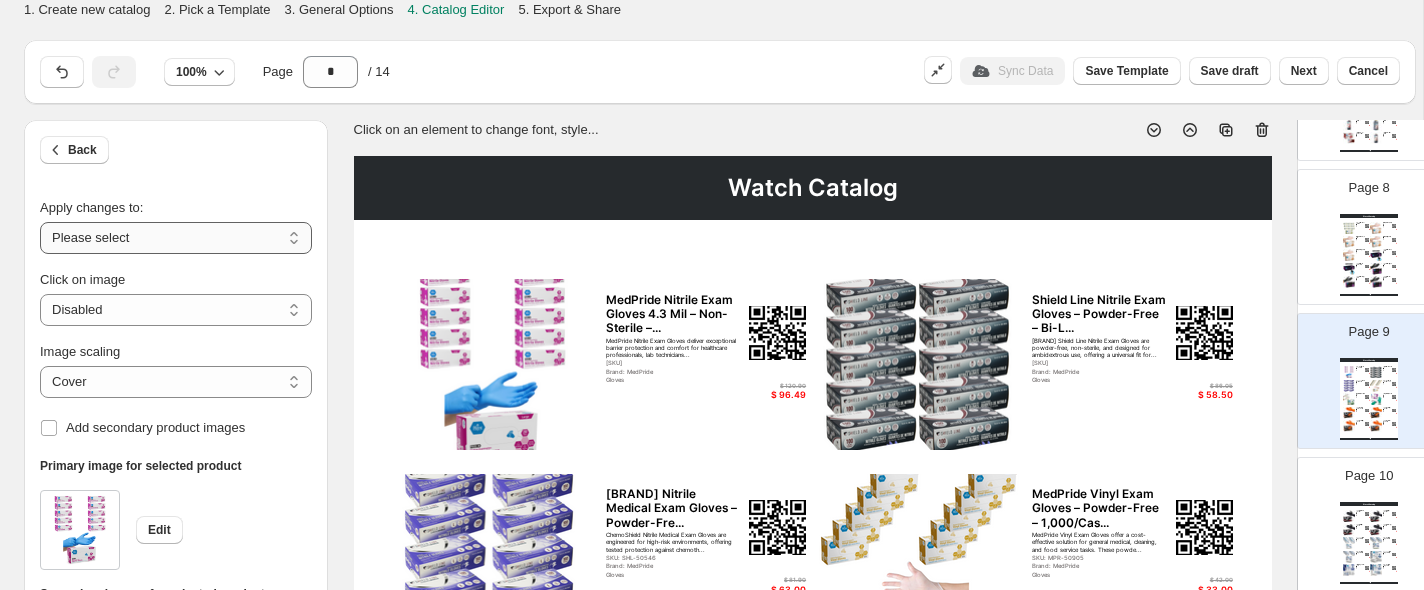 click on "**********" at bounding box center (176, 238) 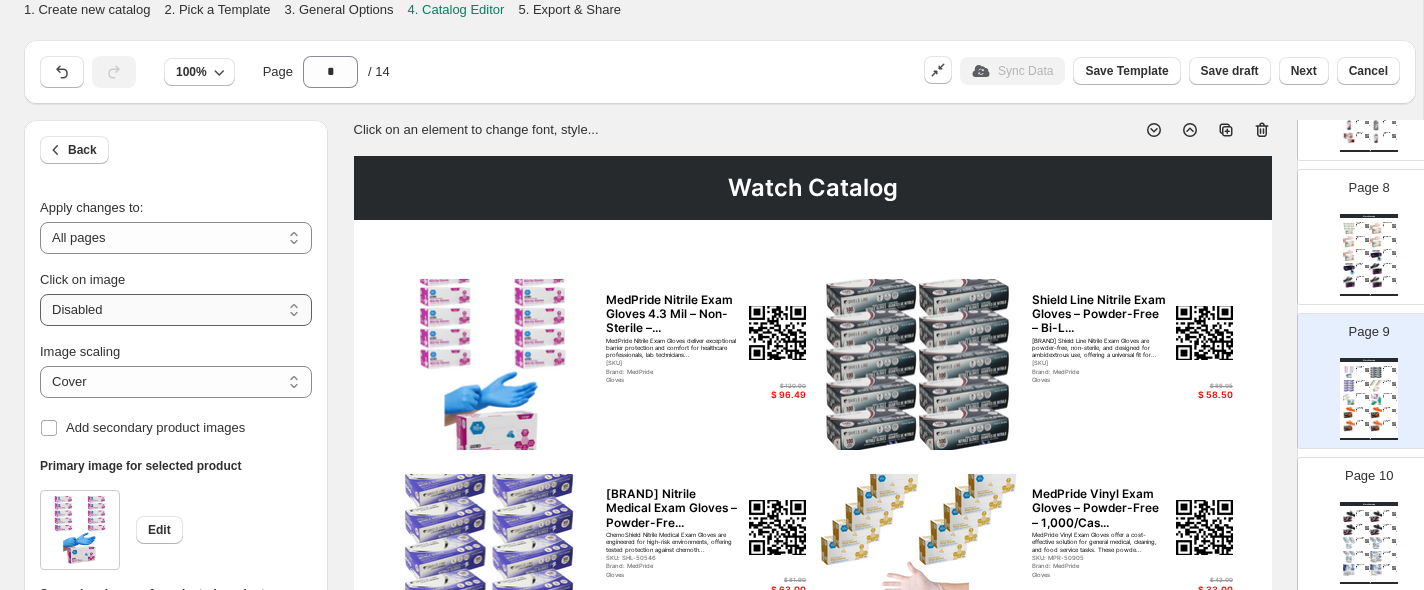 click on "**********" at bounding box center [176, 310] 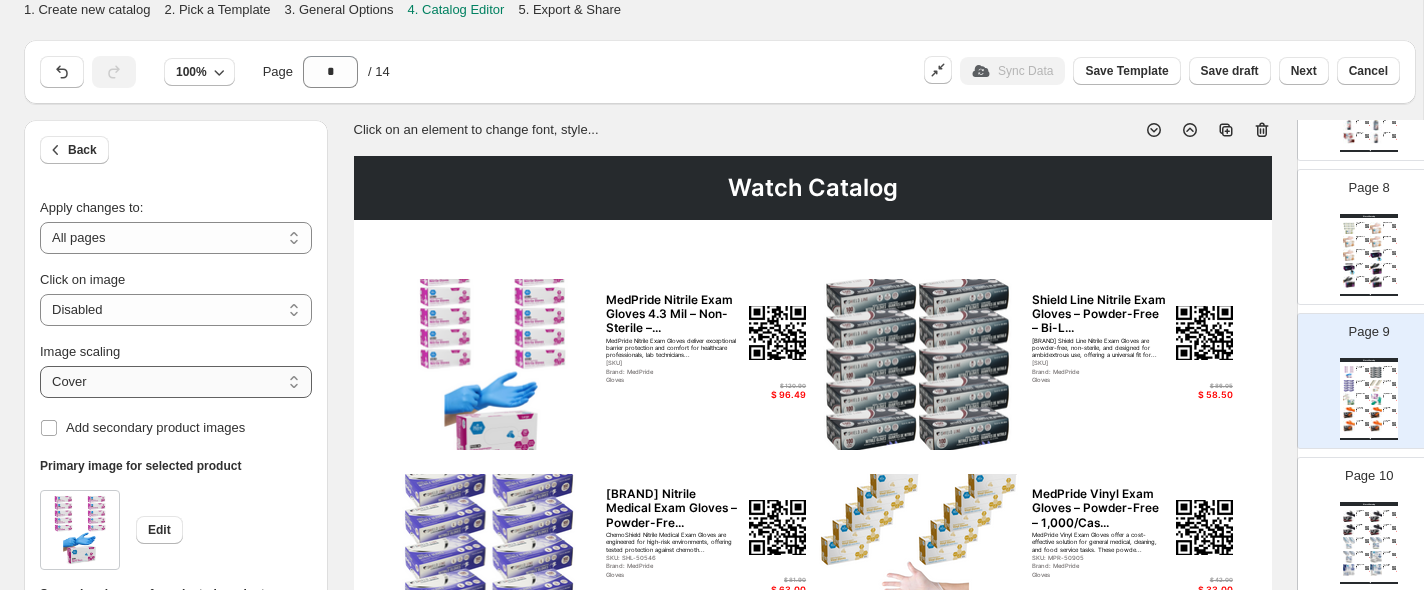 click on "***** *******" at bounding box center [176, 382] 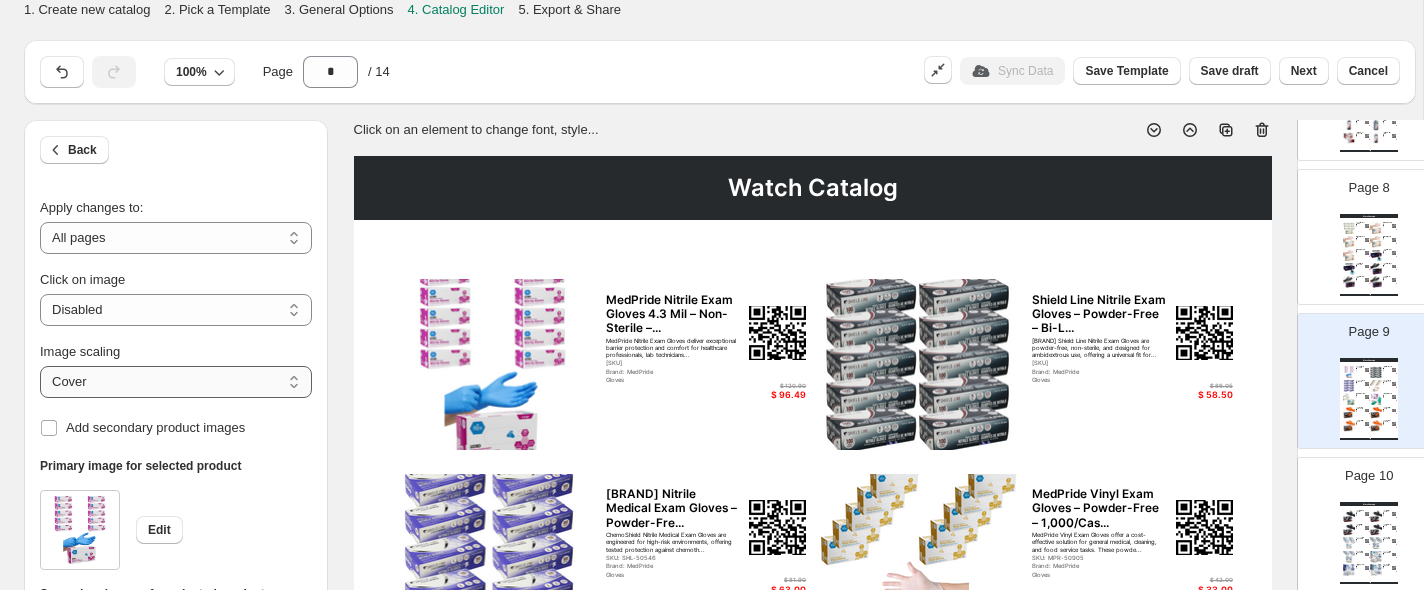 select on "*******" 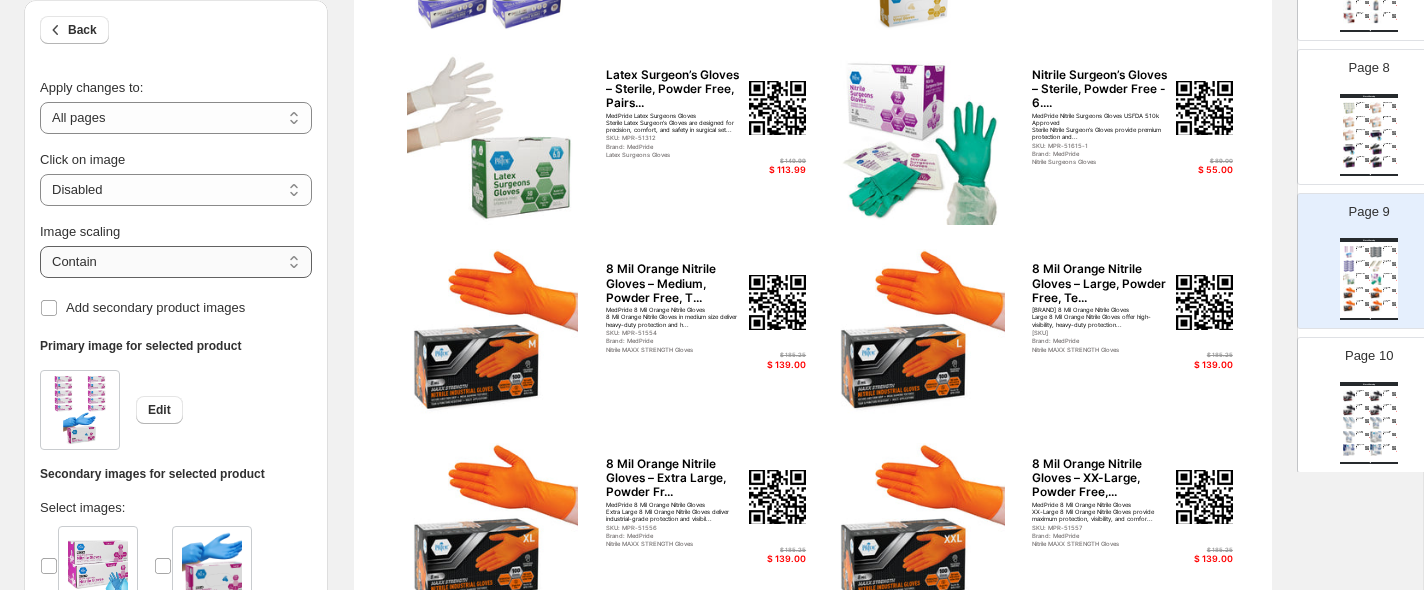 scroll, scrollTop: 0, scrollLeft: 0, axis: both 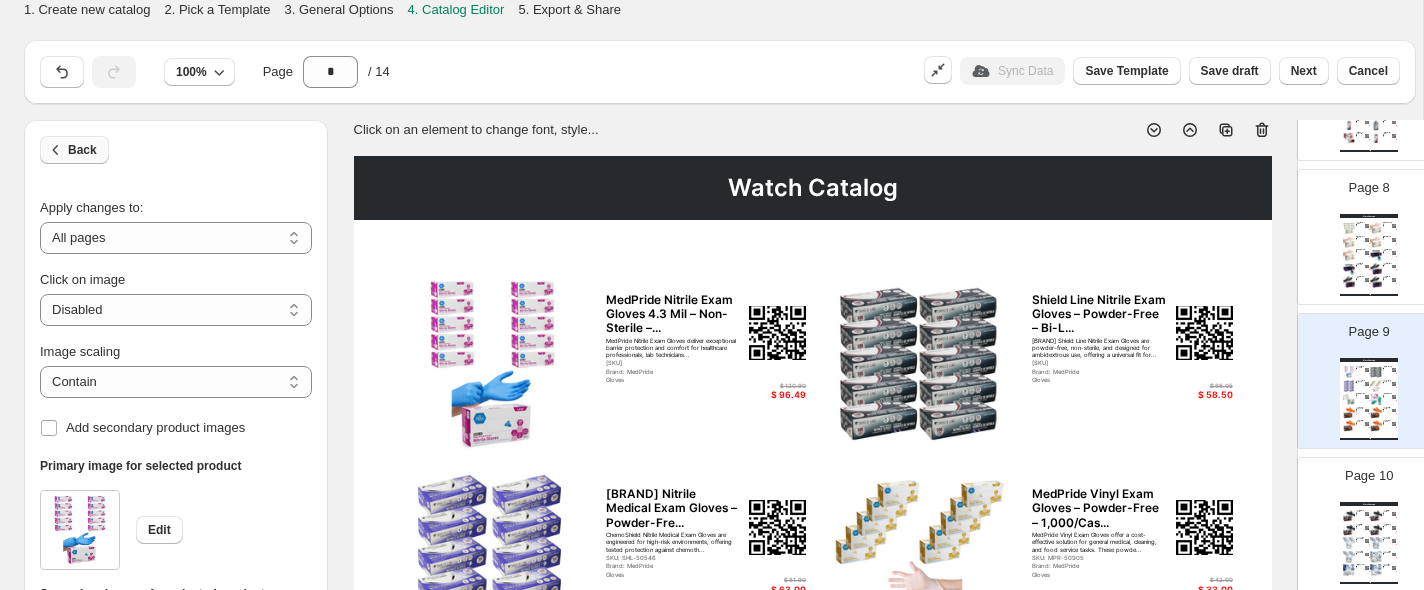 click on "Back" at bounding box center (82, 150) 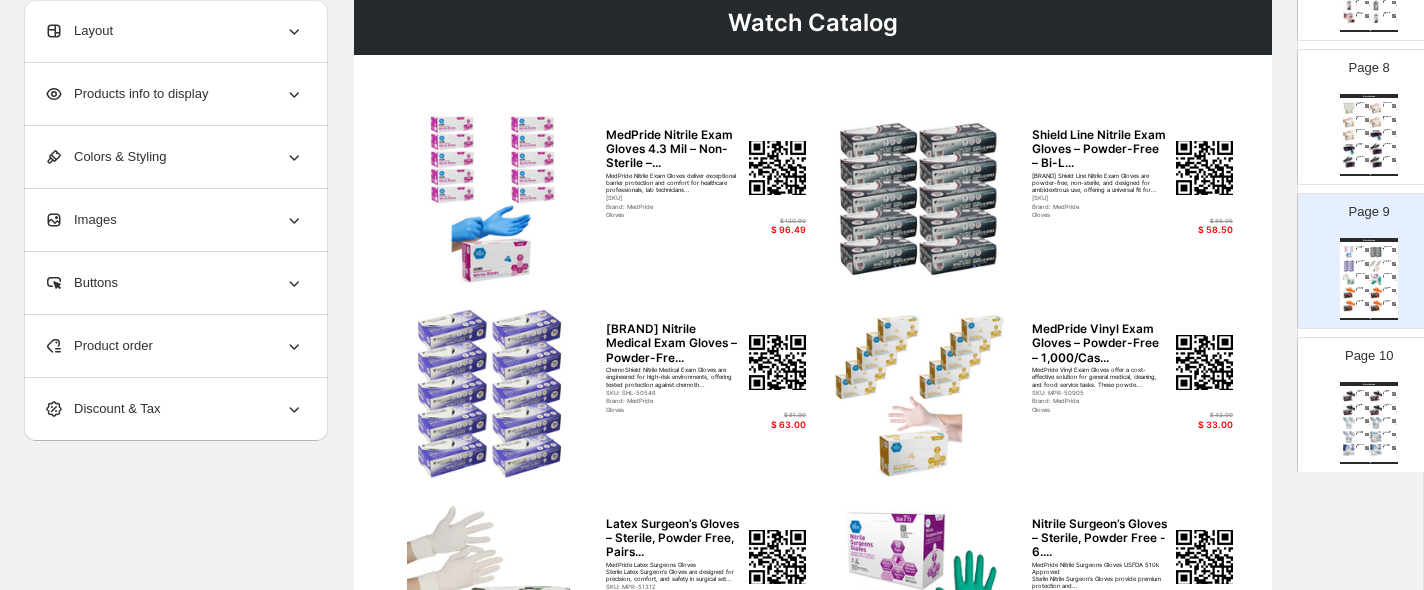 scroll, scrollTop: 0, scrollLeft: 0, axis: both 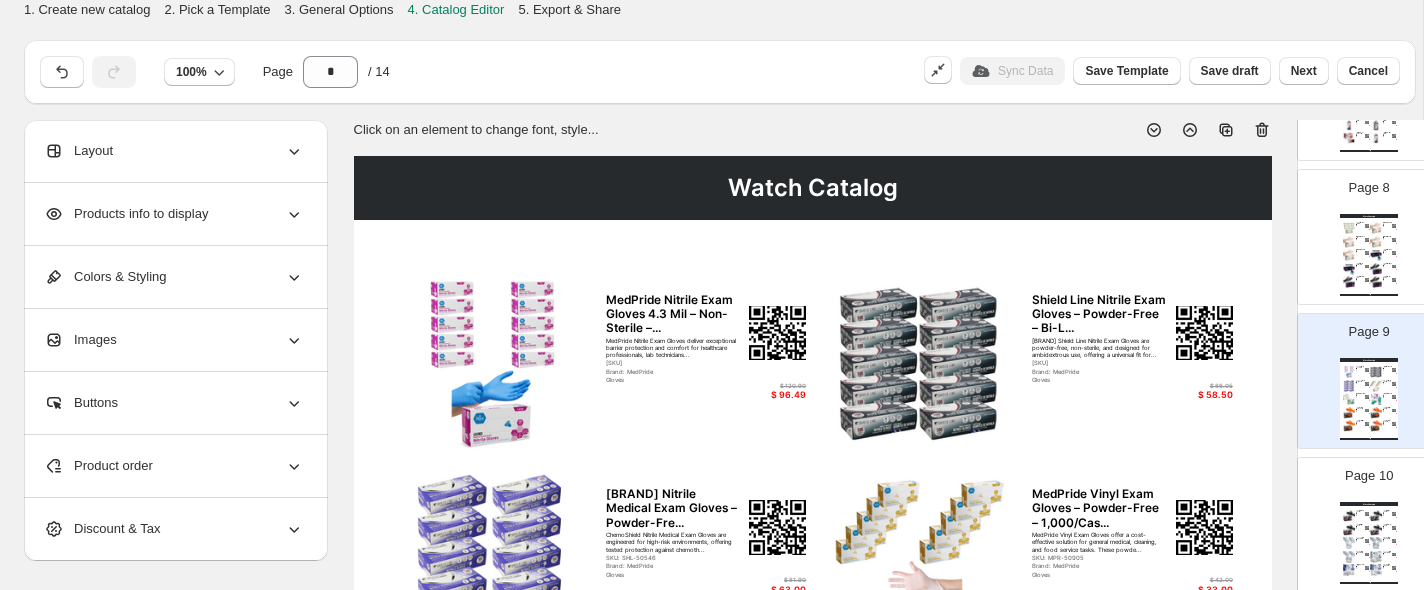 click 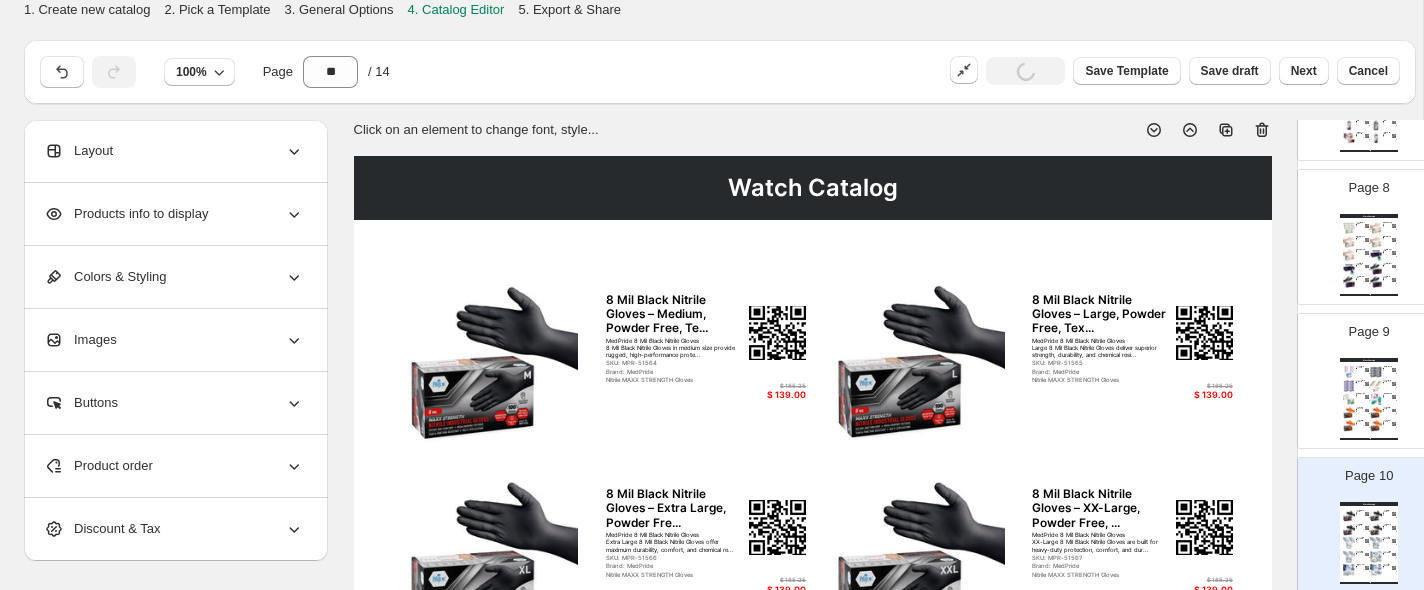 click on "Watch Catalog" at bounding box center [813, 188] 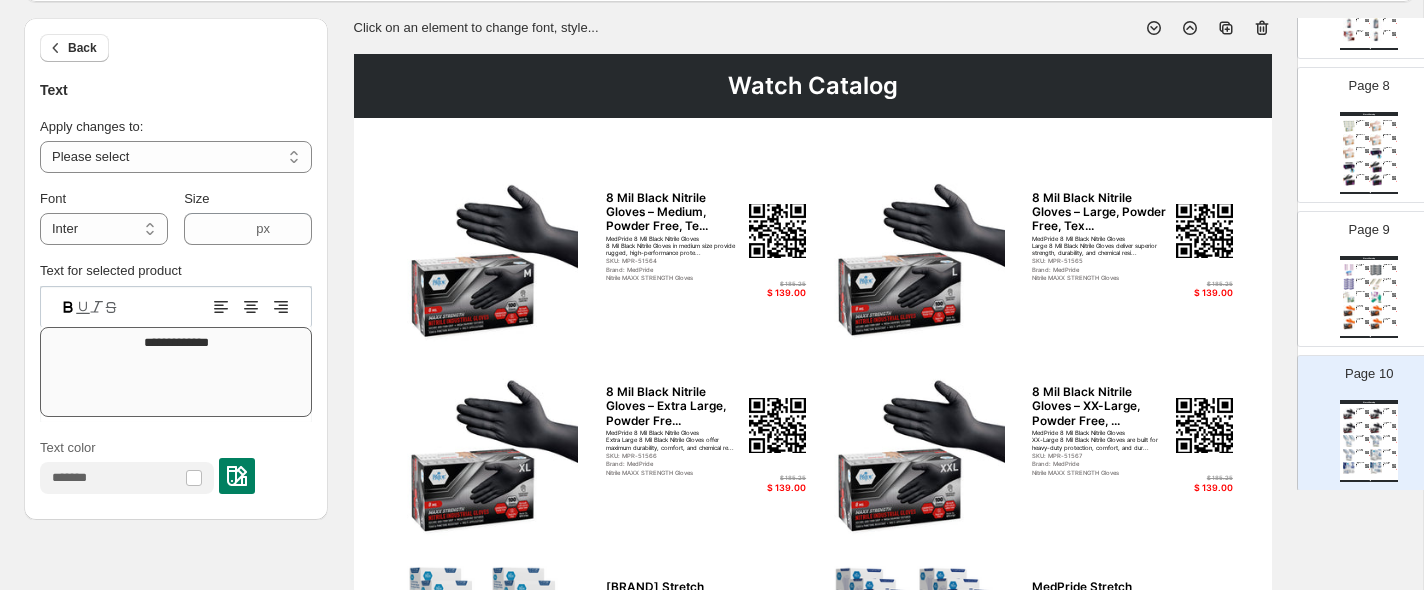 scroll, scrollTop: 114, scrollLeft: 0, axis: vertical 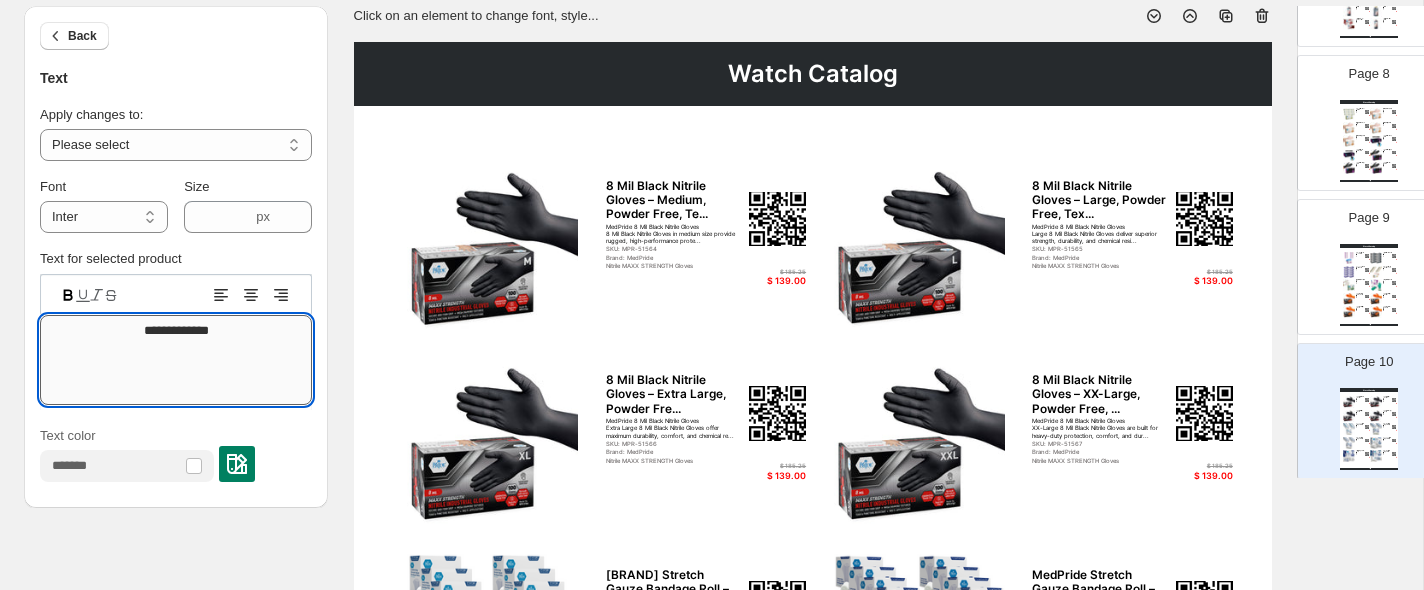 click on "**********" at bounding box center (176, 360) 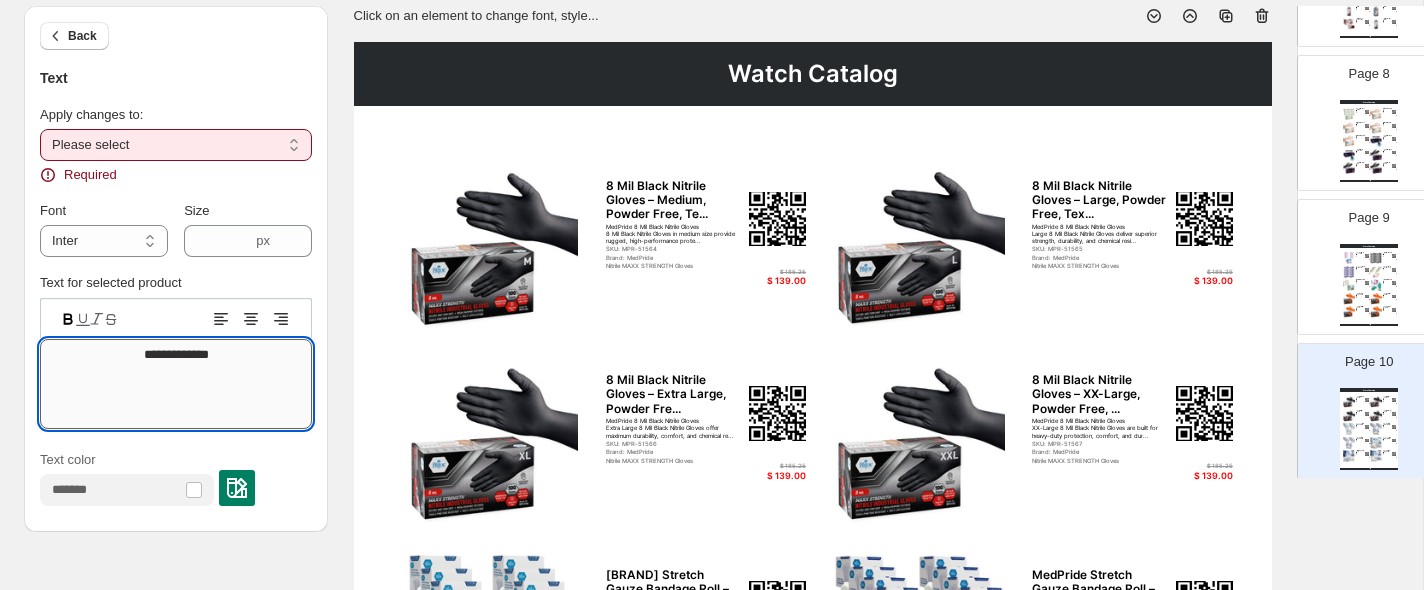 type on "**********" 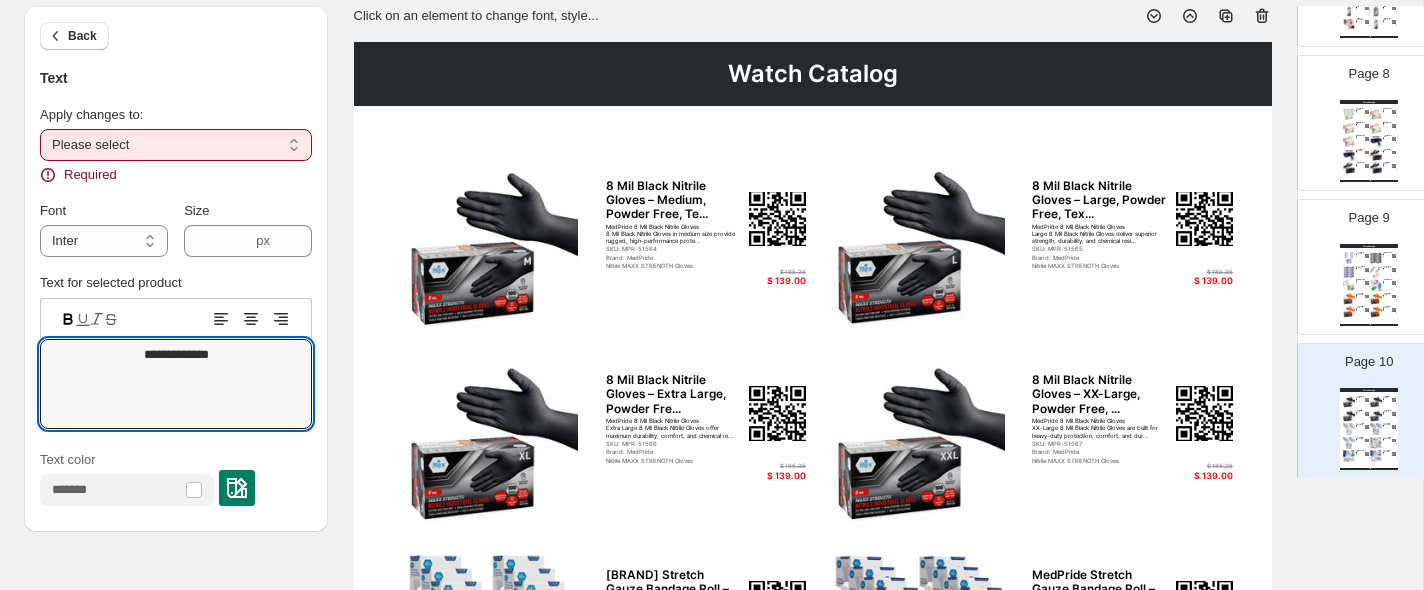 click on "**********" at bounding box center [176, 145] 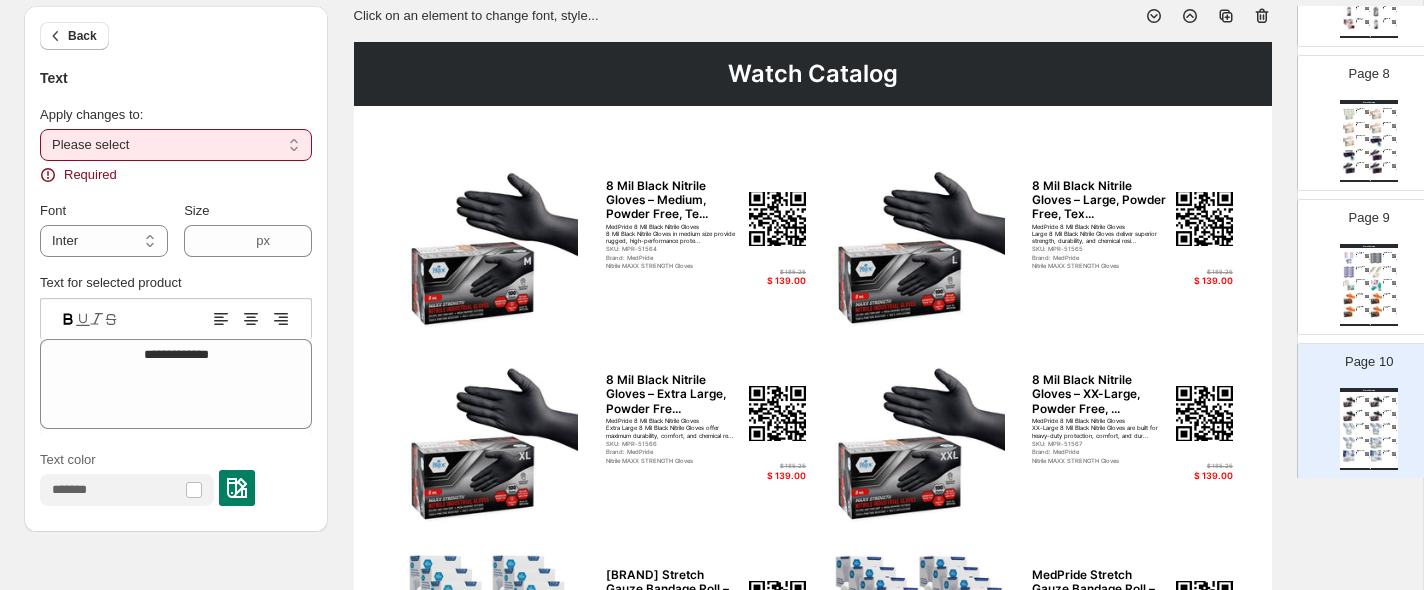 select on "**********" 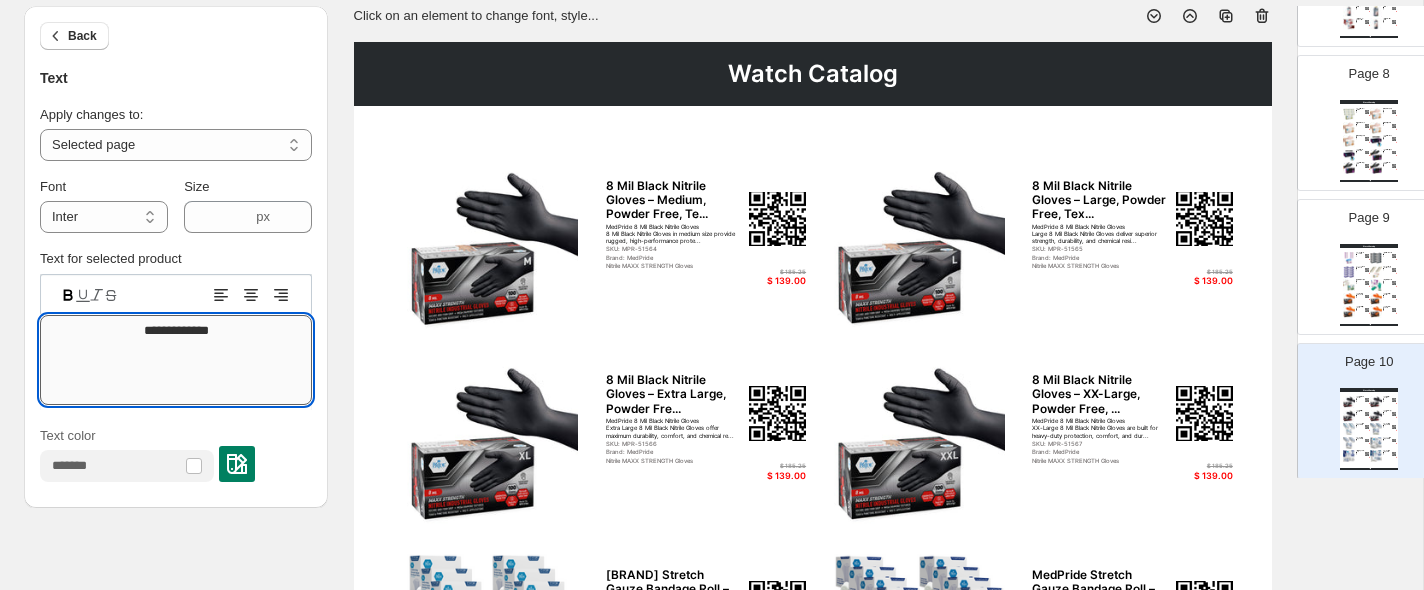 click on "**********" at bounding box center (176, 360) 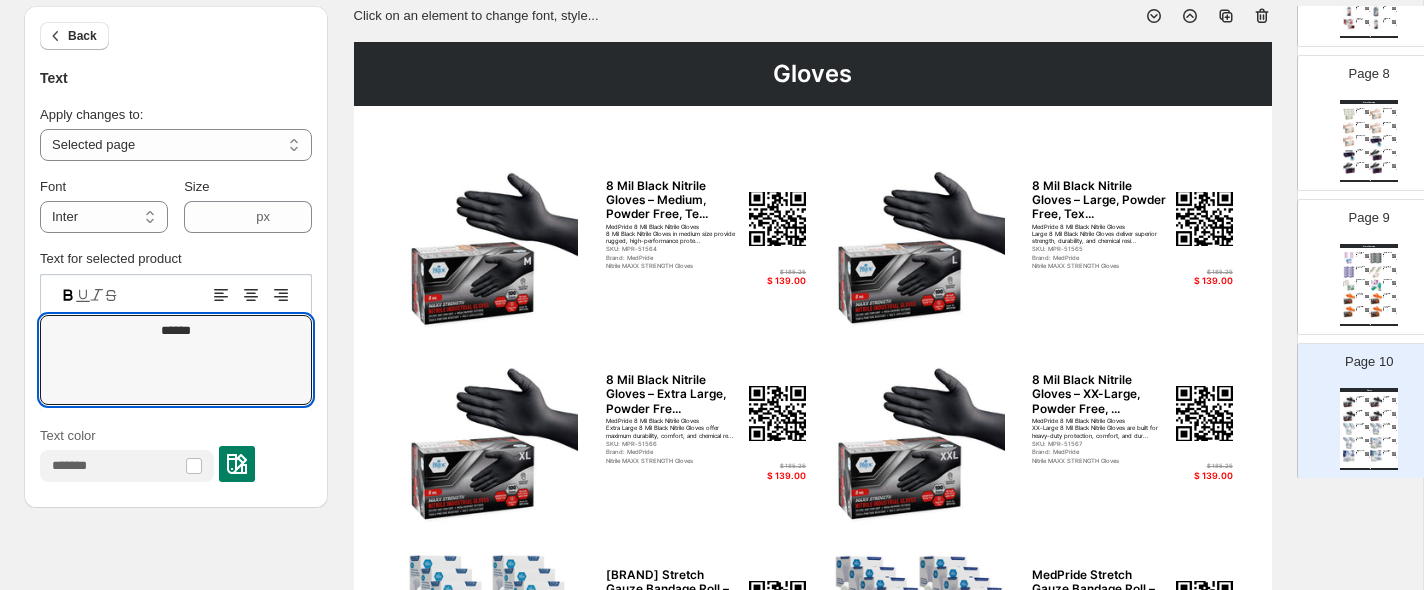 type on "******" 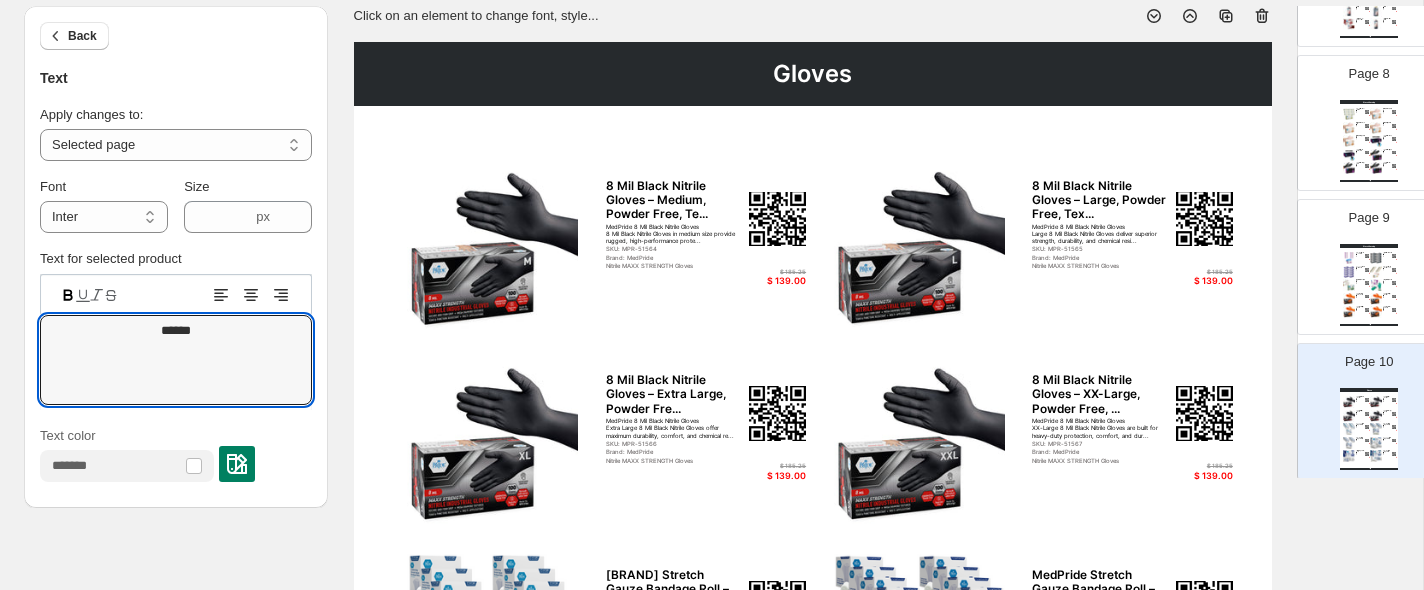 click on "Gloves" at bounding box center (813, 74) 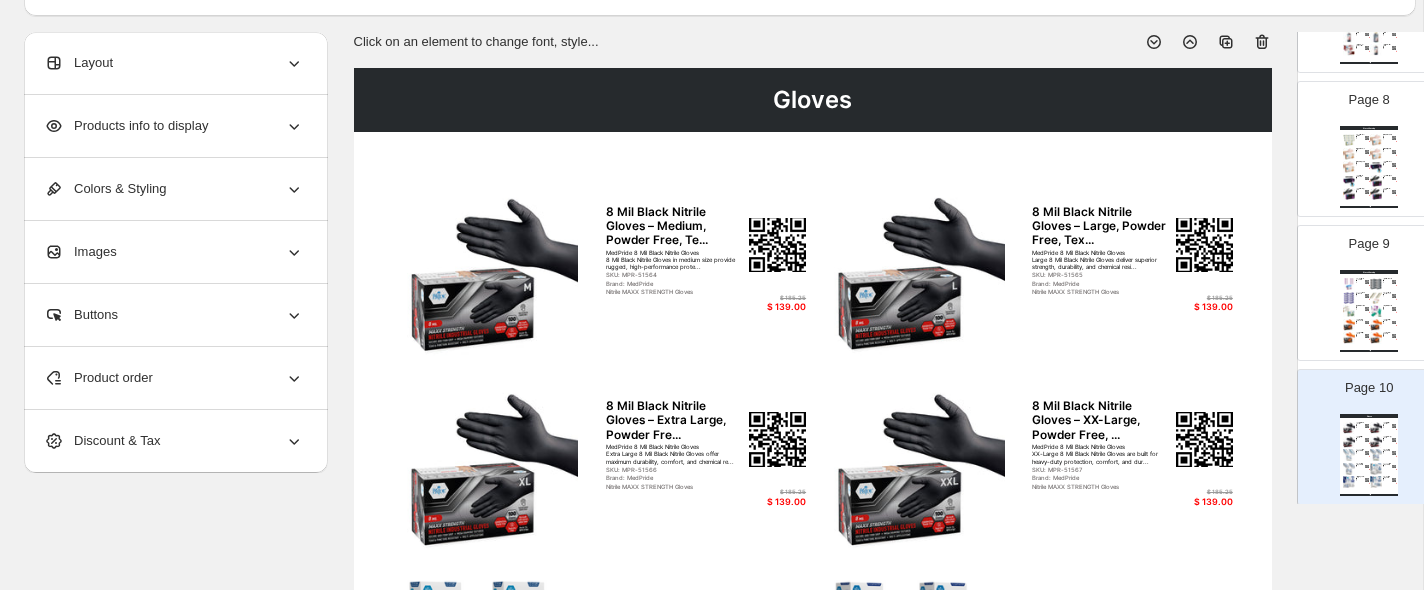 scroll, scrollTop: 33, scrollLeft: 0, axis: vertical 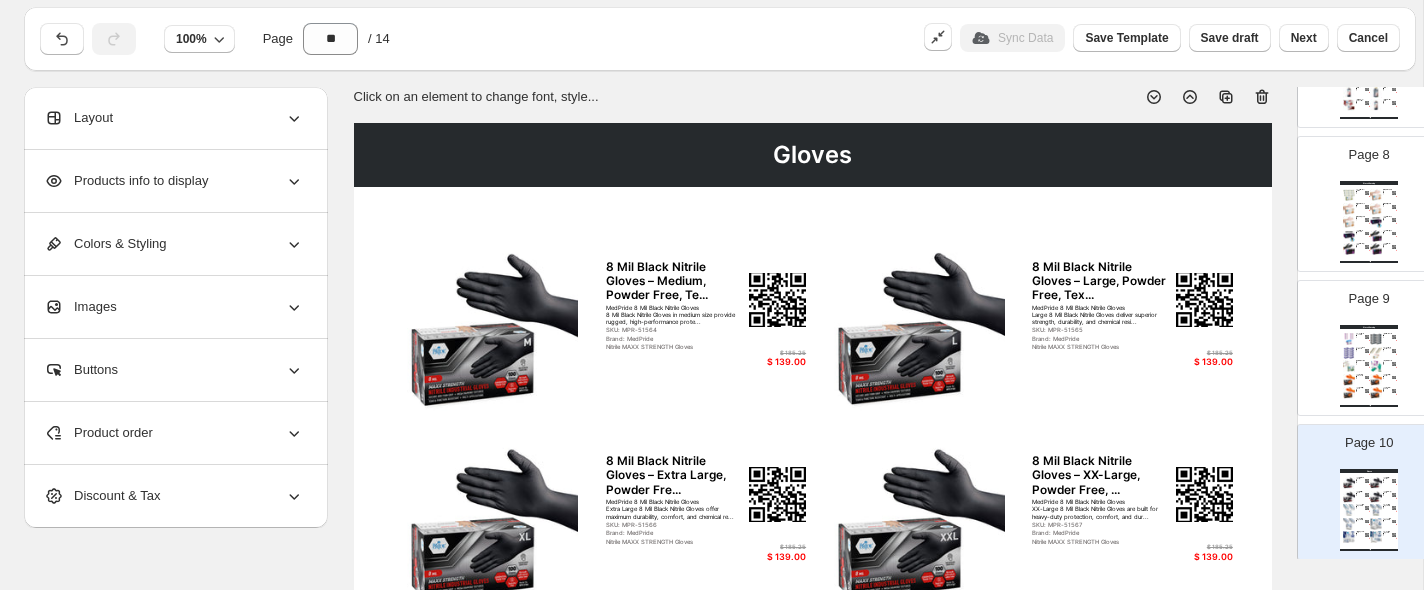 click 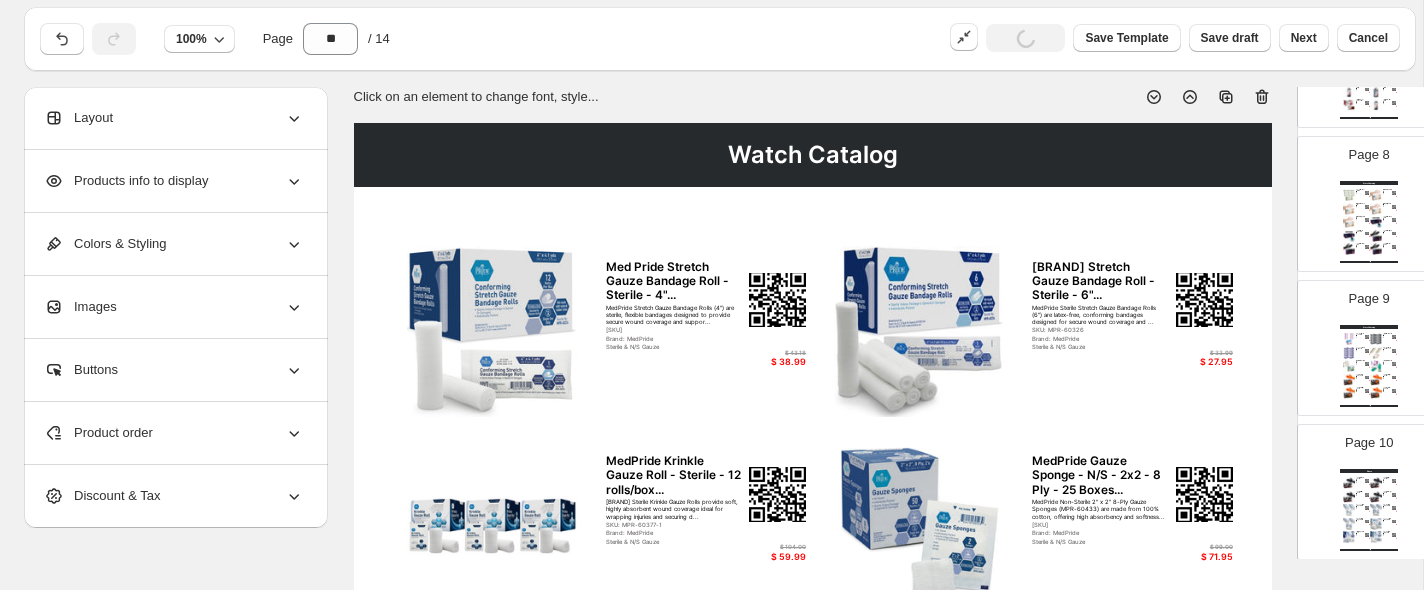 click 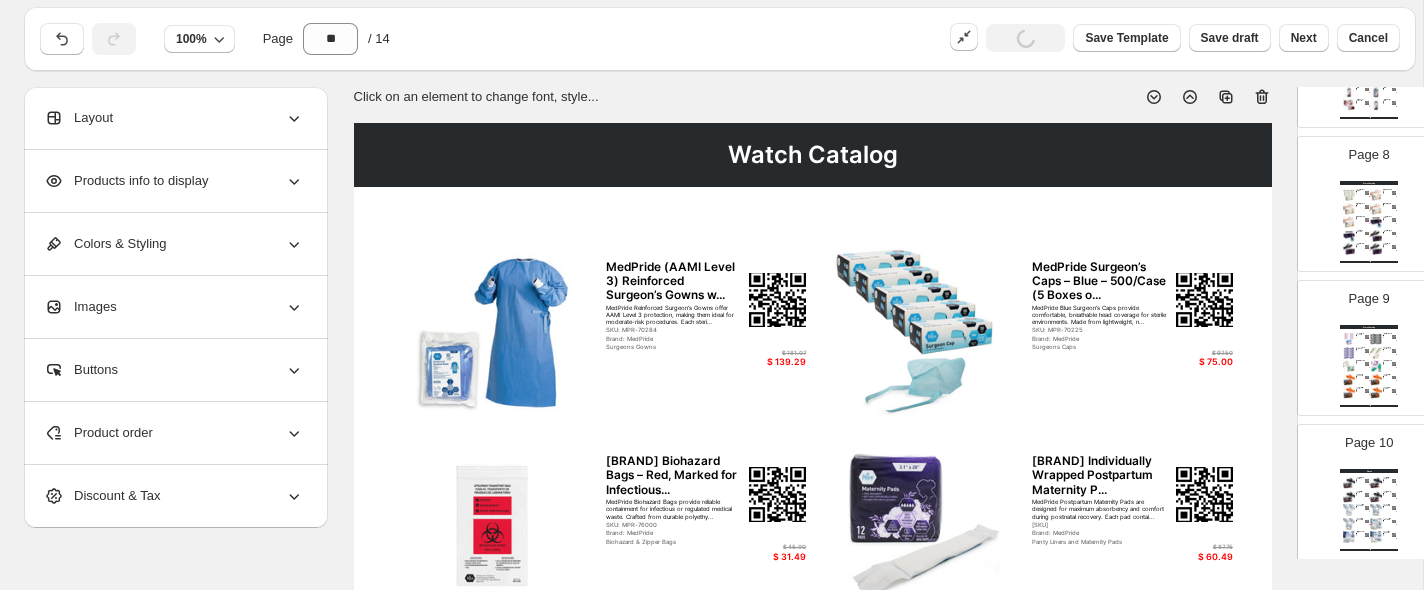 click 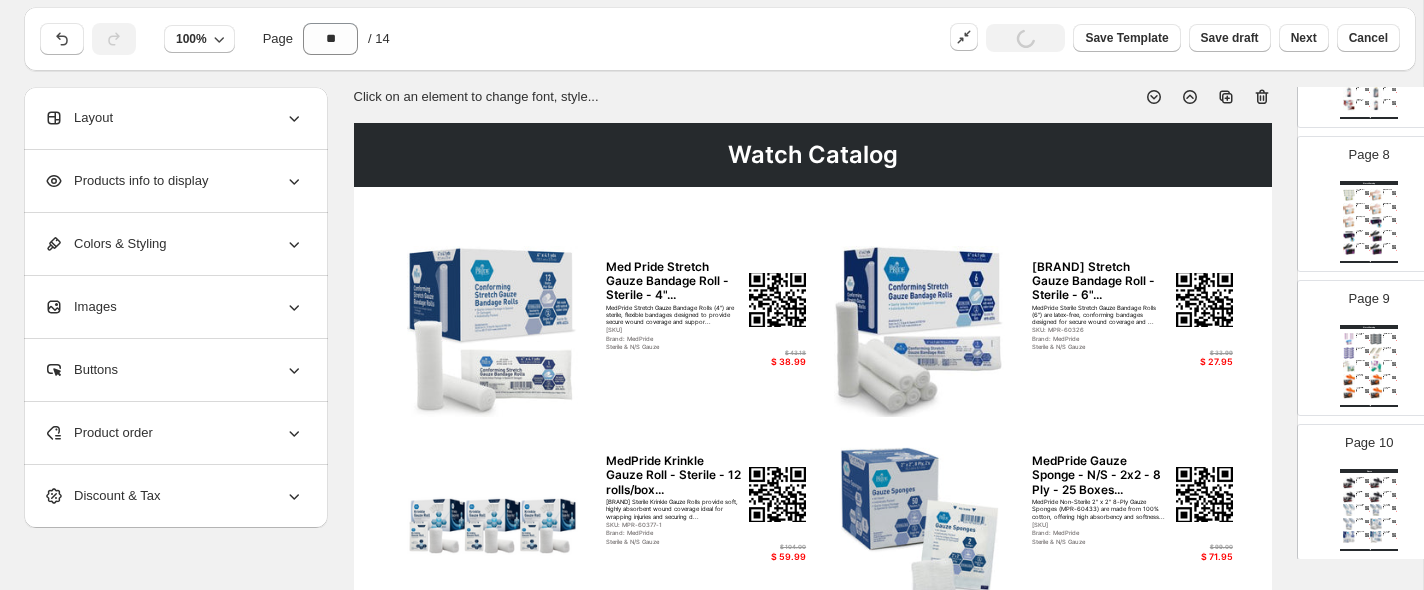 click 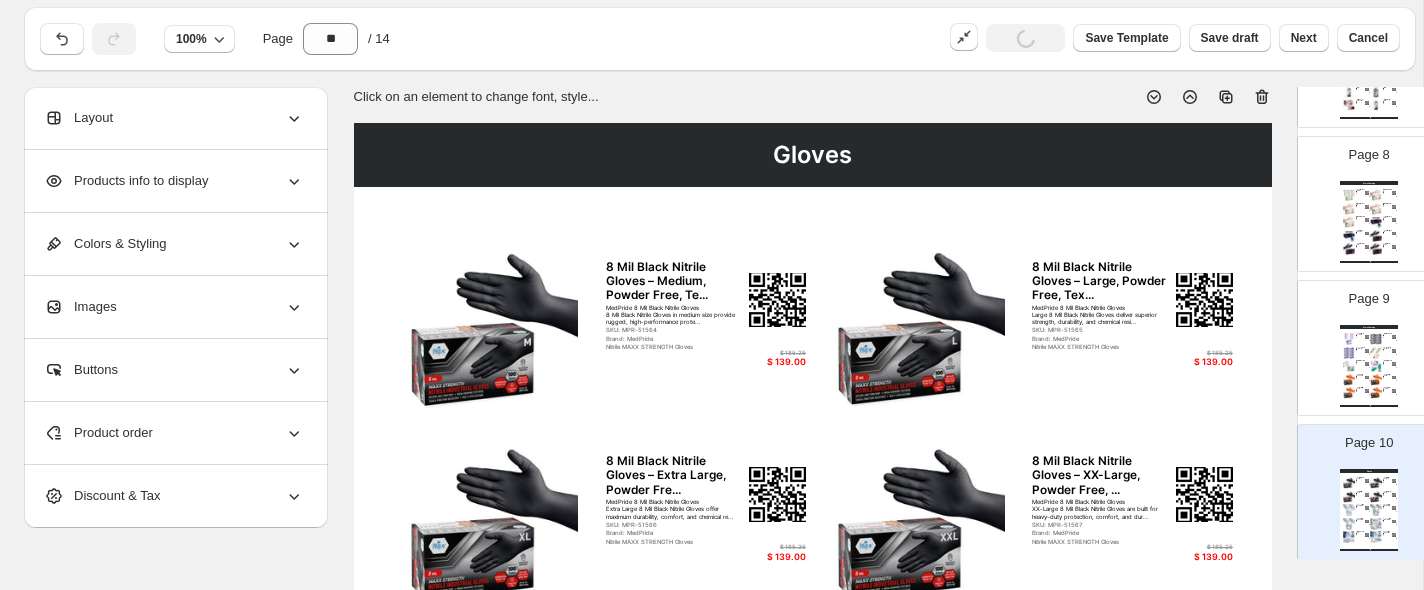 click 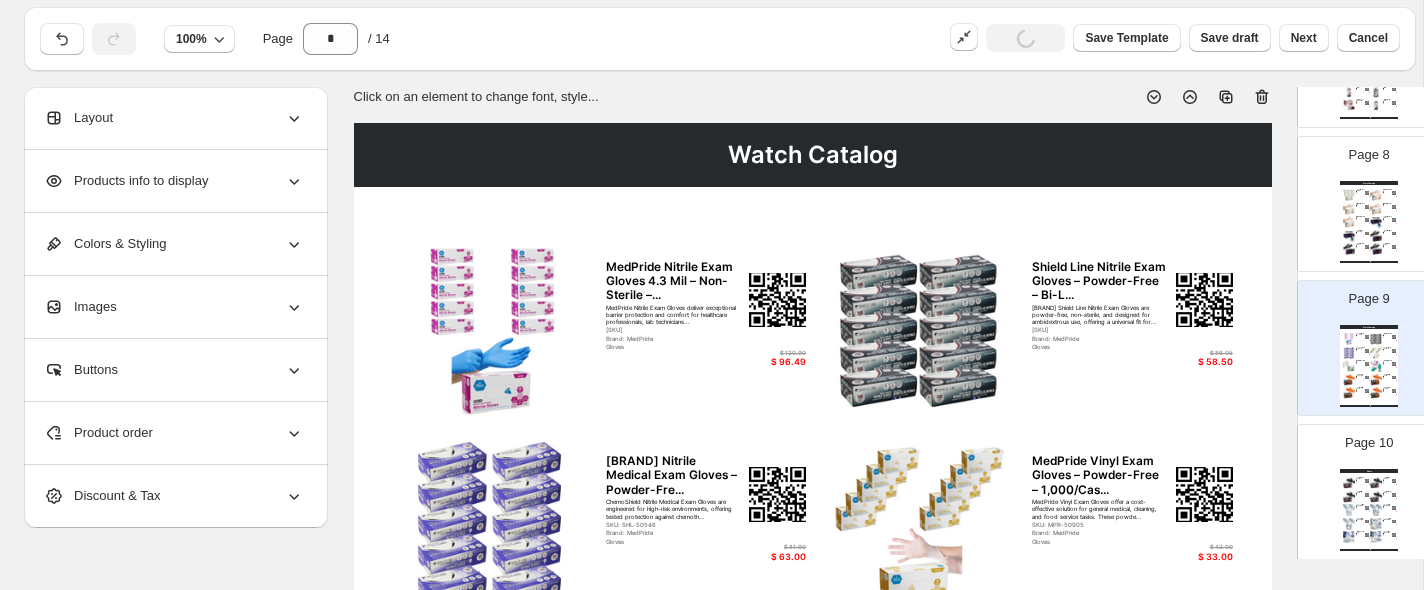 click 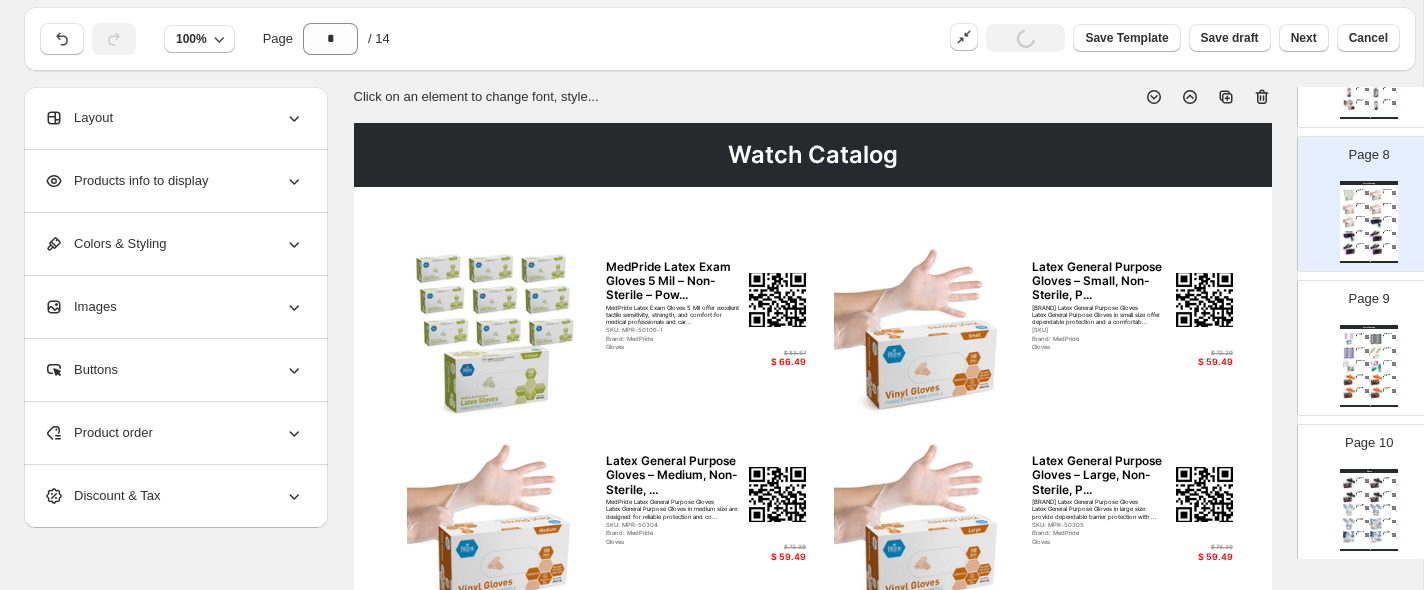 click 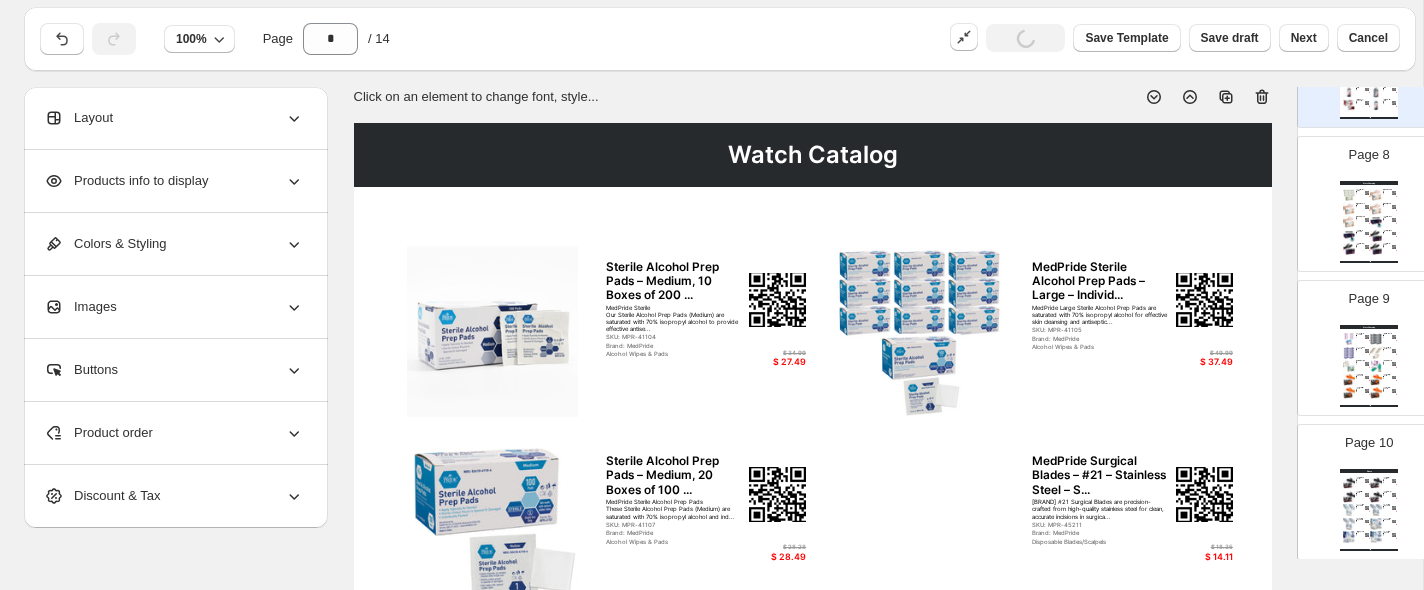 click 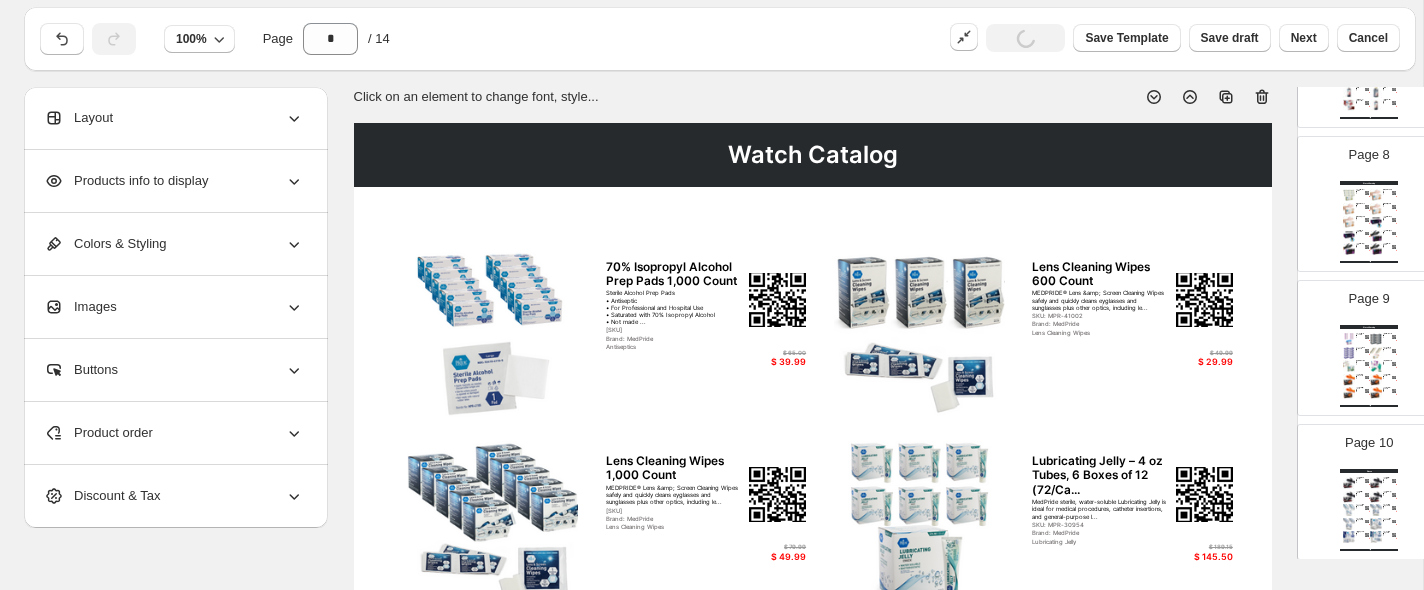 click 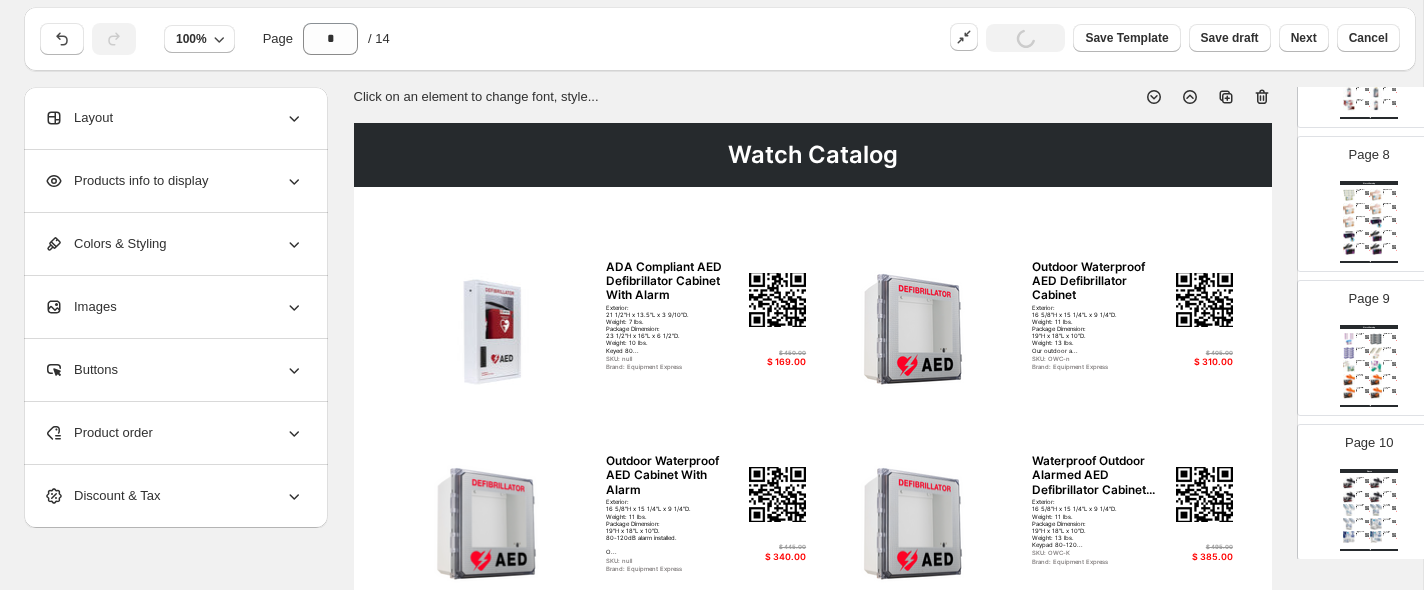 click 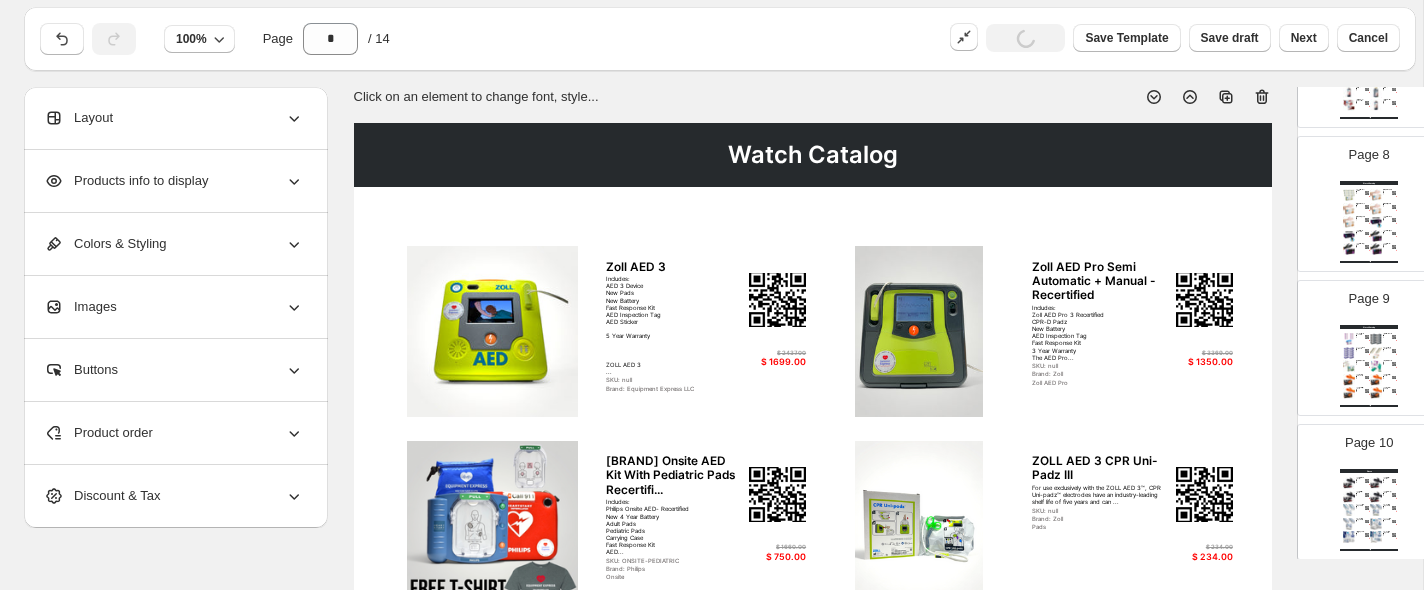 click 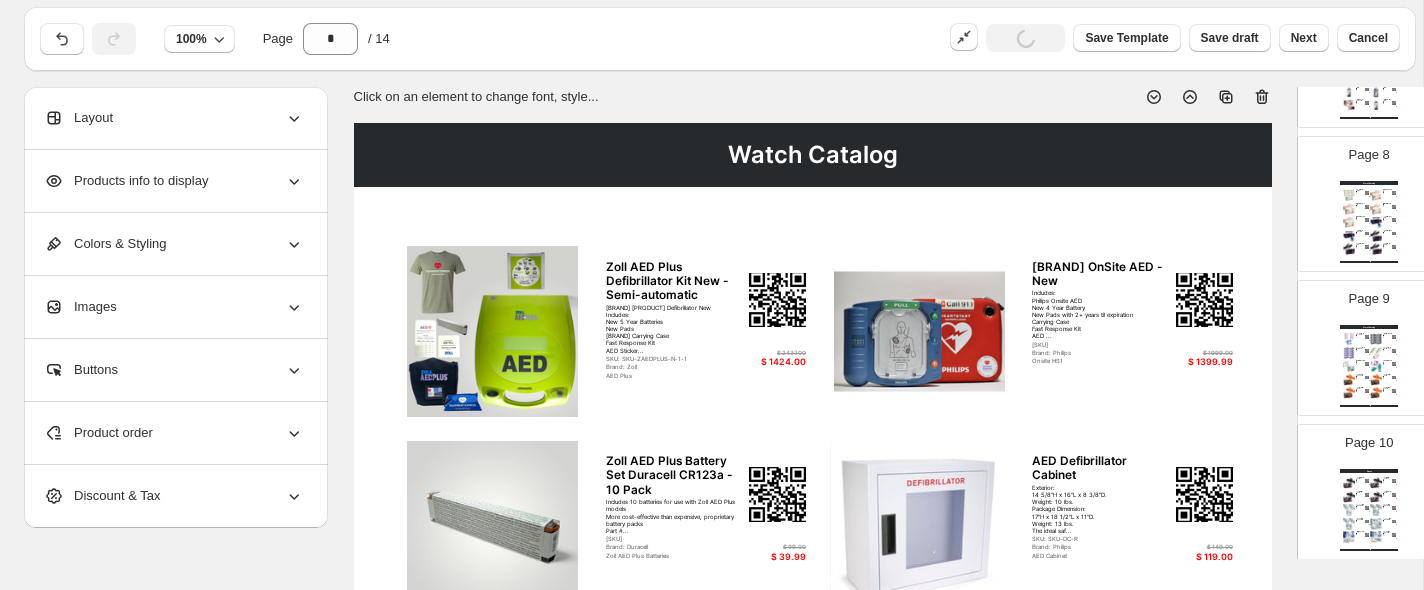 click 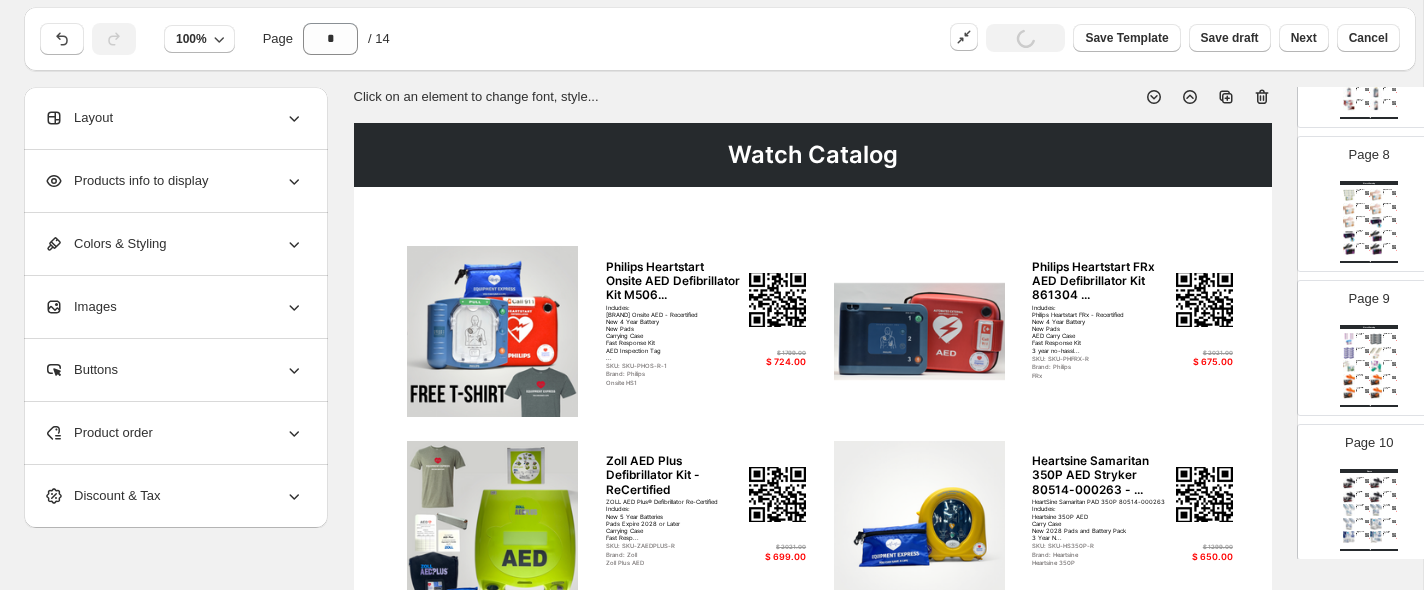 click 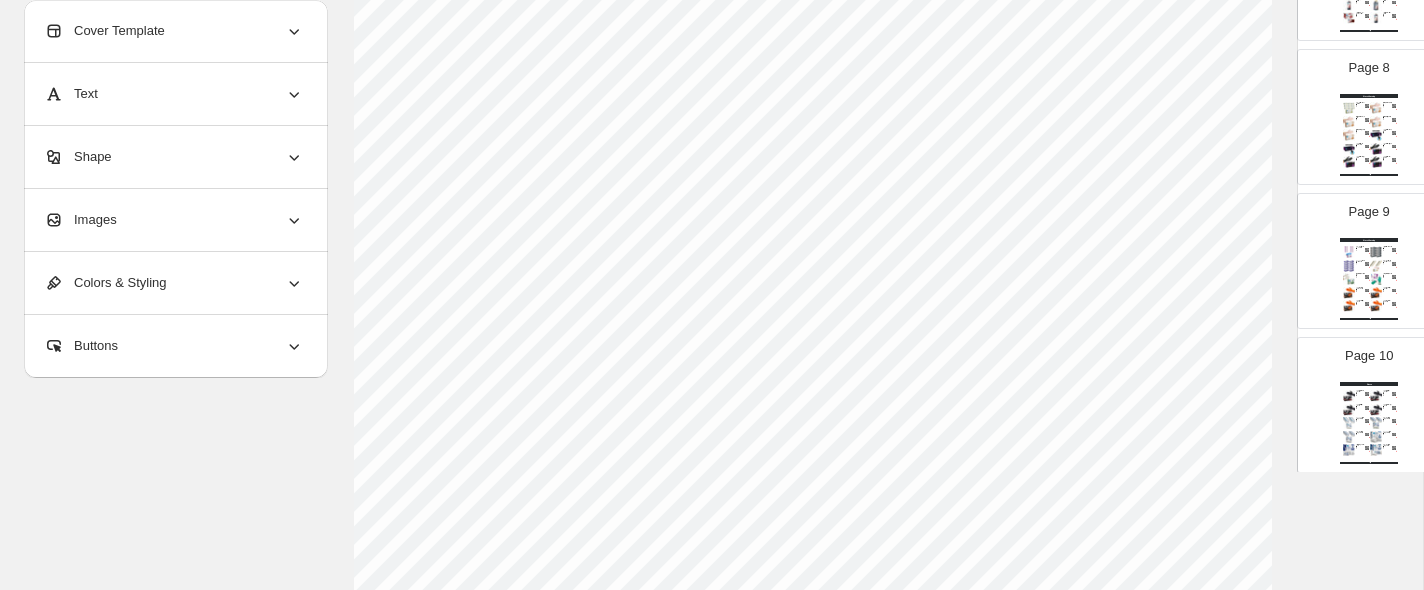 scroll, scrollTop: 0, scrollLeft: 0, axis: both 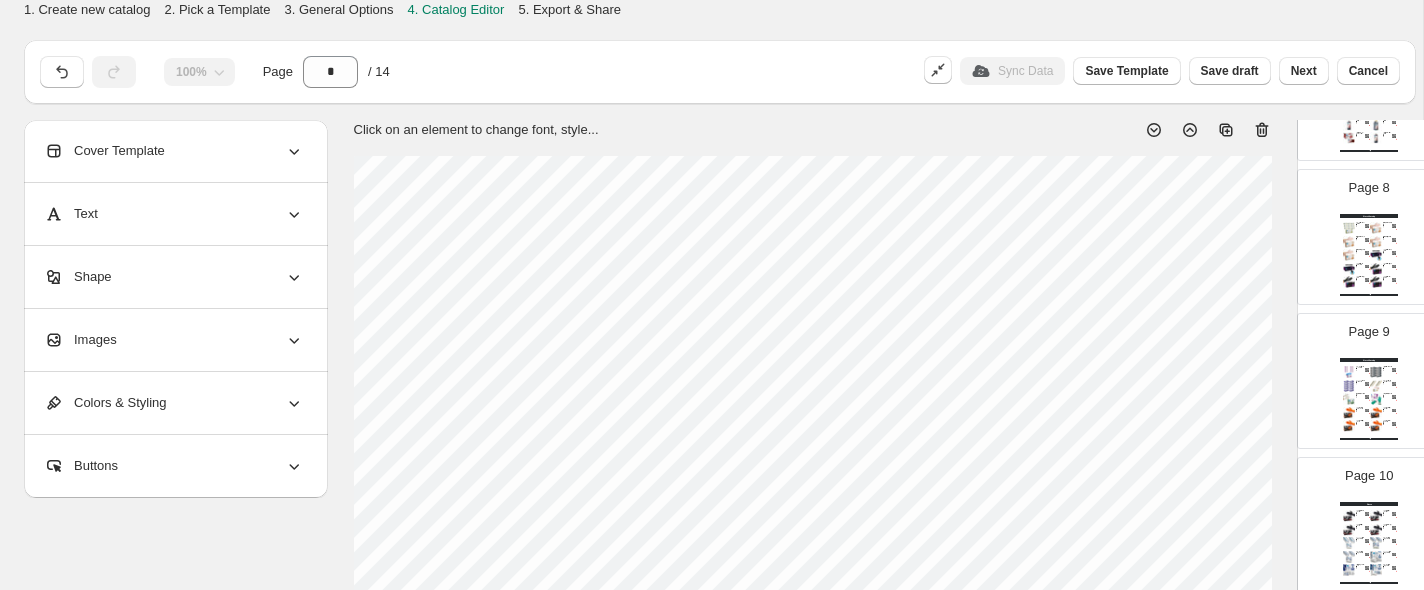 click 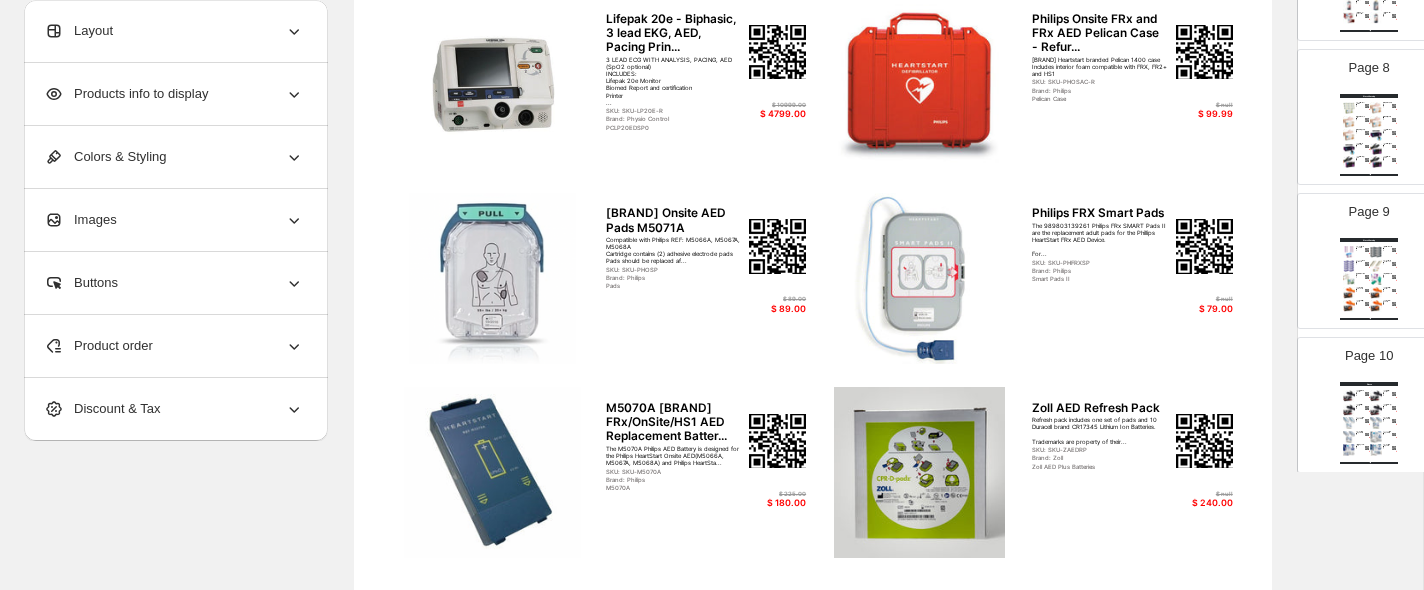 scroll, scrollTop: 494, scrollLeft: 0, axis: vertical 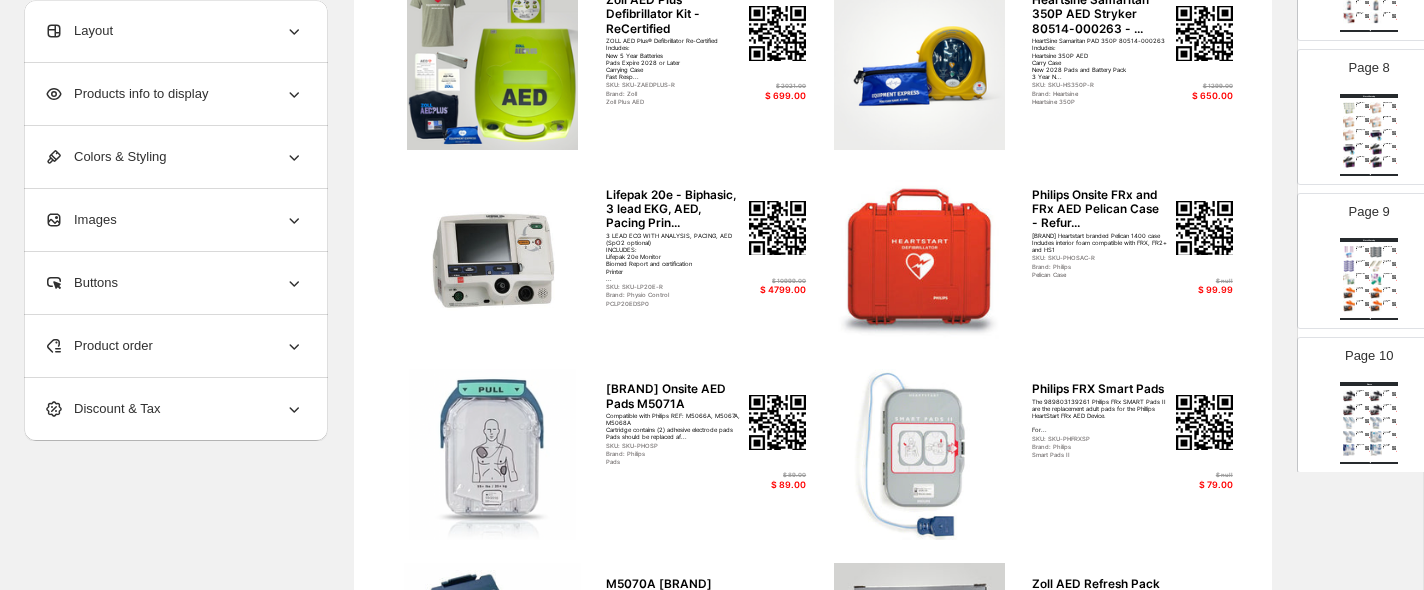 click on "Products info to display" at bounding box center (174, 94) 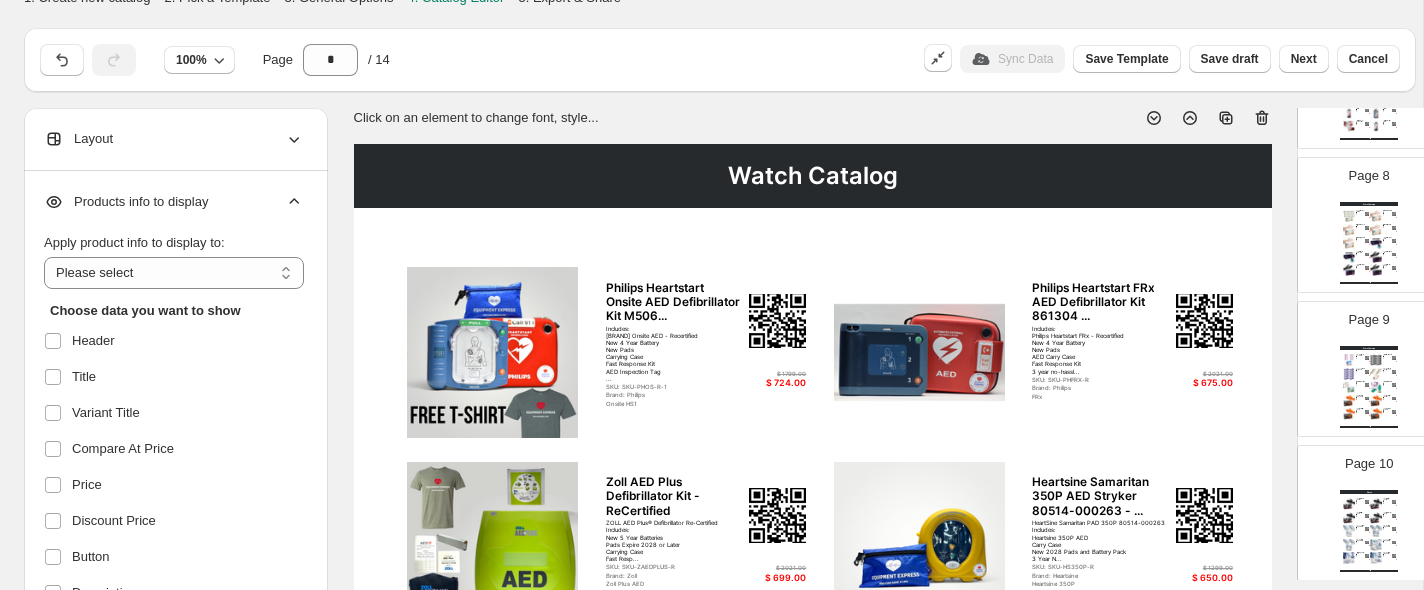 scroll, scrollTop: 0, scrollLeft: 0, axis: both 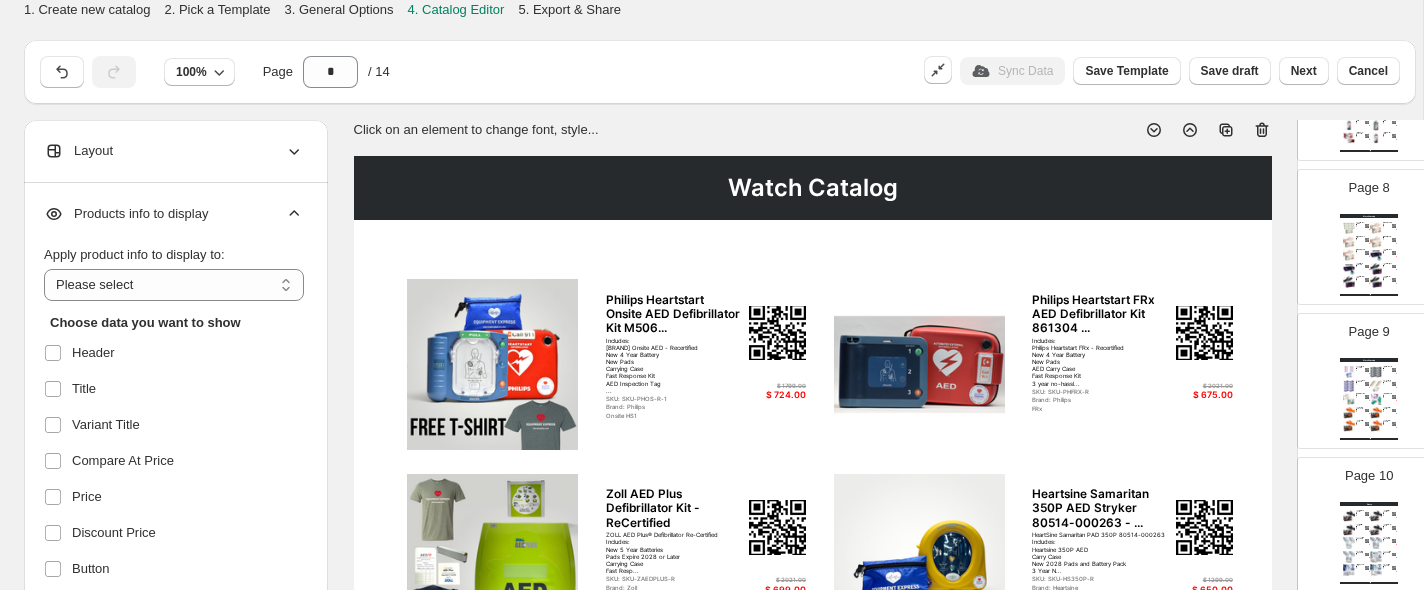 click 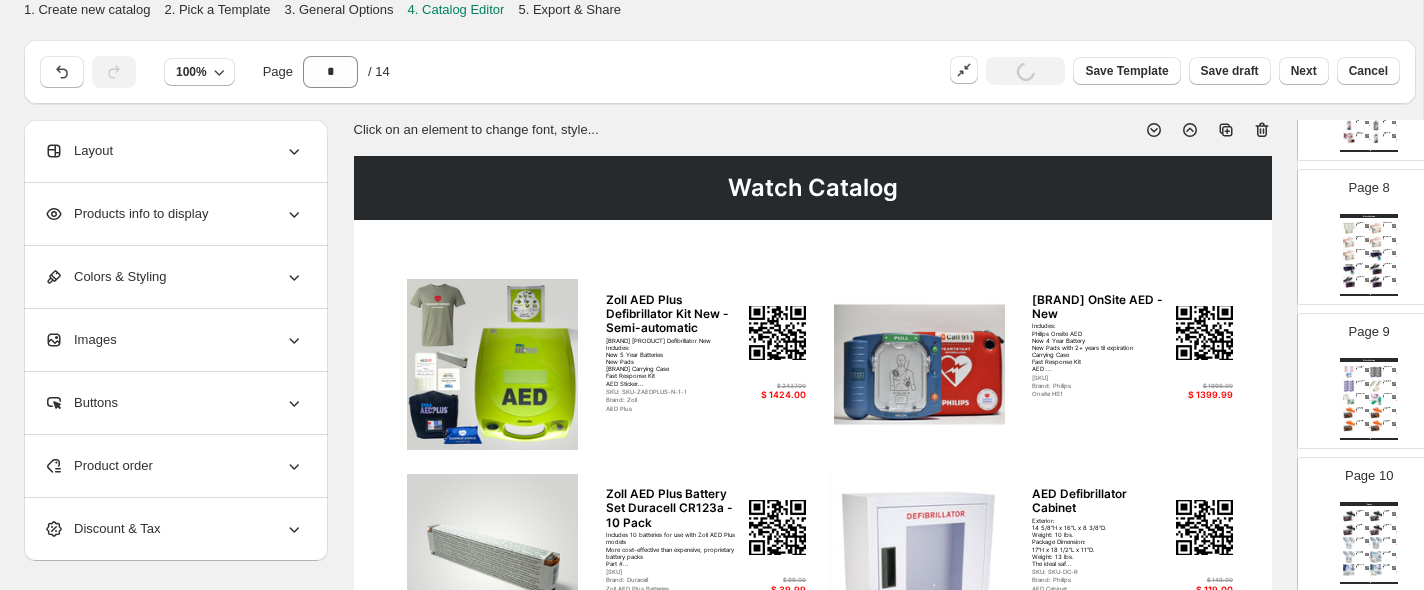 click 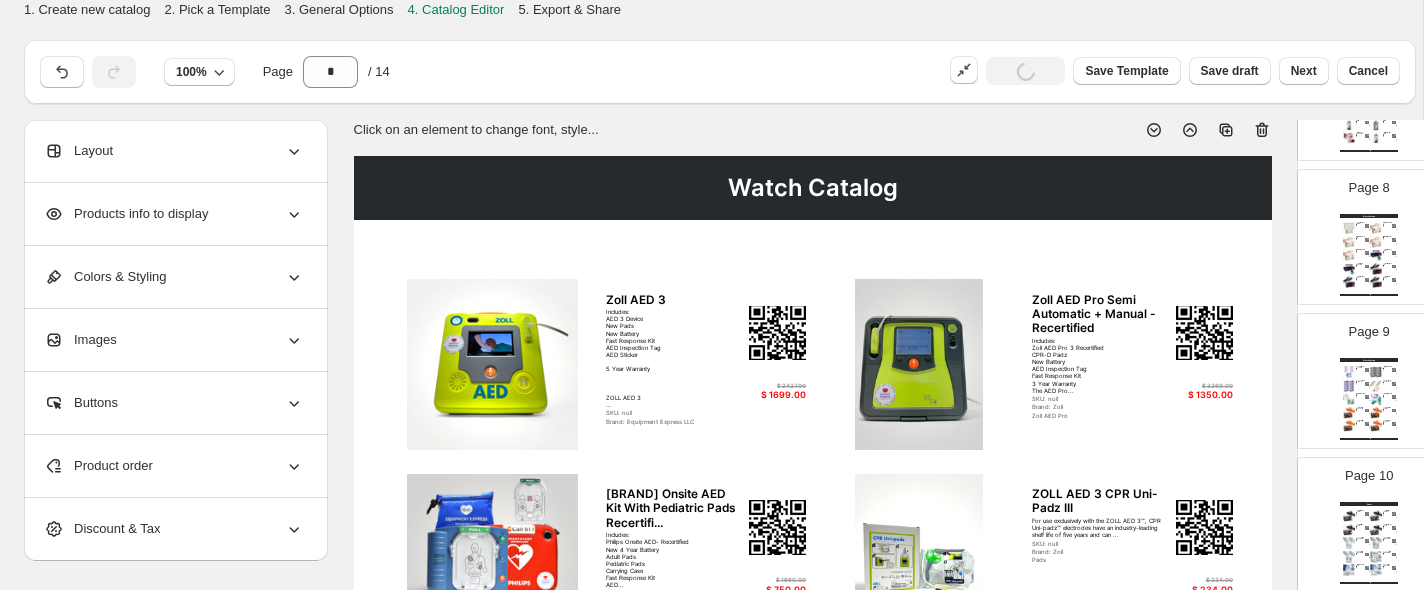 click 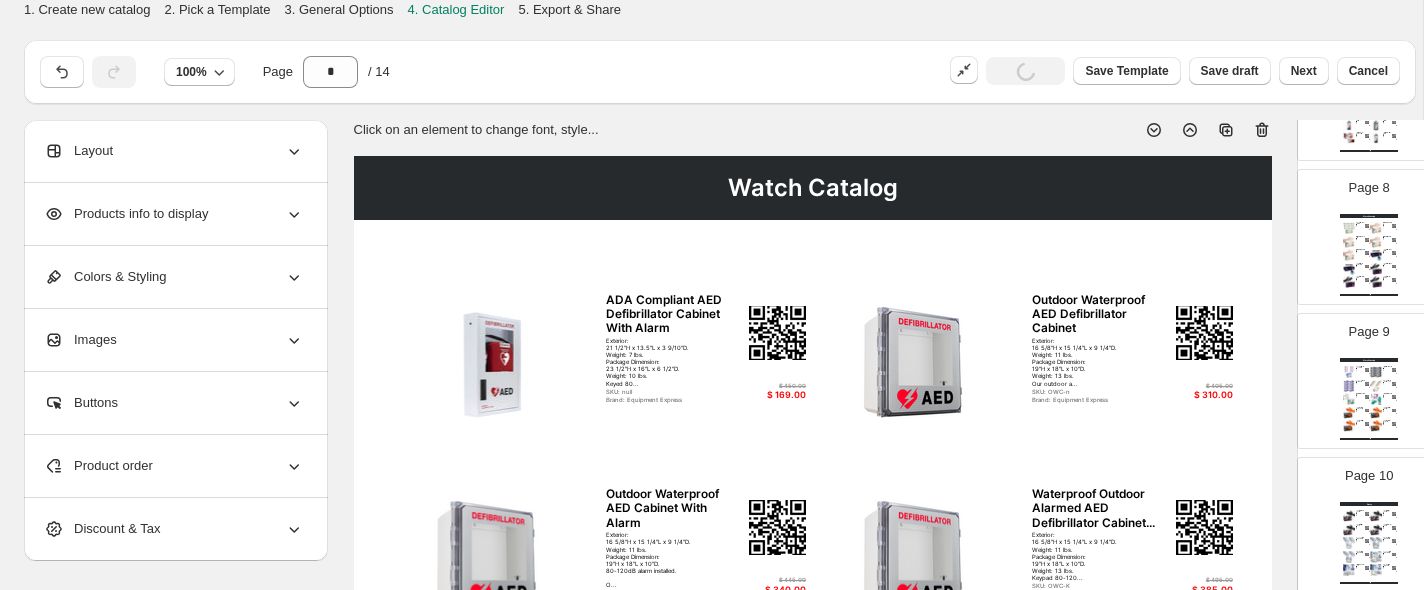 click 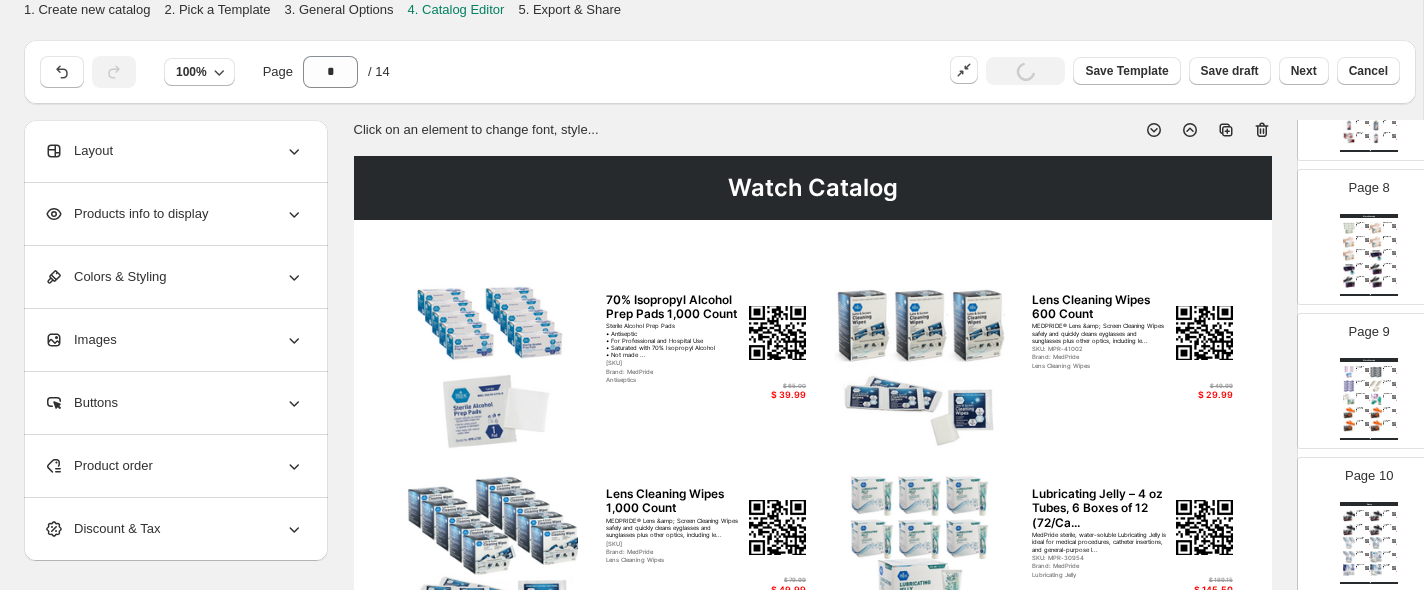 click 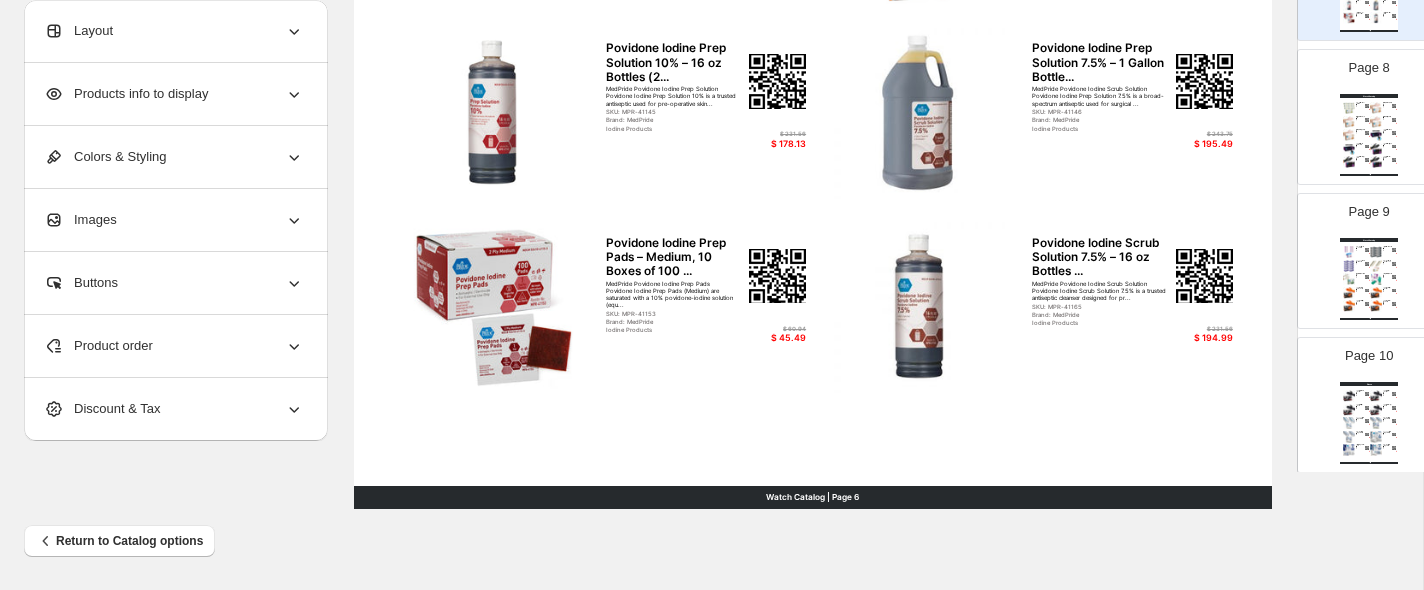 scroll, scrollTop: 0, scrollLeft: 0, axis: both 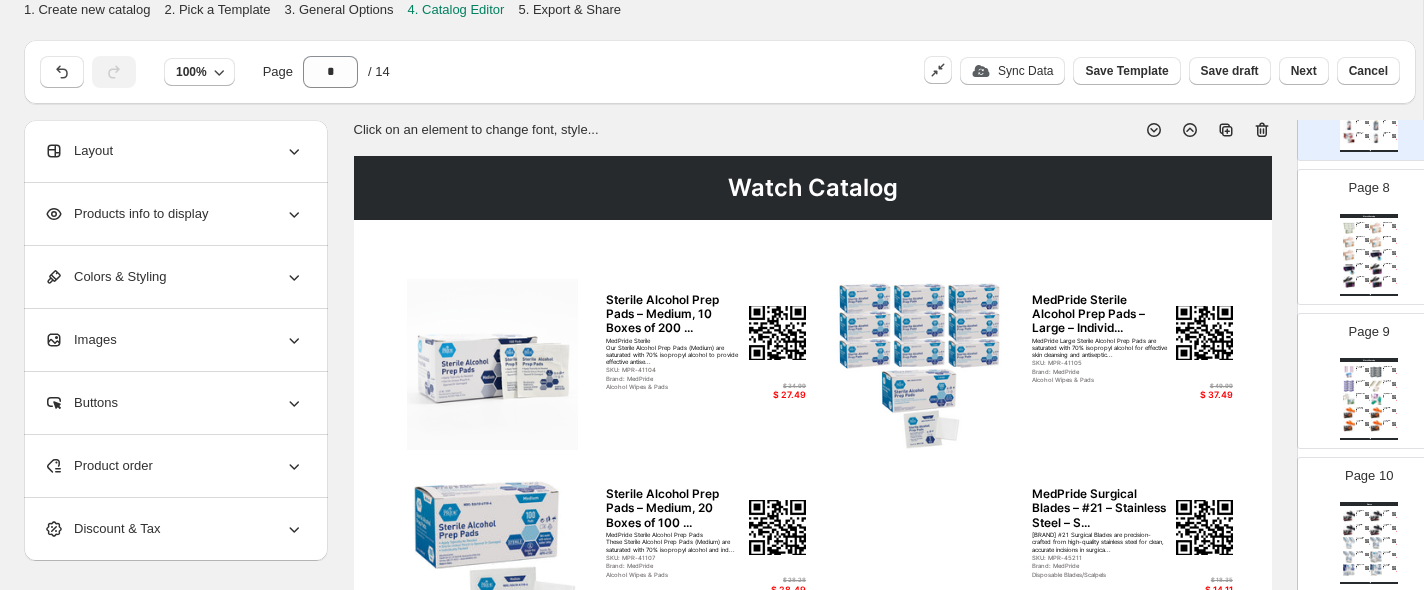 click 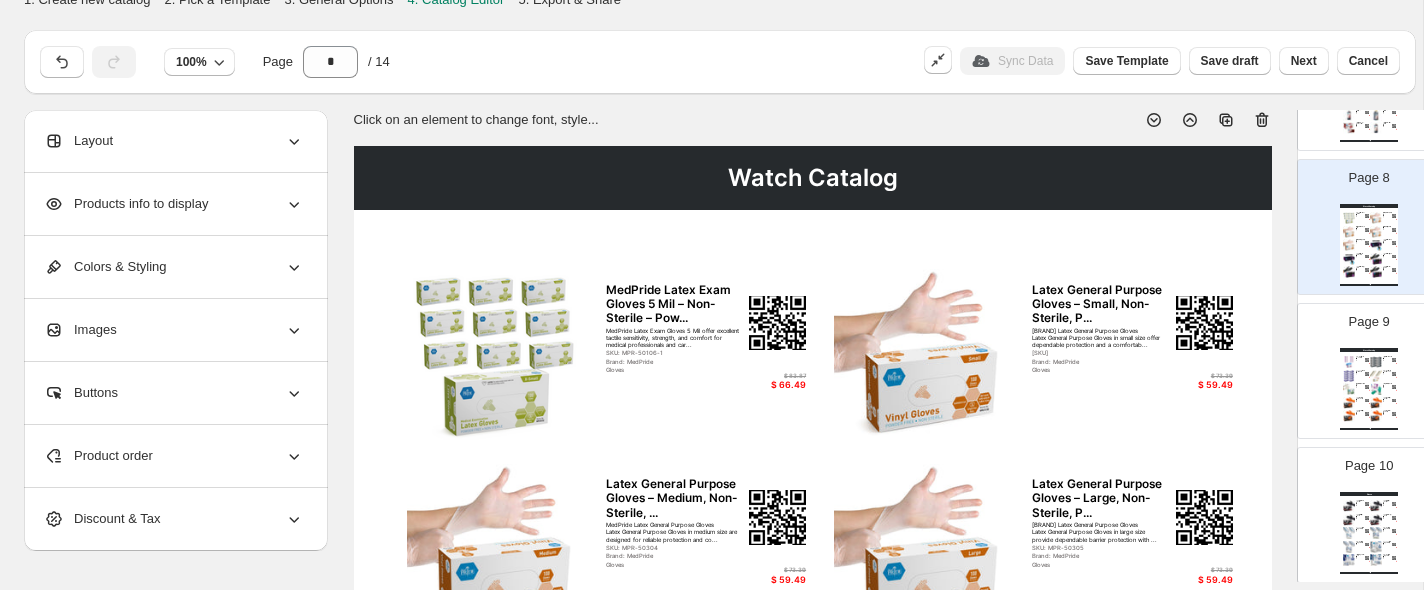 scroll, scrollTop: 0, scrollLeft: 0, axis: both 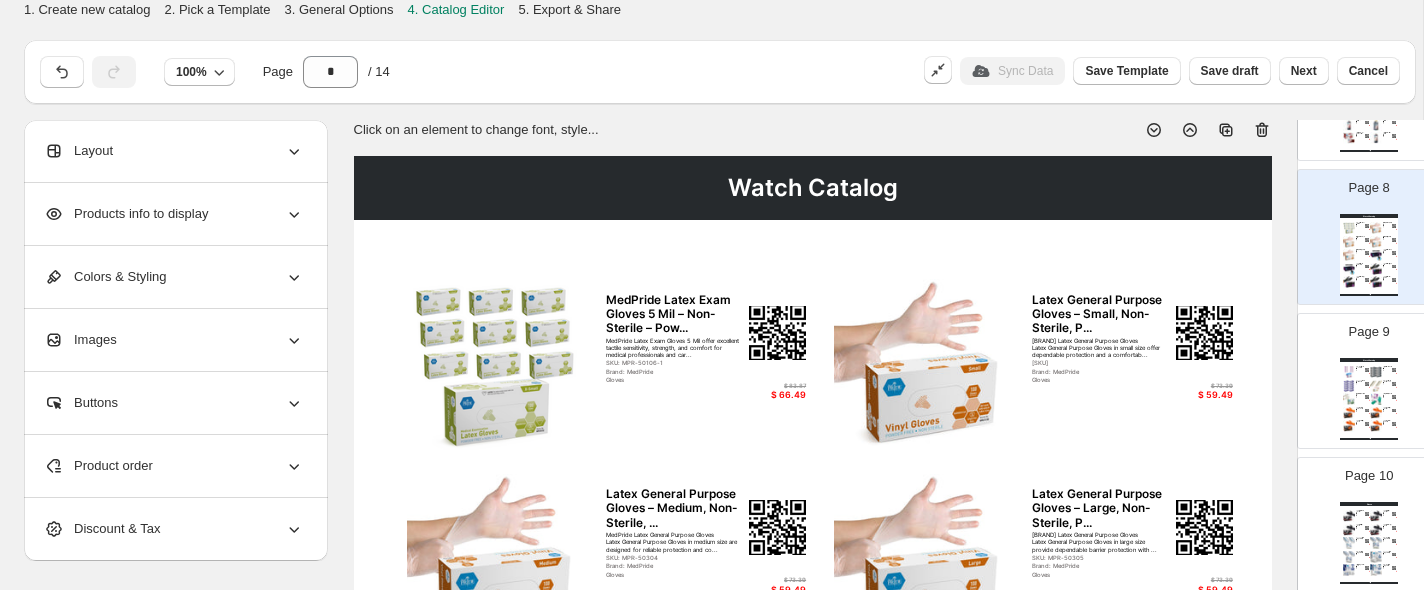 click 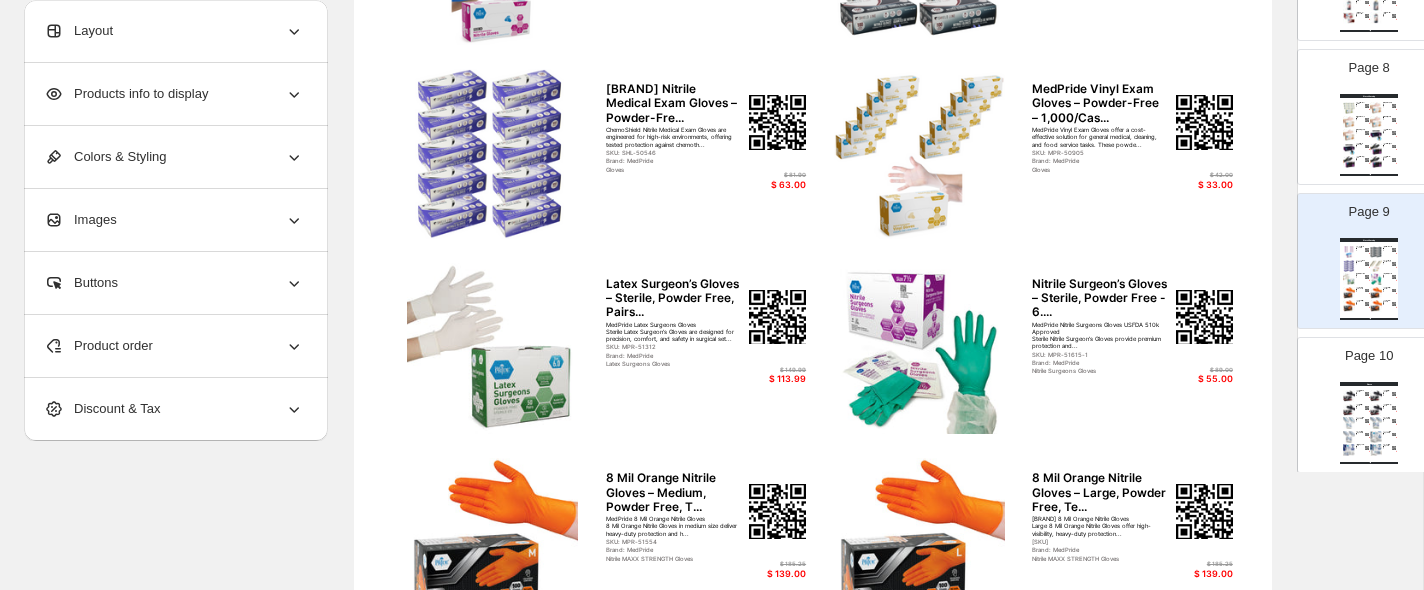scroll, scrollTop: 411, scrollLeft: 0, axis: vertical 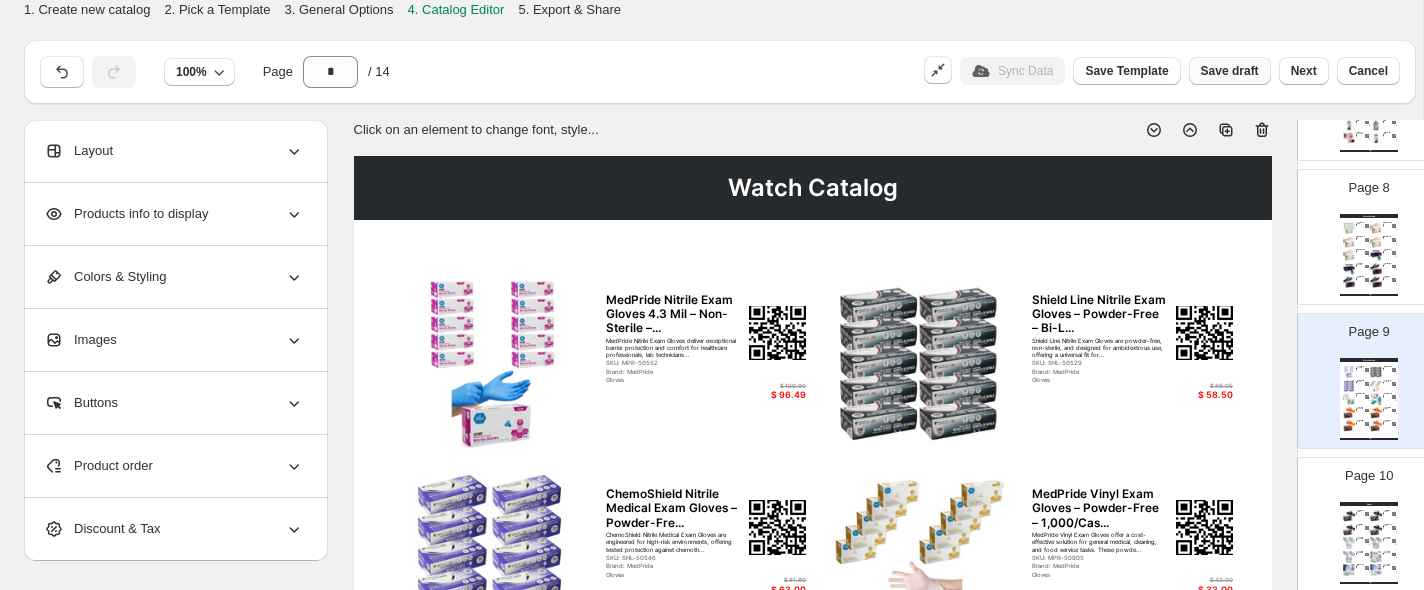 click on "Save draft" at bounding box center (1230, 71) 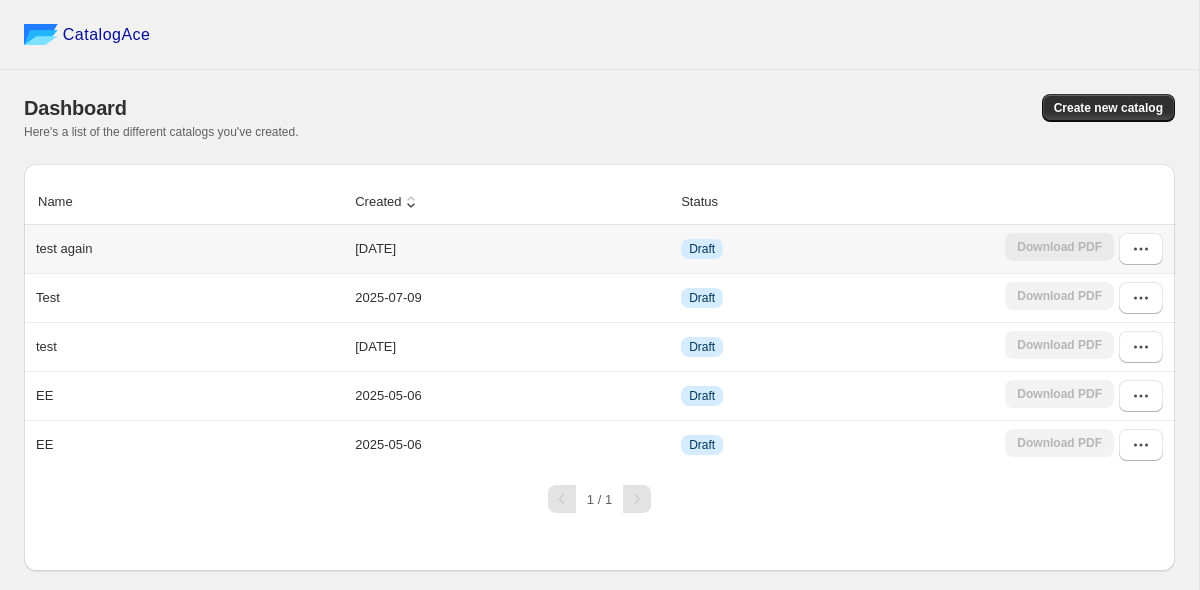 click on "Download PDF" at bounding box center (1059, 249) 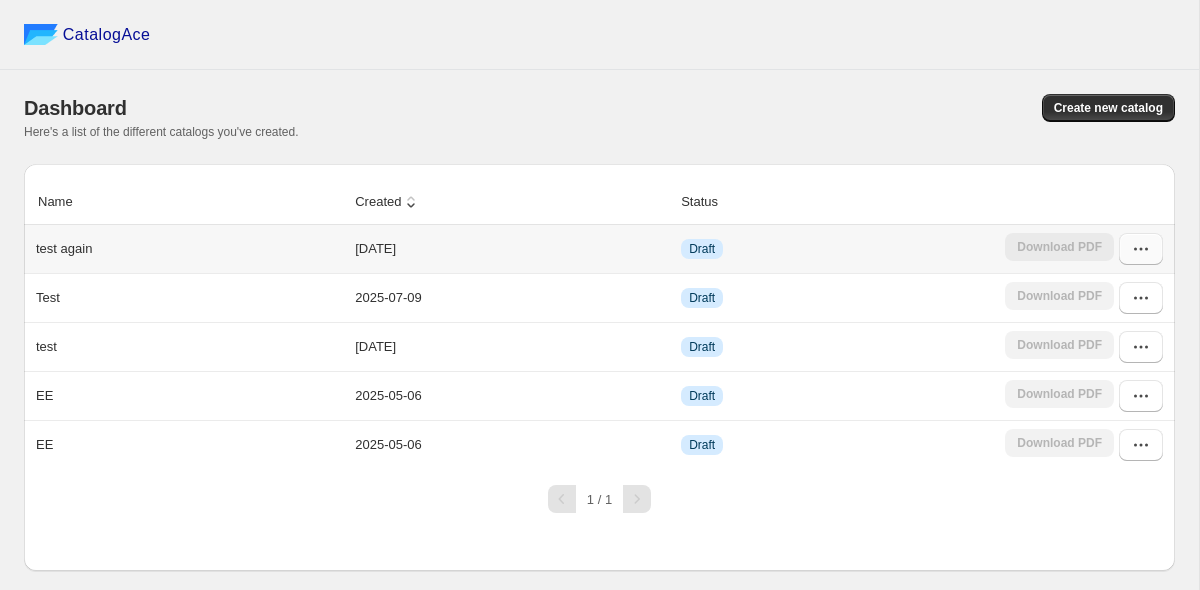 click 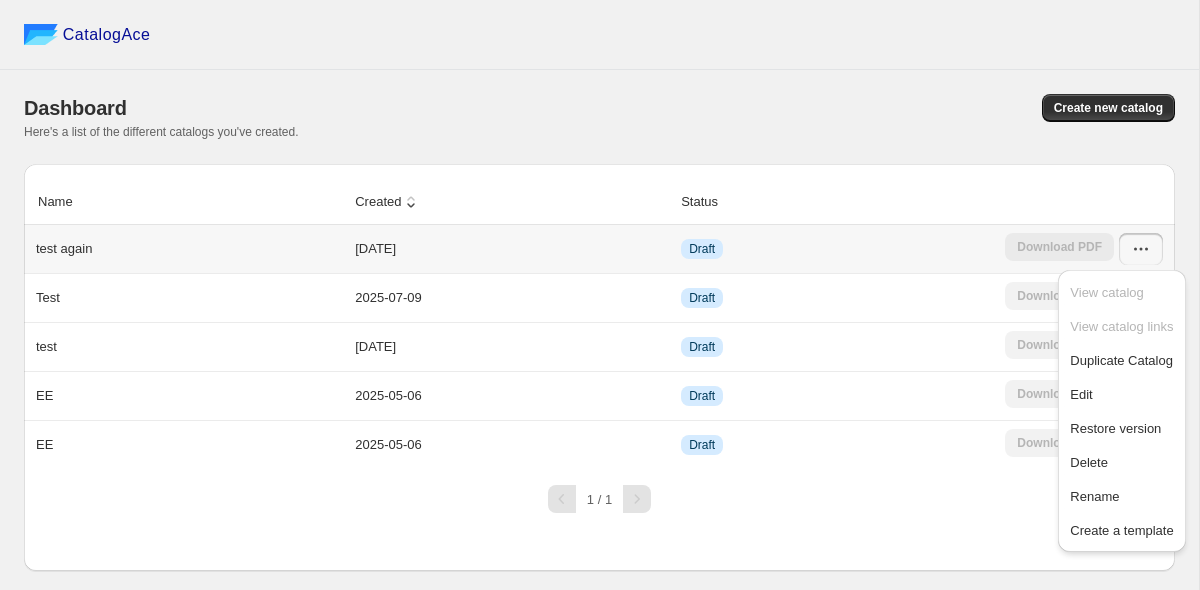 click 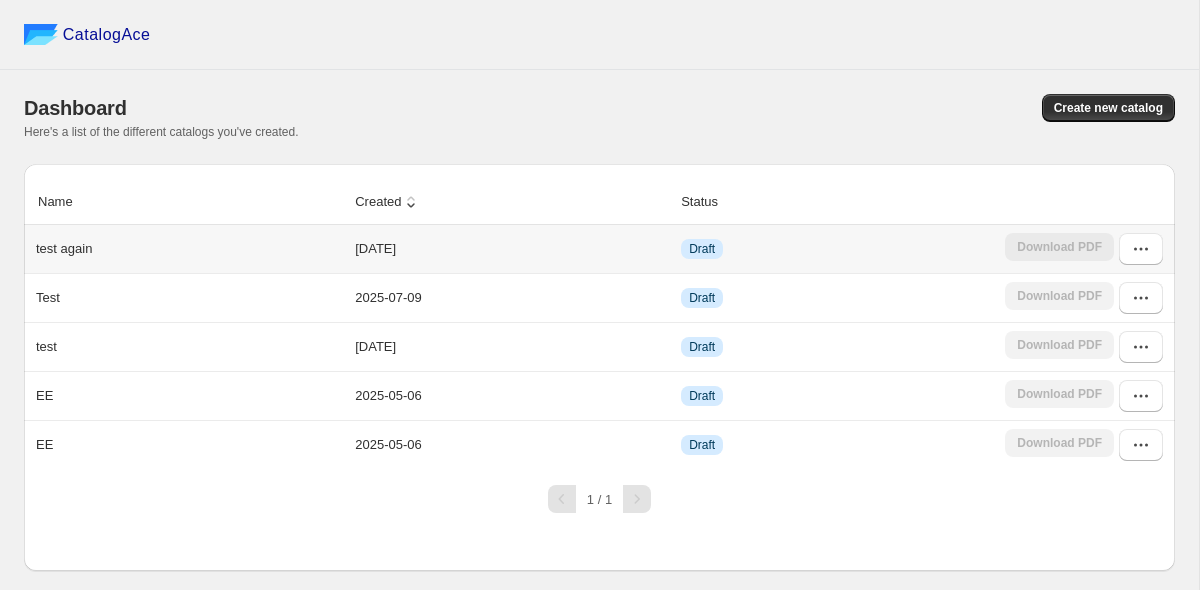 click on "Download PDF" at bounding box center (1059, 249) 